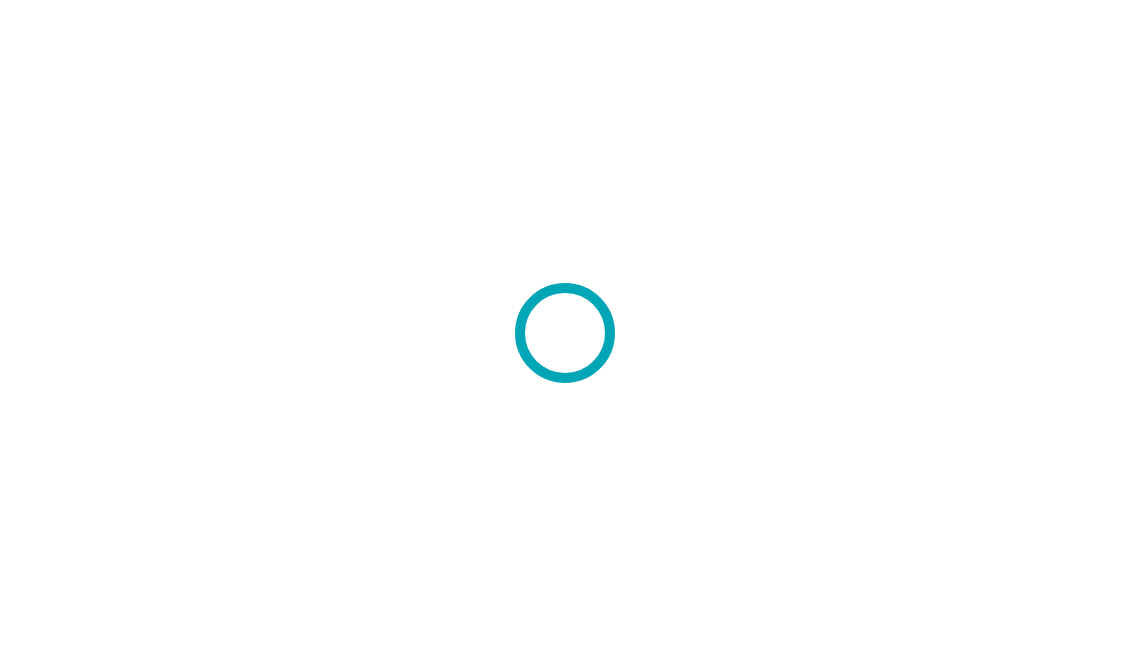 scroll, scrollTop: 0, scrollLeft: 0, axis: both 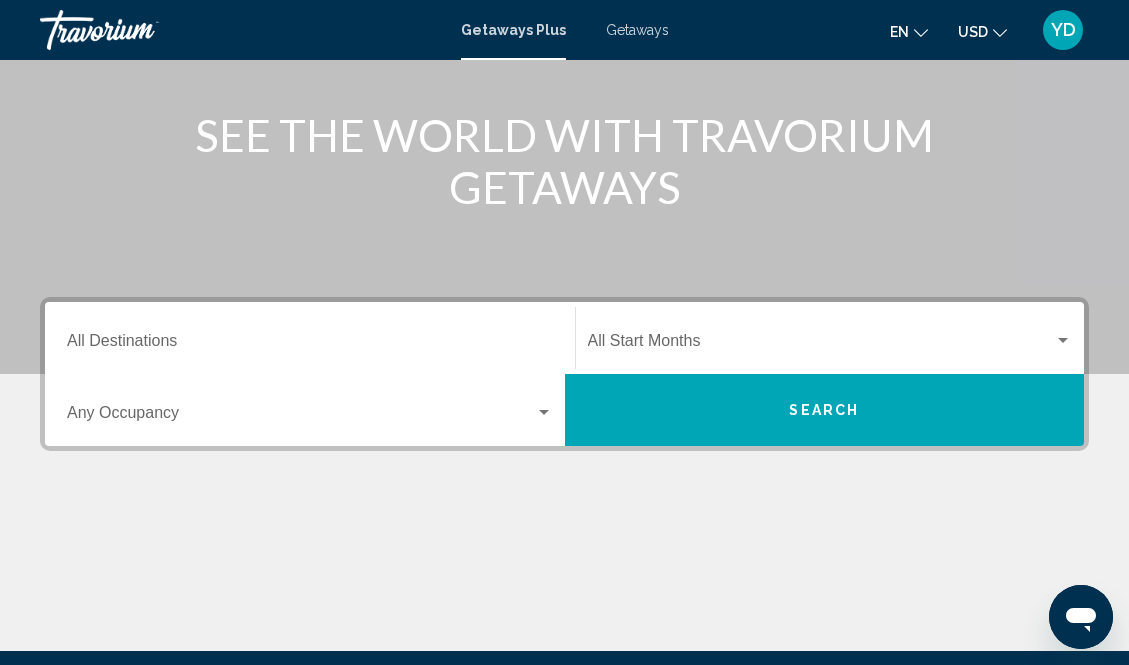 click on "Occupancy Any Occupancy" at bounding box center (310, 410) 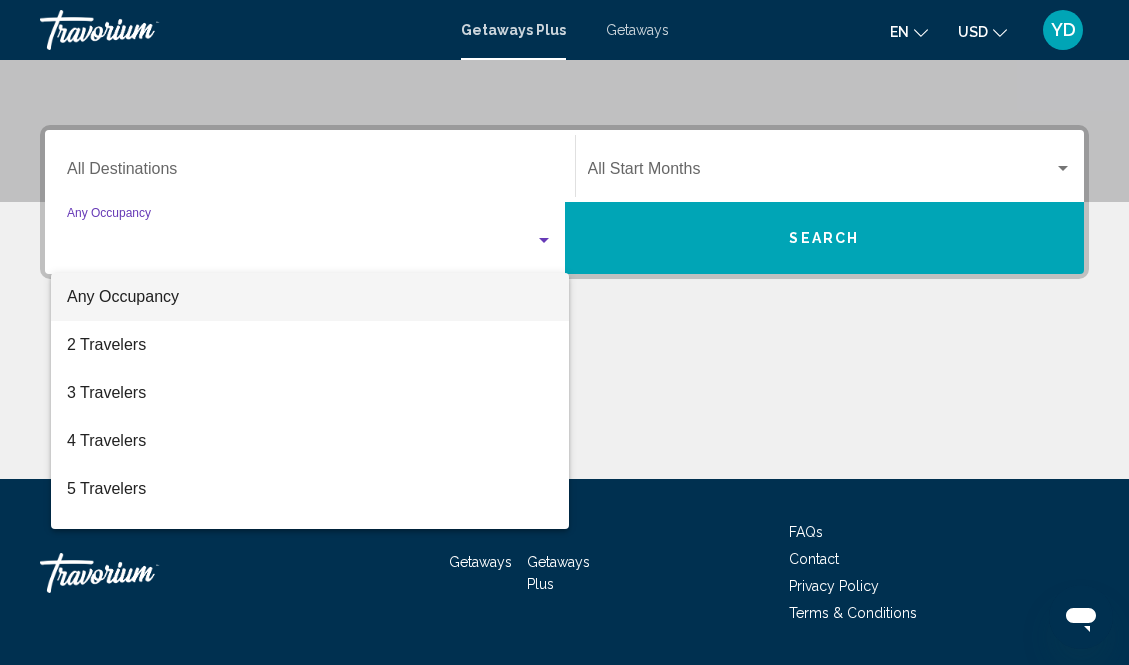 scroll, scrollTop: 457, scrollLeft: 0, axis: vertical 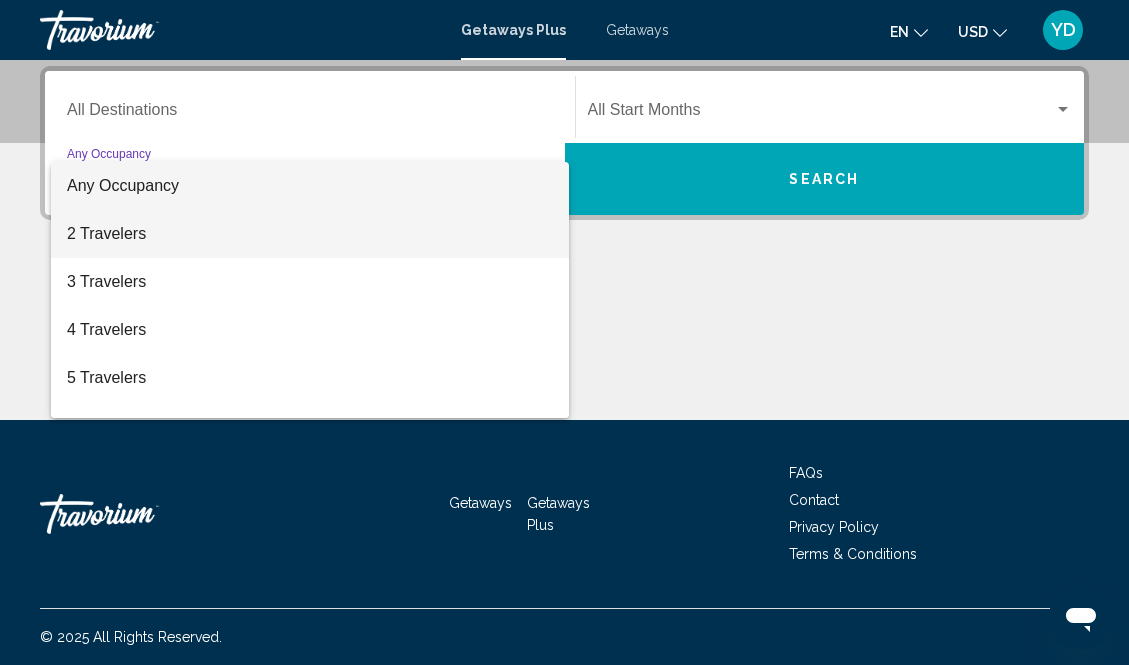 click on "2 Travelers" at bounding box center [310, 234] 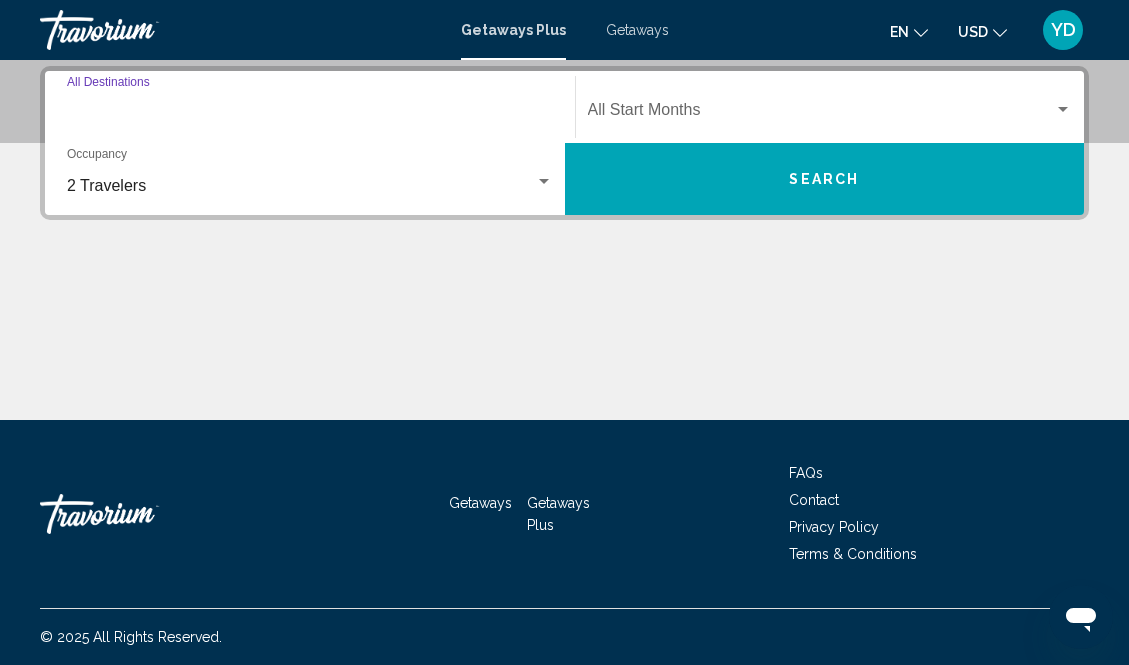 click on "Destination All Destinations" at bounding box center [310, 114] 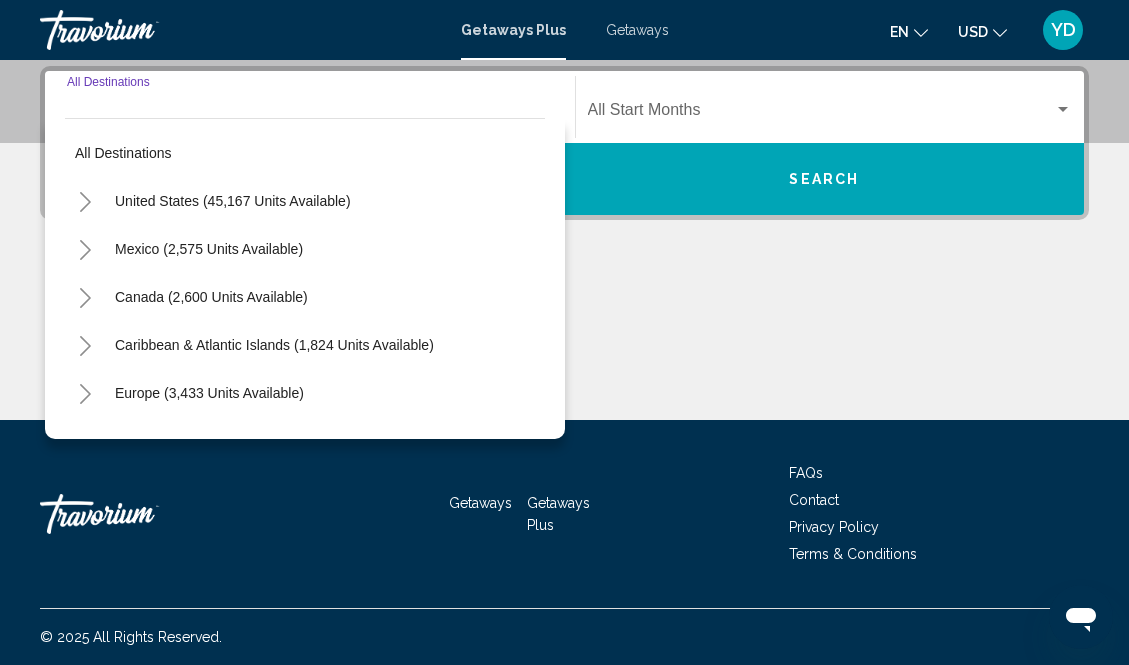 click 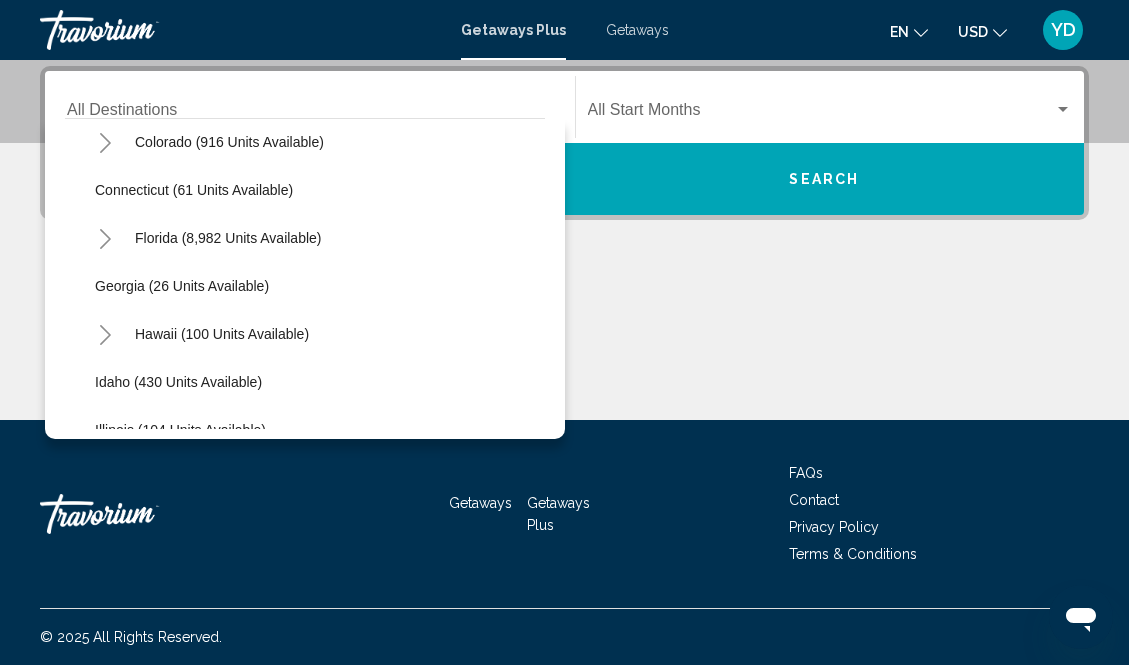 scroll, scrollTop: 249, scrollLeft: 0, axis: vertical 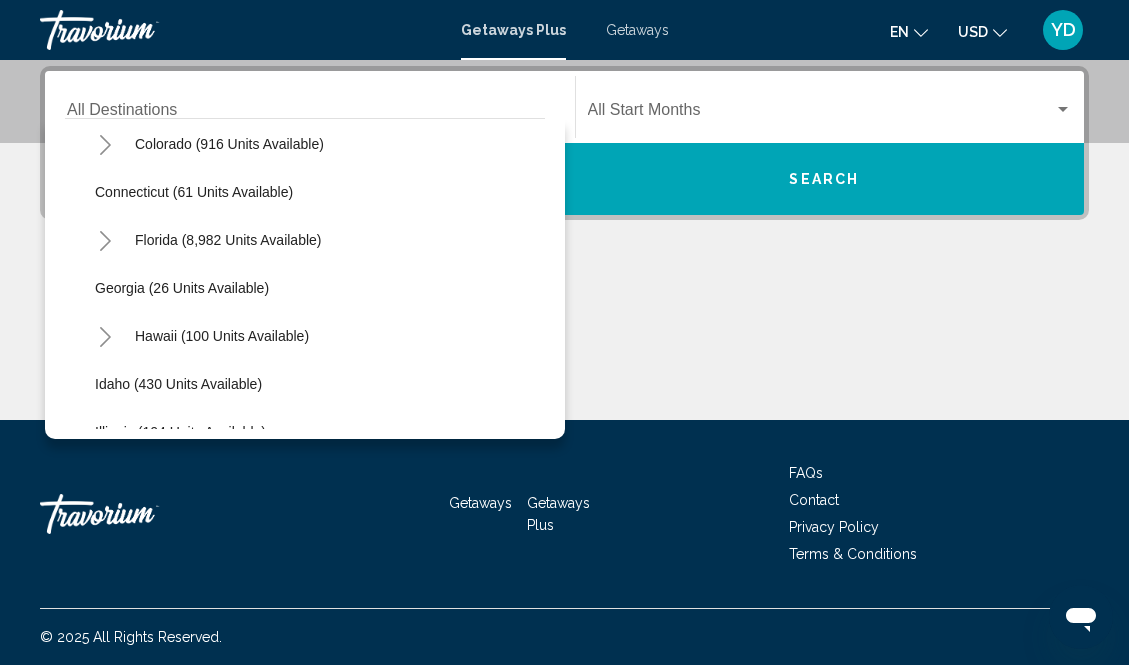click 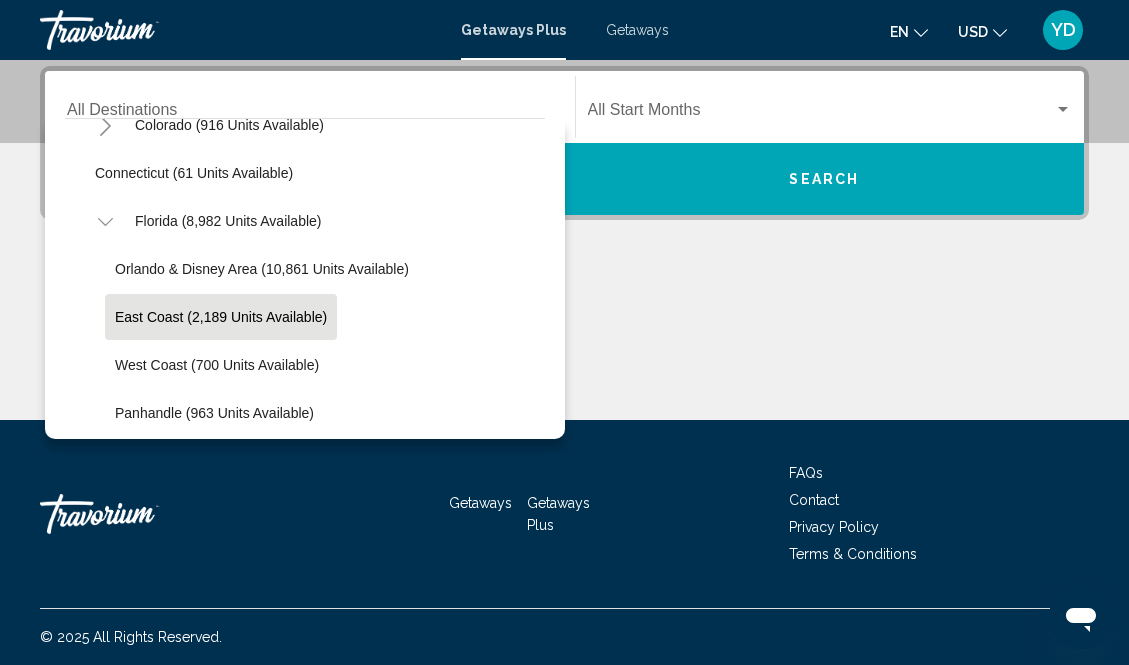 scroll, scrollTop: 267, scrollLeft: 0, axis: vertical 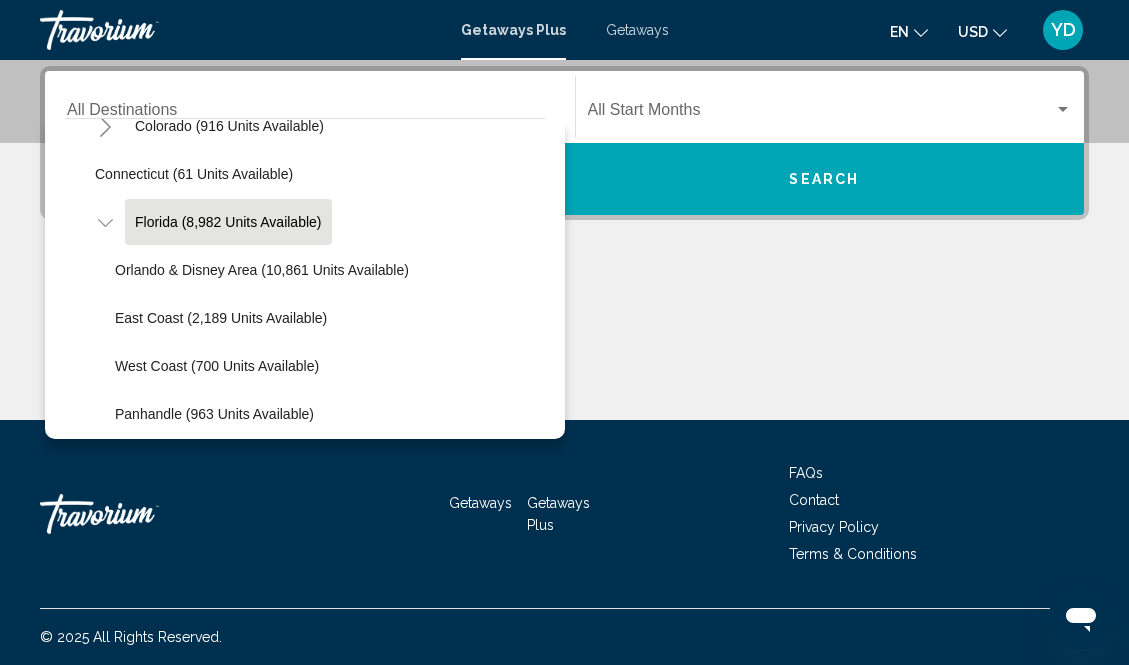 click on "Florida (8,982 units available)" 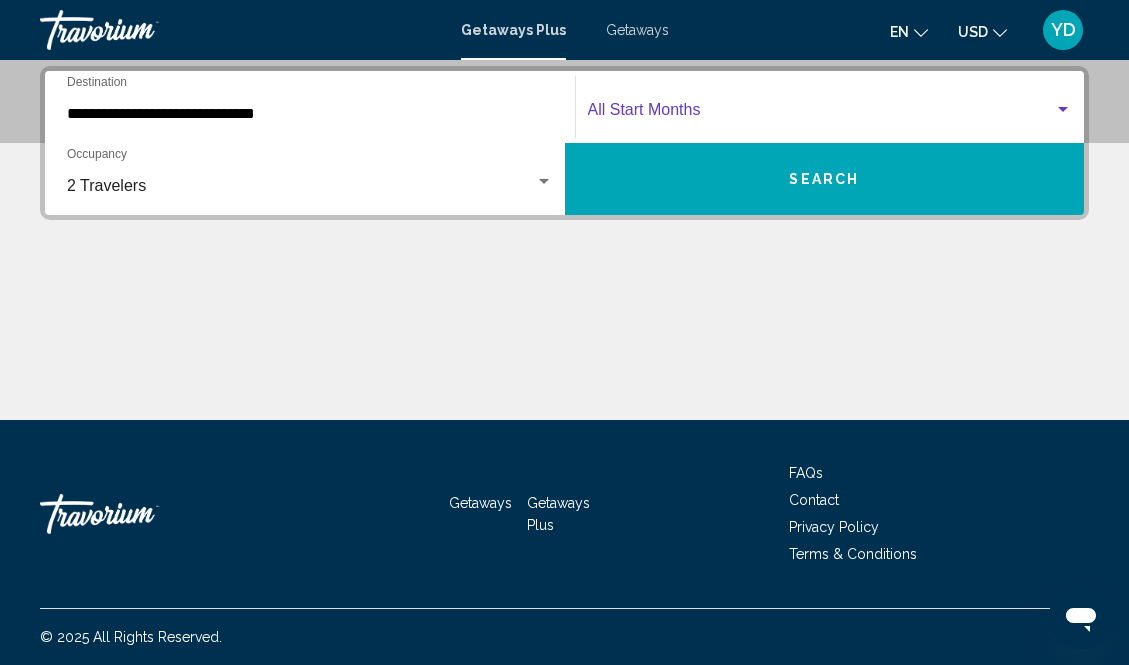 click at bounding box center (821, 114) 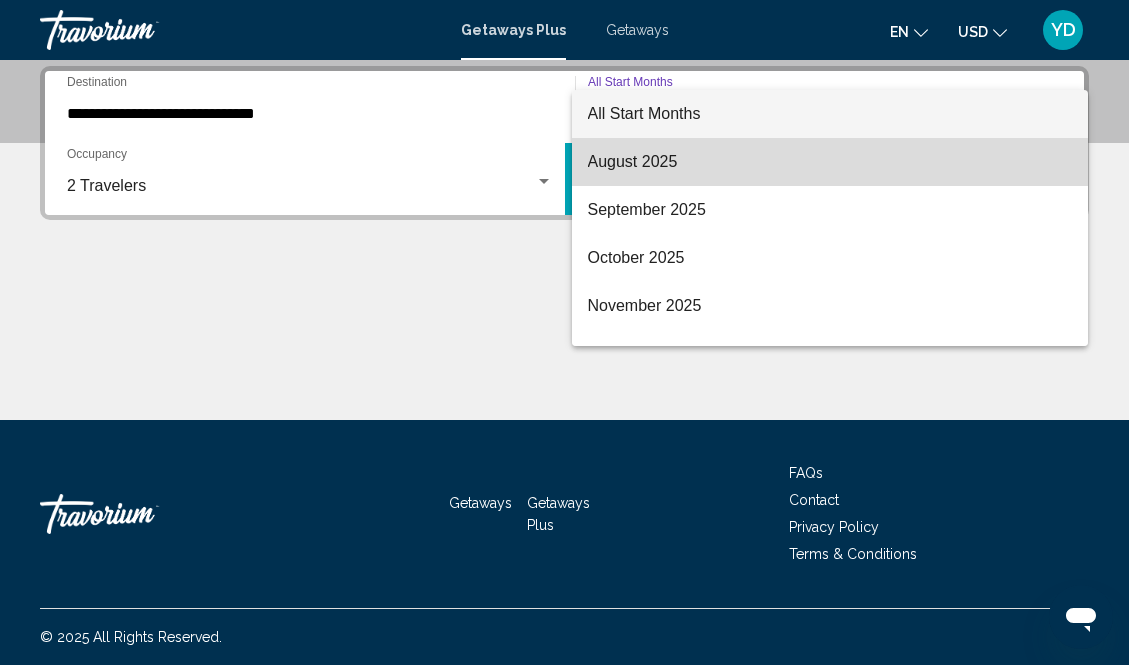 click on "August 2025" at bounding box center (830, 162) 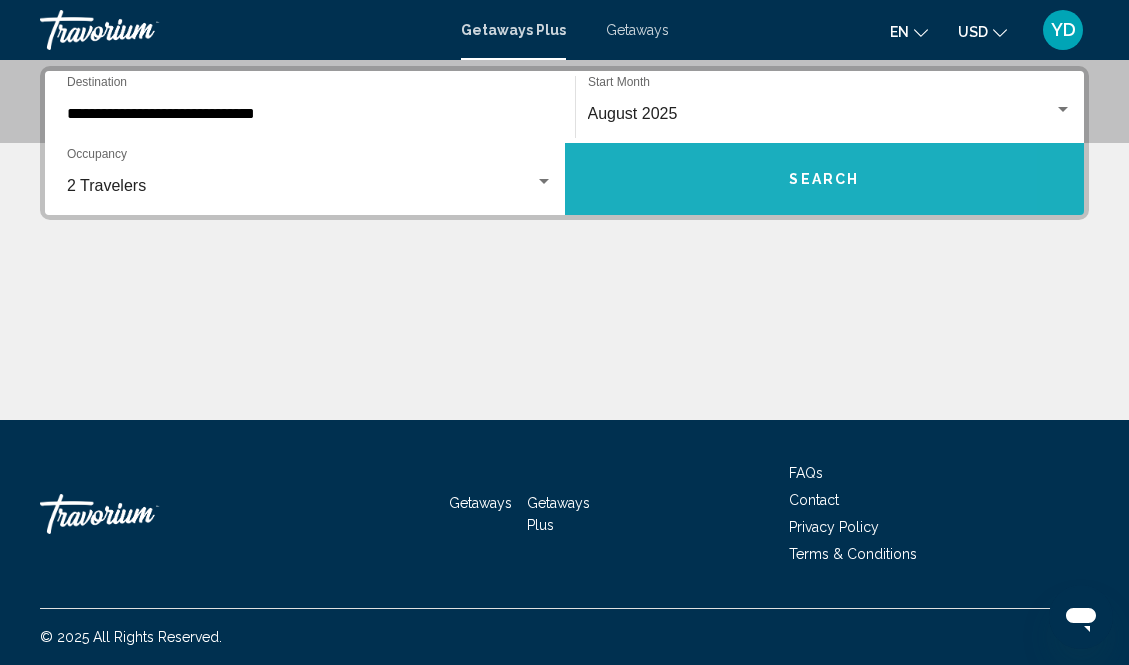 click on "Search" at bounding box center [825, 179] 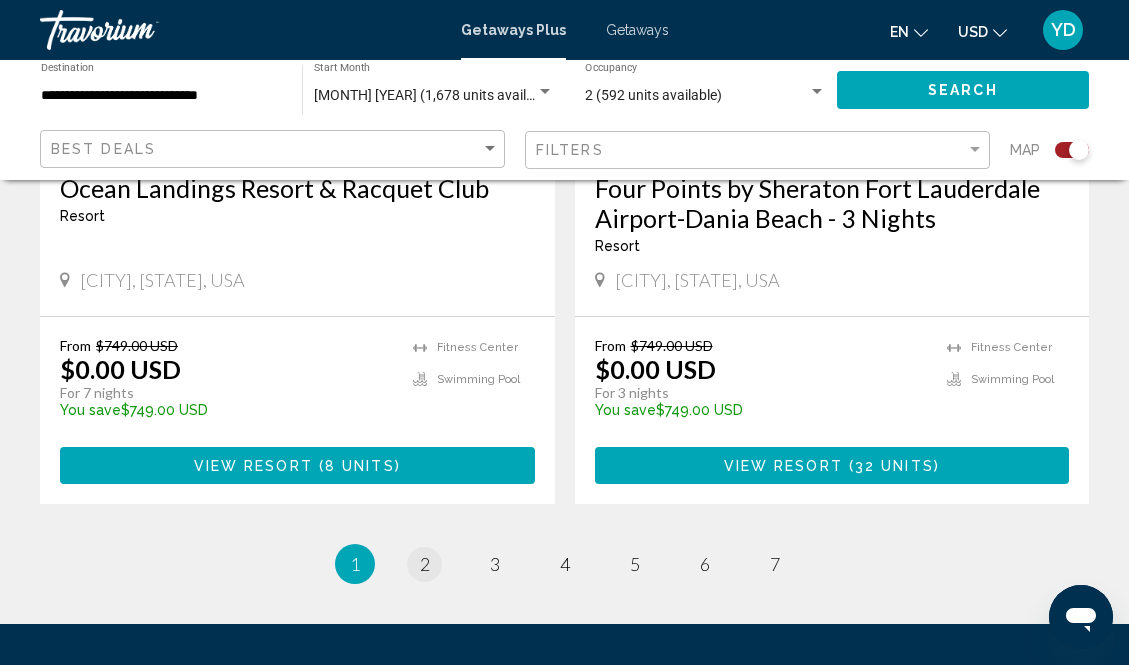 scroll, scrollTop: 4664, scrollLeft: 0, axis: vertical 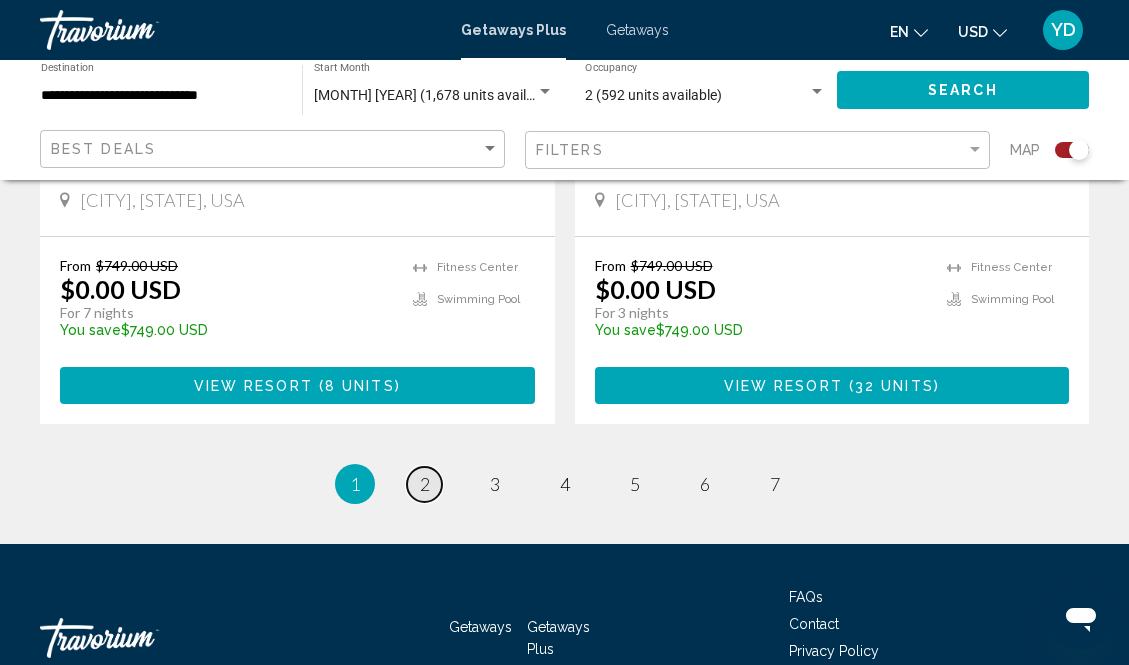 click on "2" at bounding box center (425, 484) 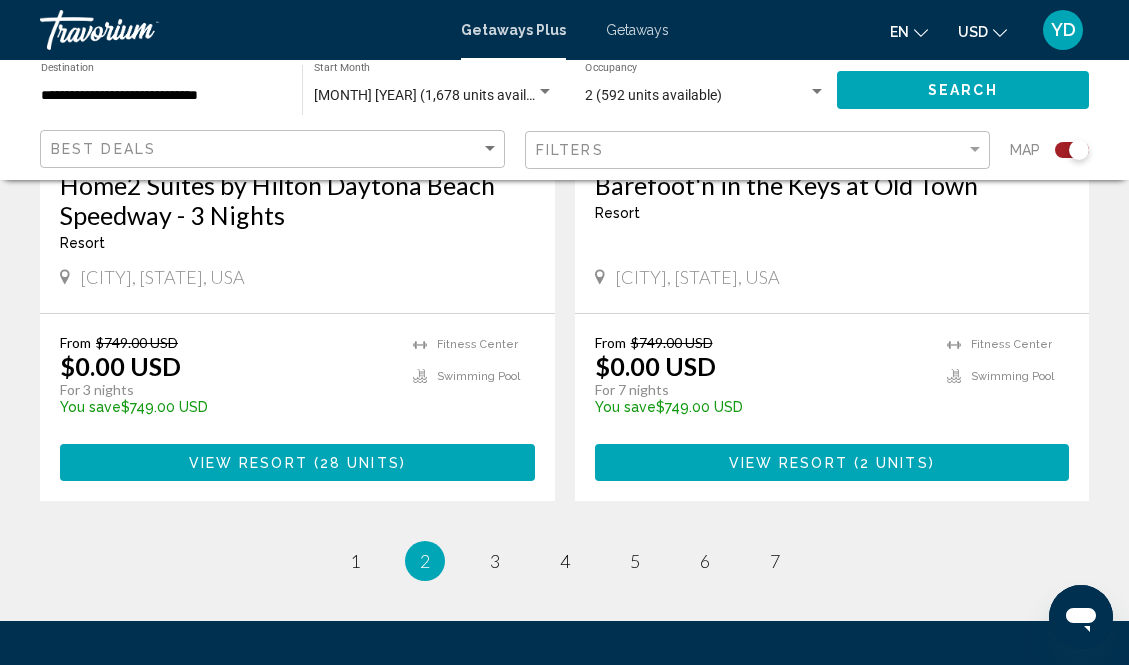 scroll, scrollTop: 4541, scrollLeft: 0, axis: vertical 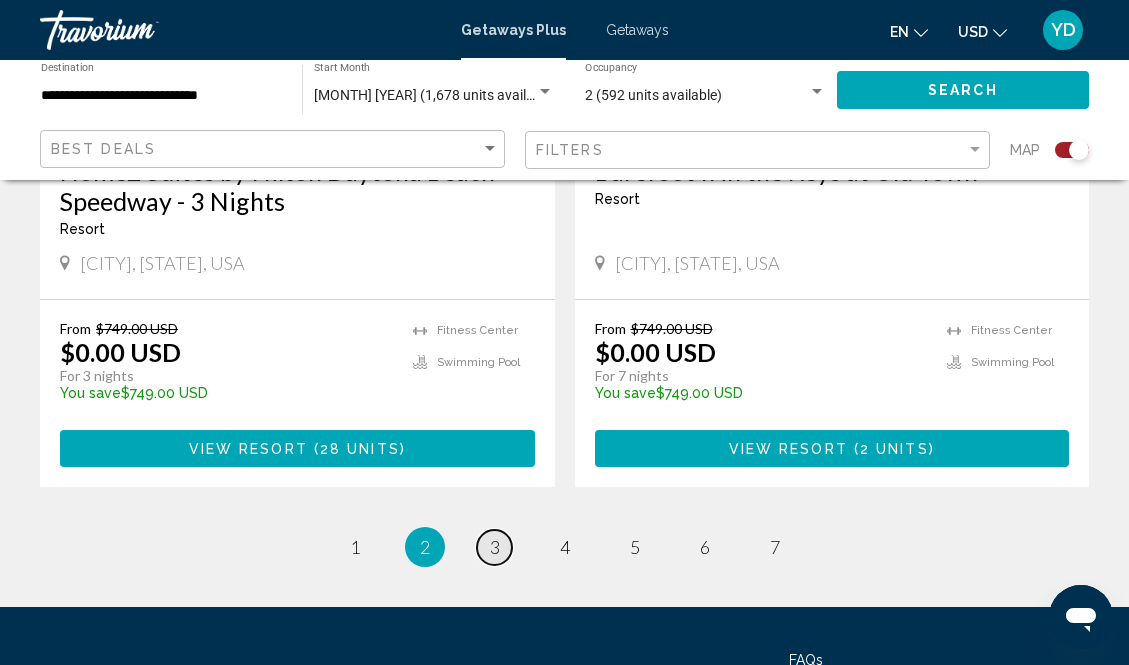 click on "3" at bounding box center (495, 547) 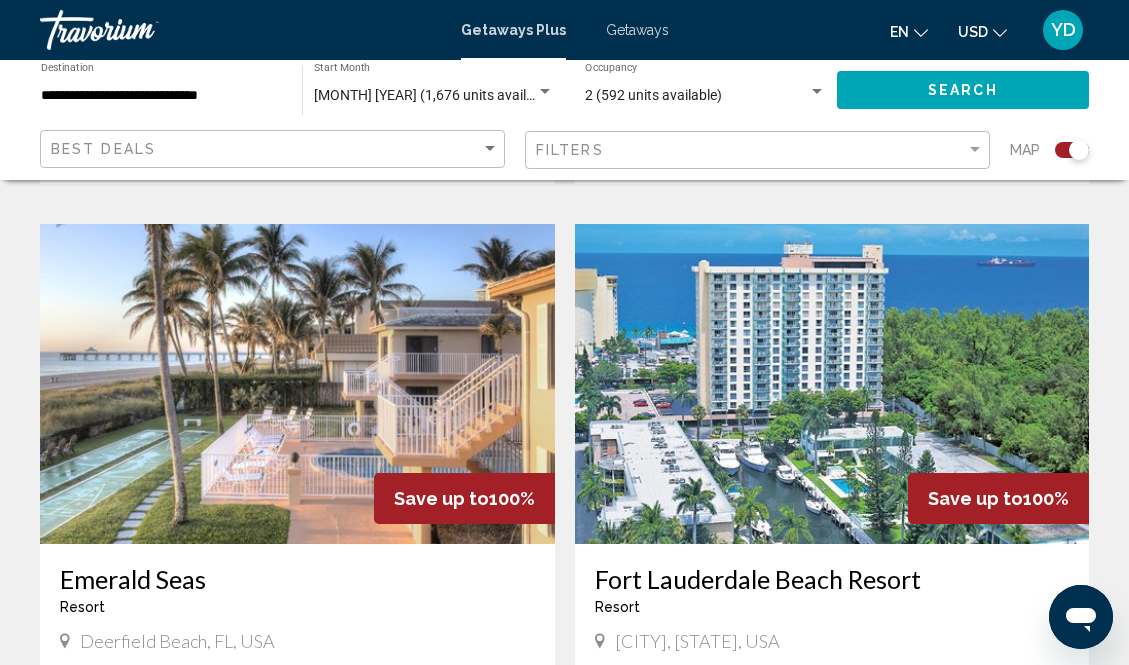 scroll, scrollTop: 0, scrollLeft: 0, axis: both 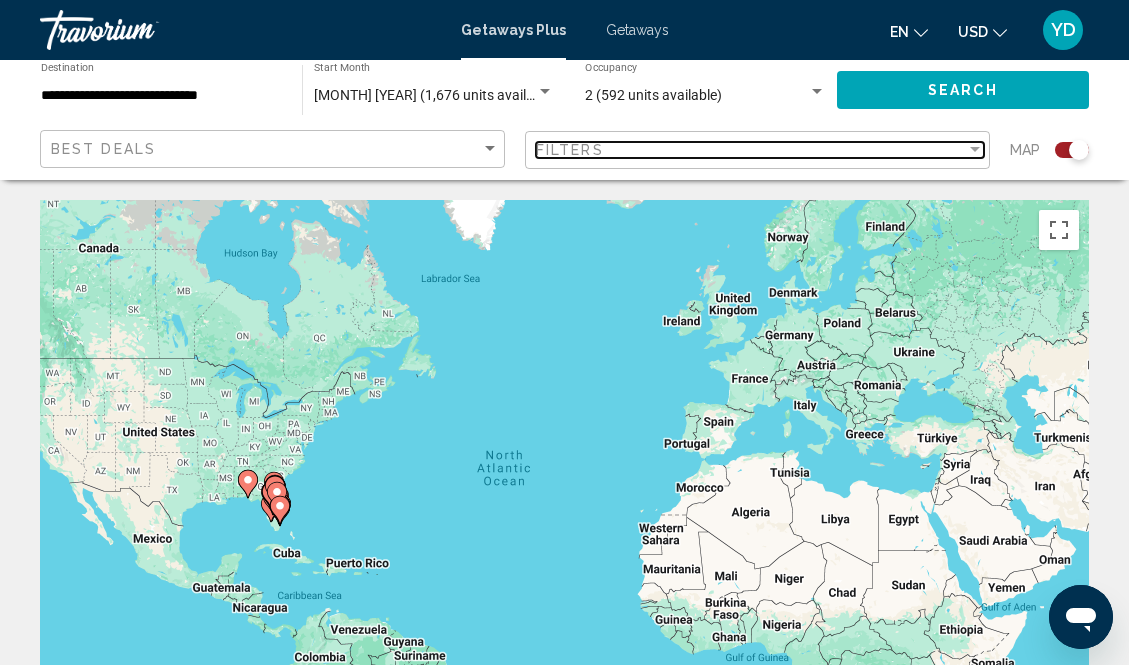 click on "Filters" at bounding box center (751, 150) 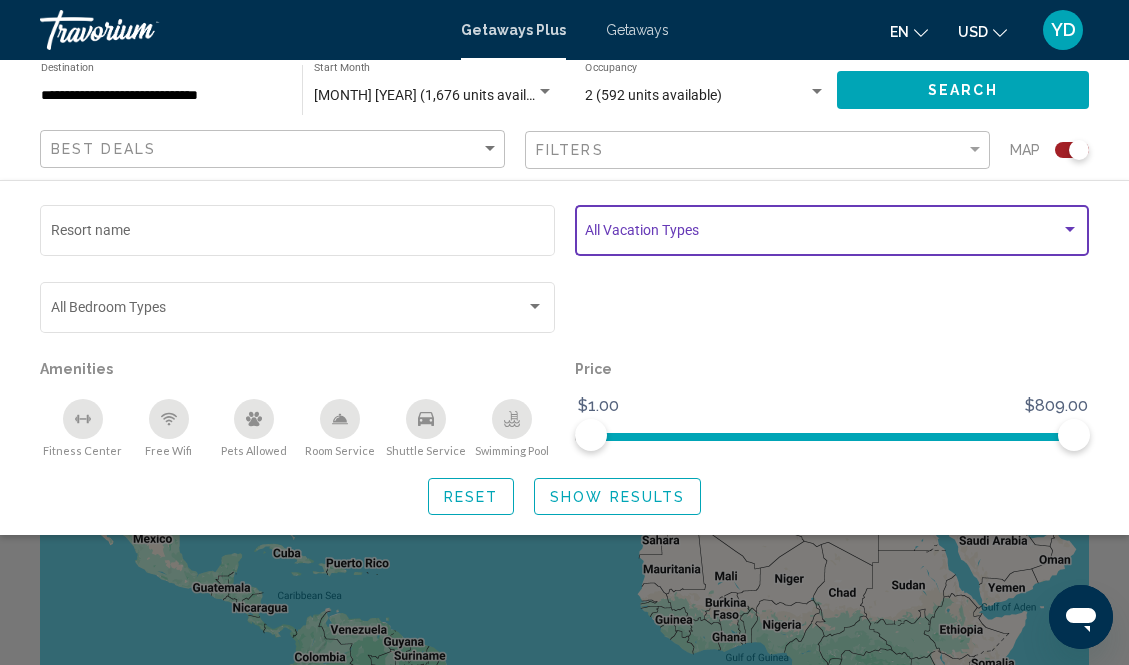 click at bounding box center [823, 234] 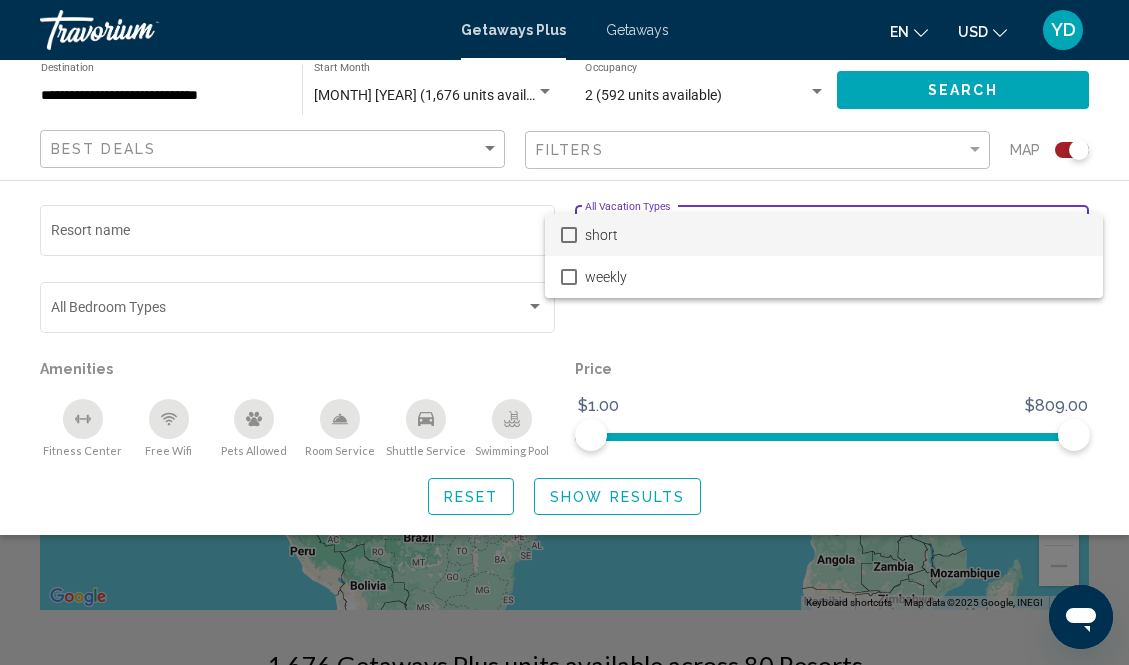 scroll, scrollTop: 189, scrollLeft: 0, axis: vertical 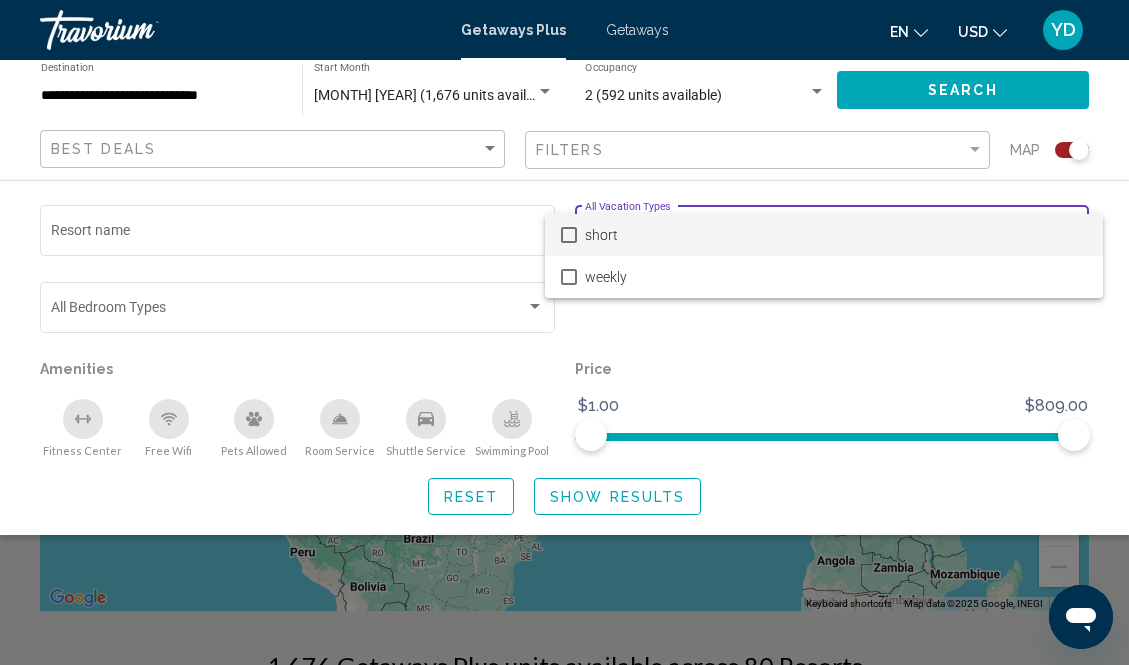 click at bounding box center (564, 332) 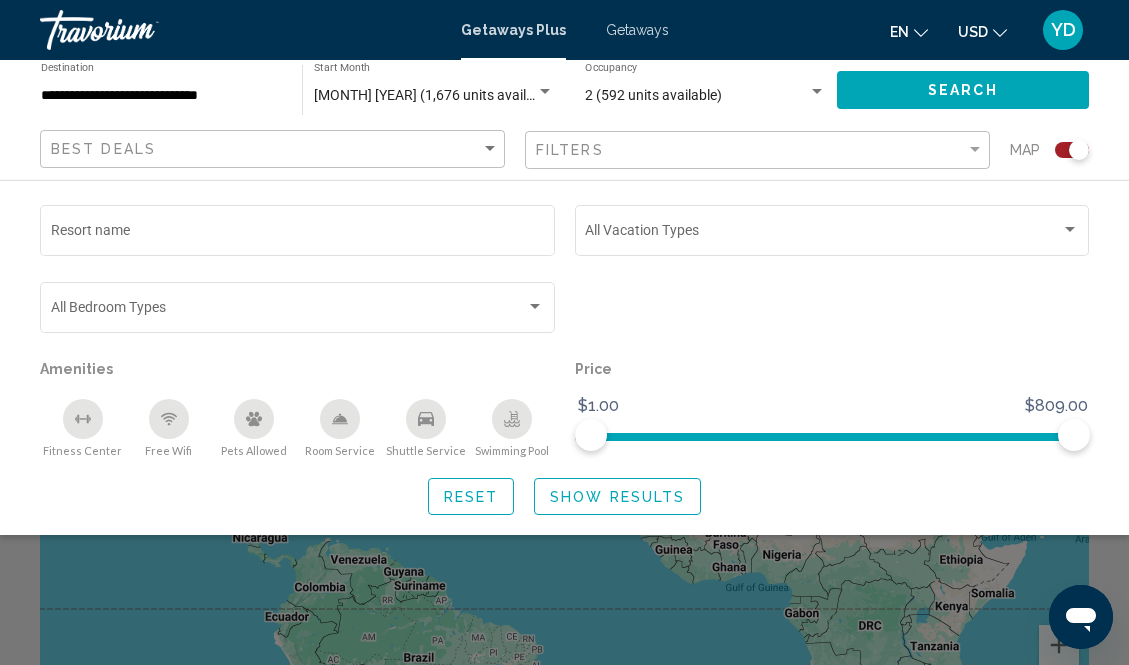 scroll, scrollTop: 72, scrollLeft: 0, axis: vertical 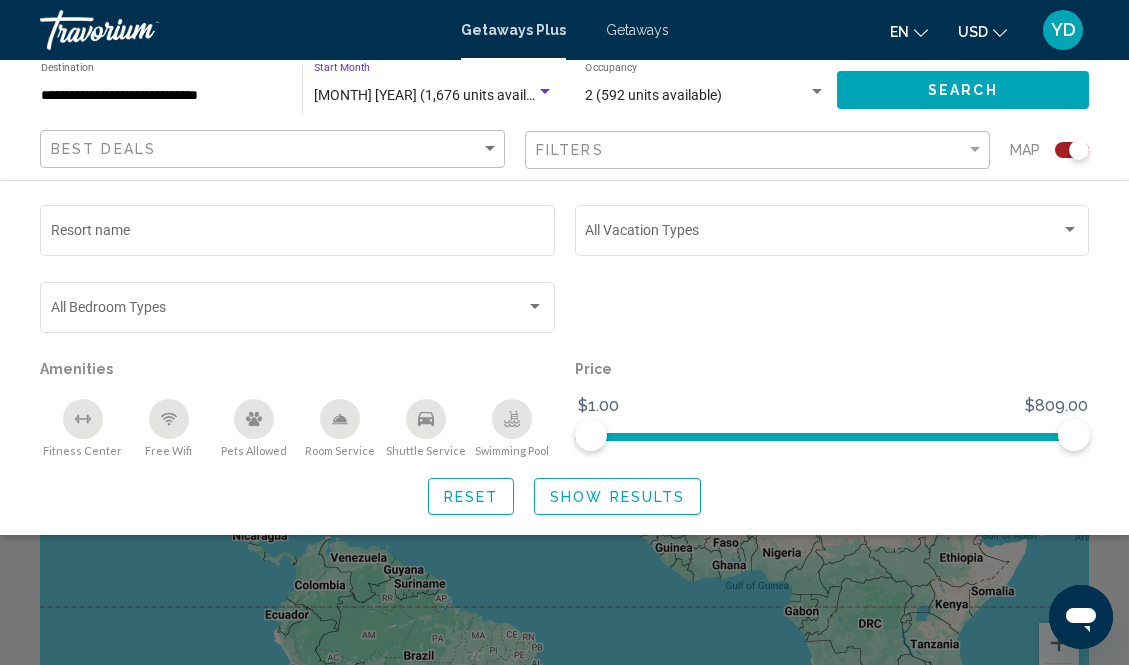 click on "August 2025 (1,676 units available)" at bounding box center [435, 95] 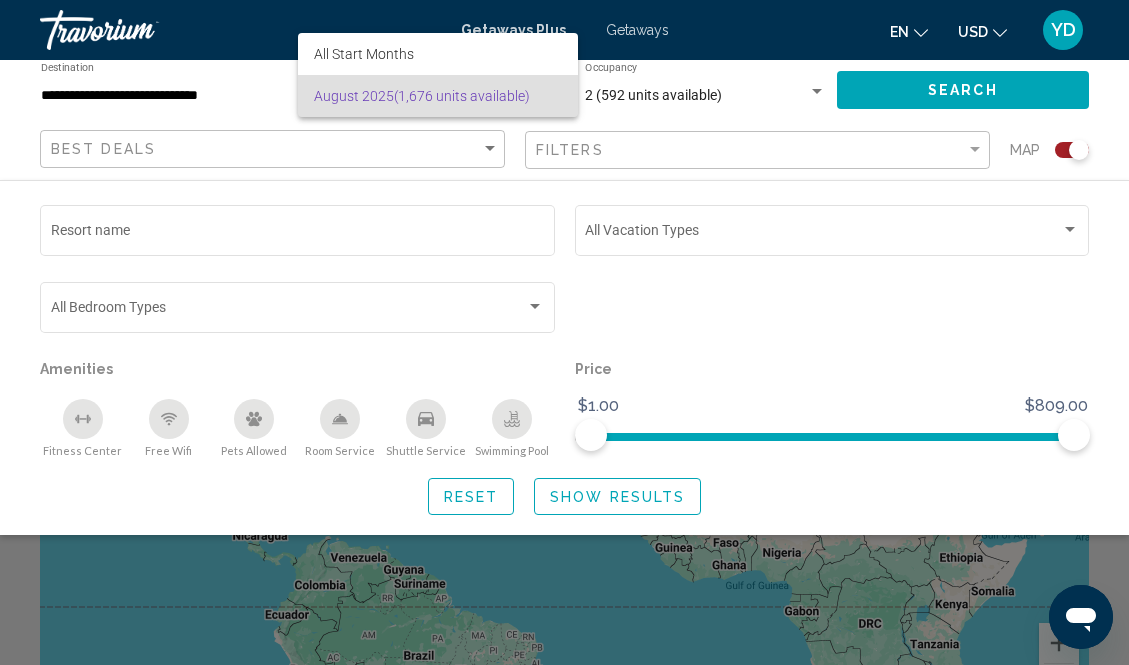 click at bounding box center (564, 332) 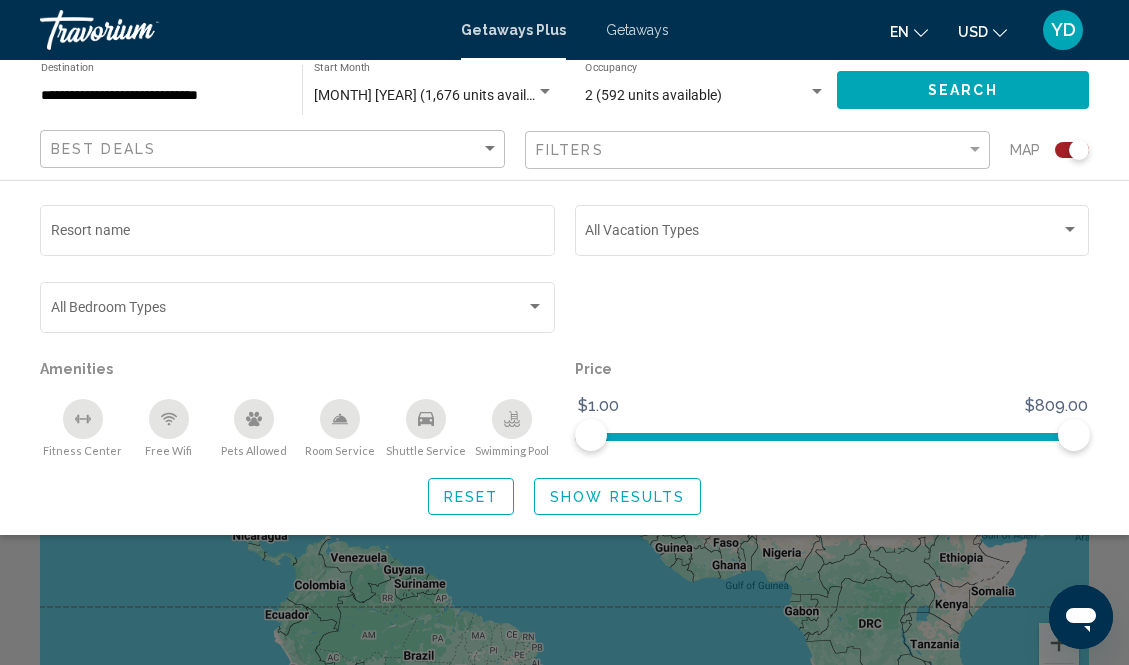 click on "**********" at bounding box center [161, 96] 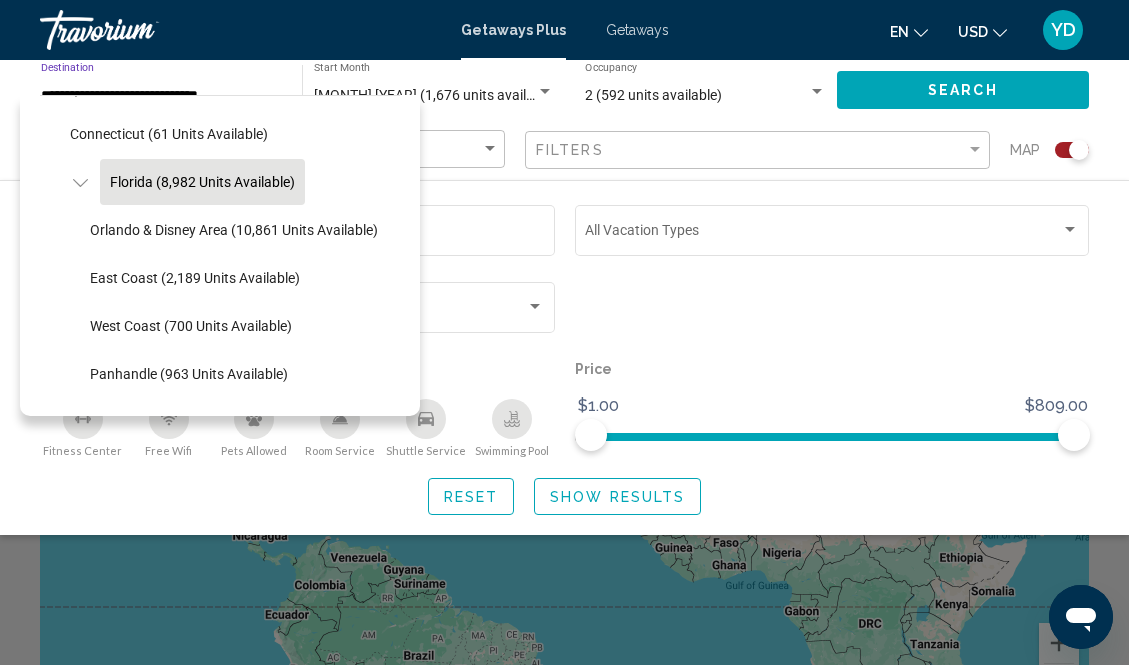 scroll, scrollTop: 348, scrollLeft: 0, axis: vertical 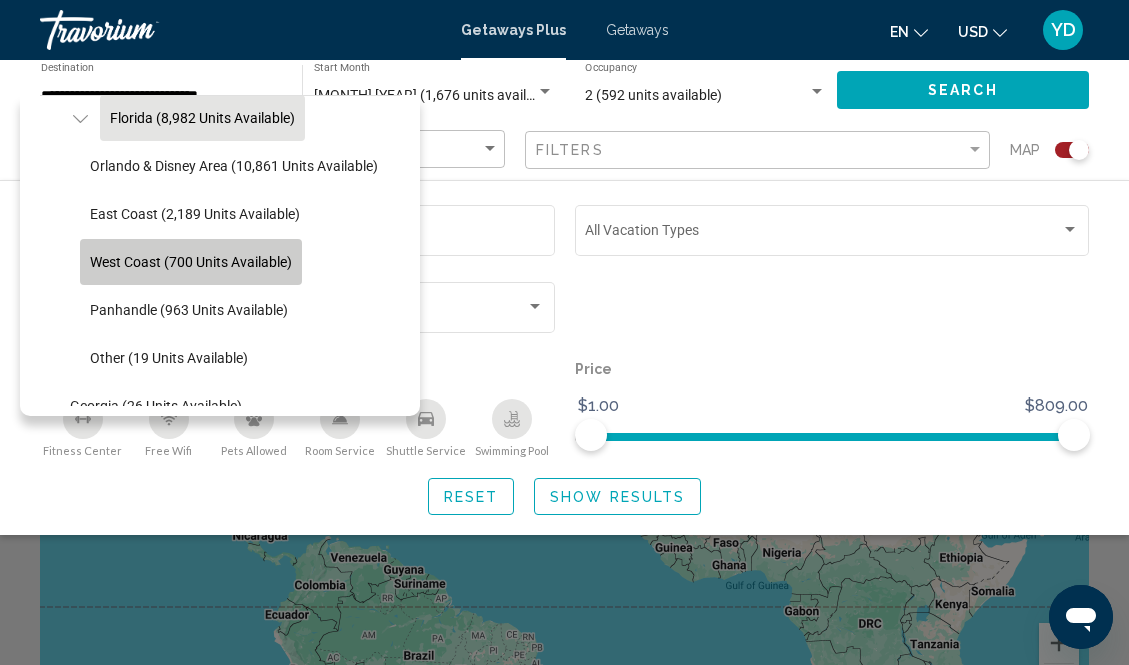 click on "West Coast (700 units available)" 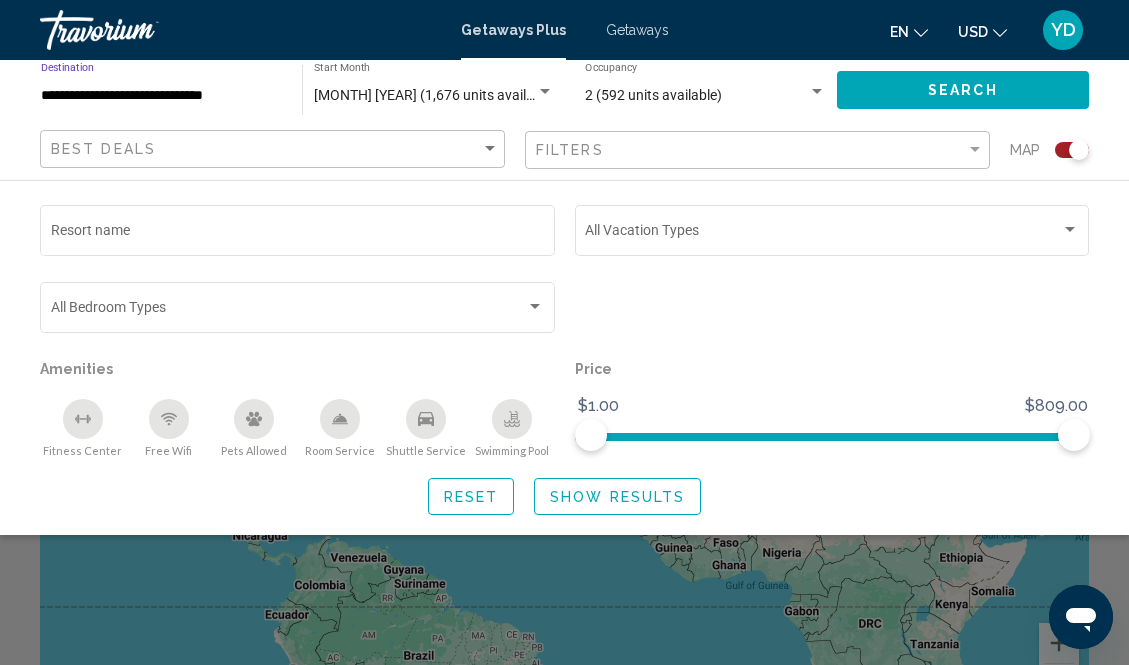 click on "Search" 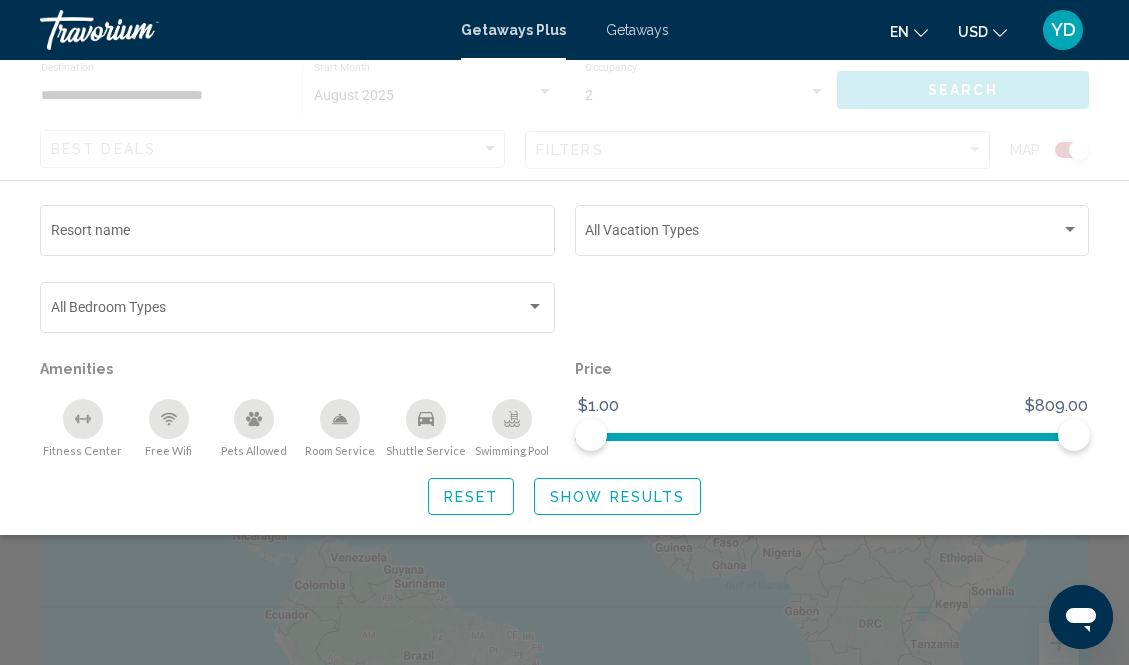 scroll, scrollTop: 0, scrollLeft: 0, axis: both 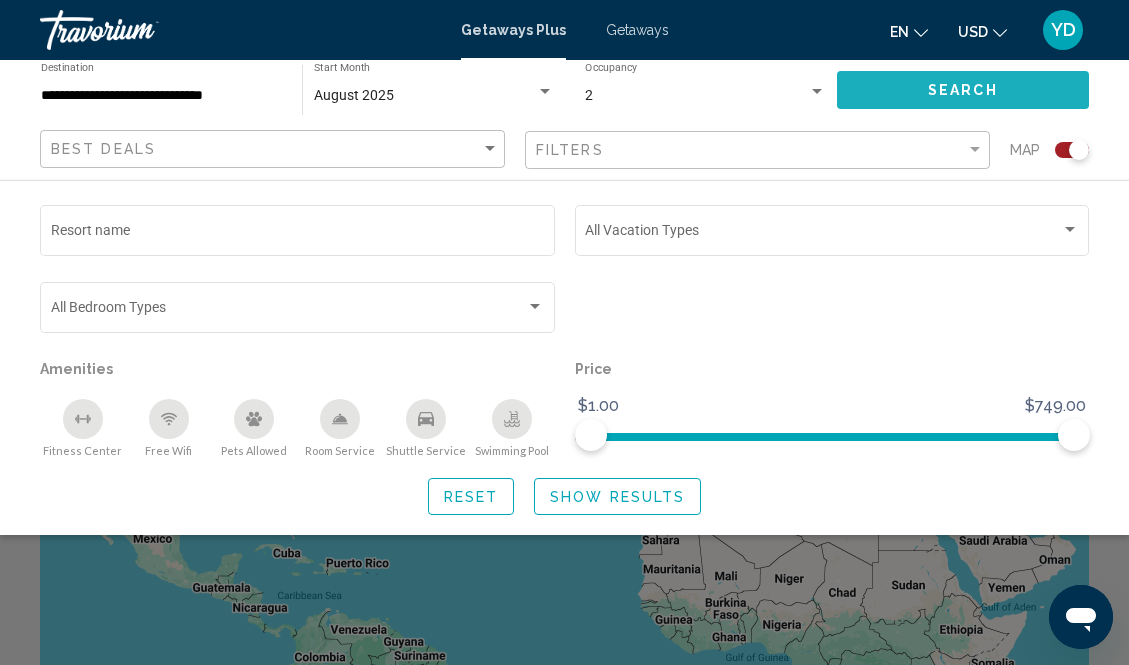 click on "Search" 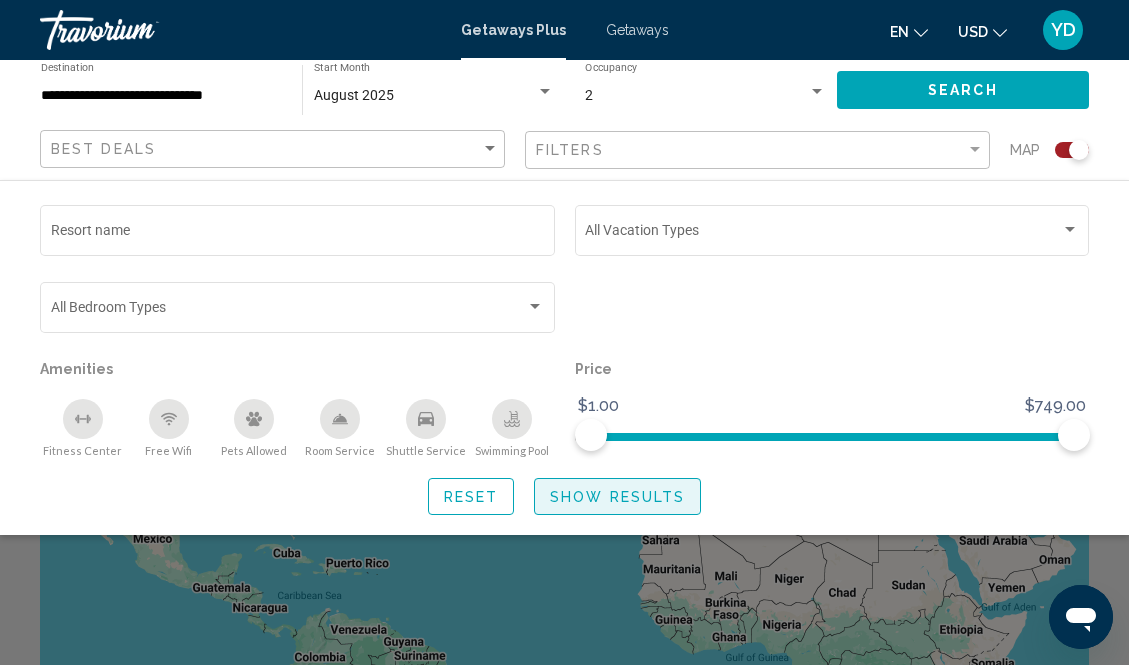 click on "Show Results" 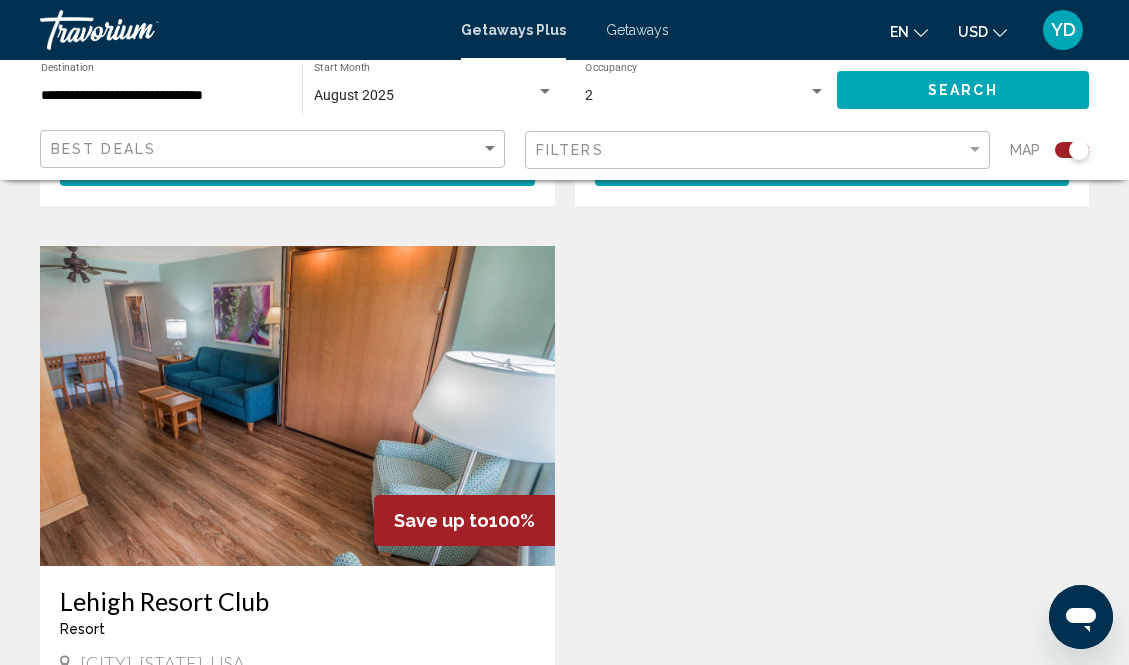 scroll, scrollTop: 0, scrollLeft: 0, axis: both 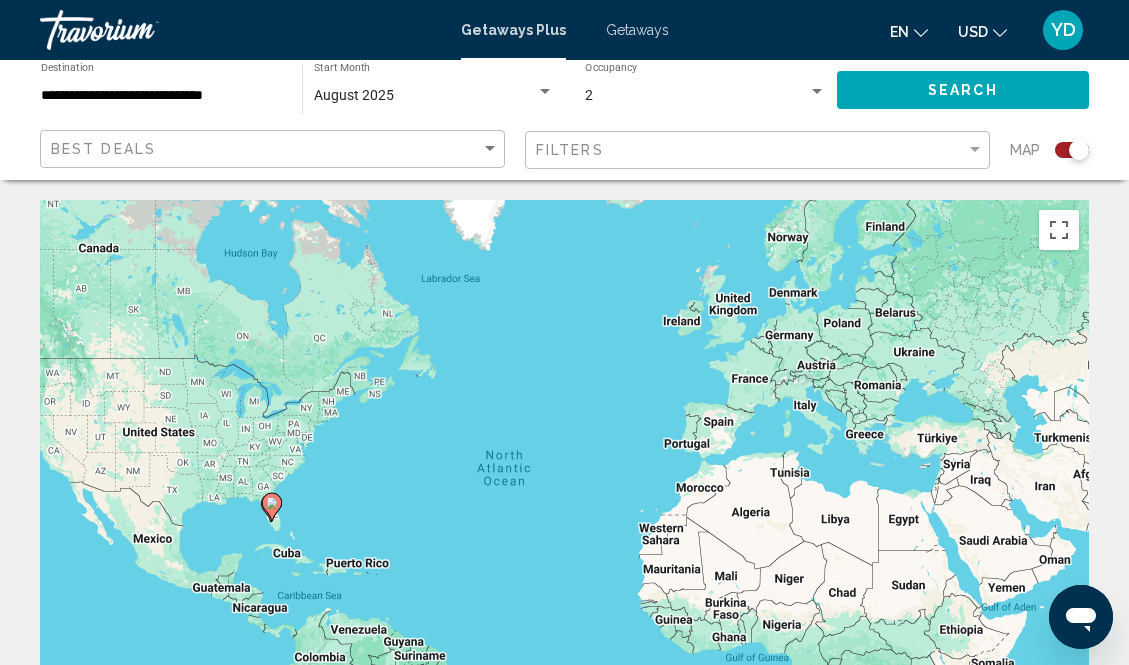 click on "**********" at bounding box center [161, 96] 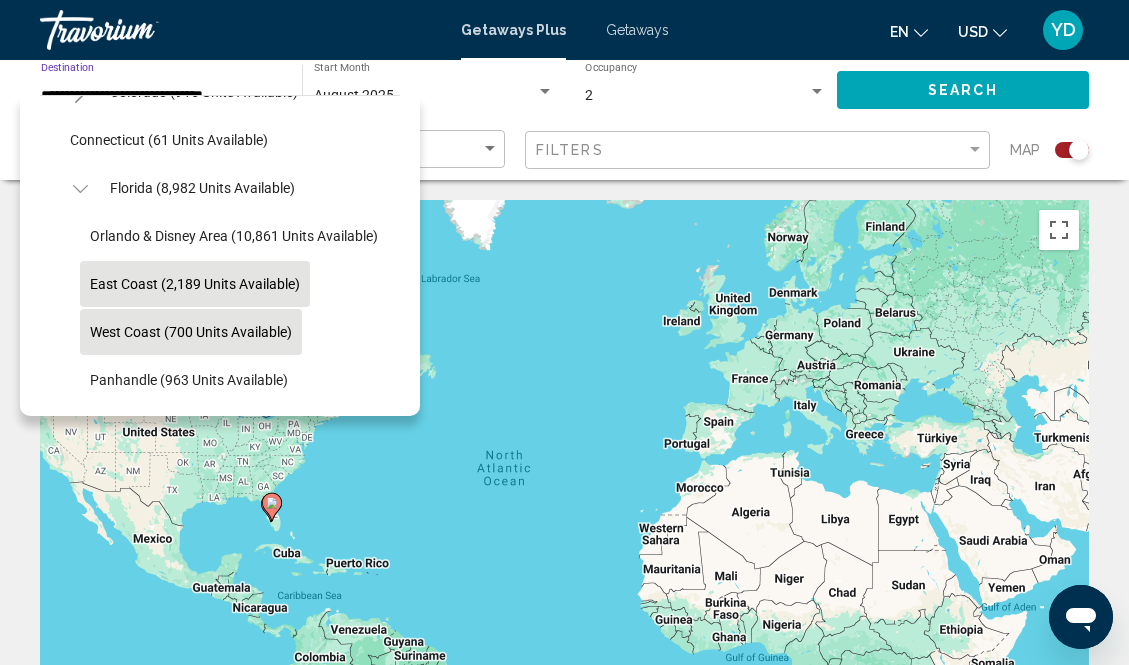 scroll, scrollTop: 277, scrollLeft: 0, axis: vertical 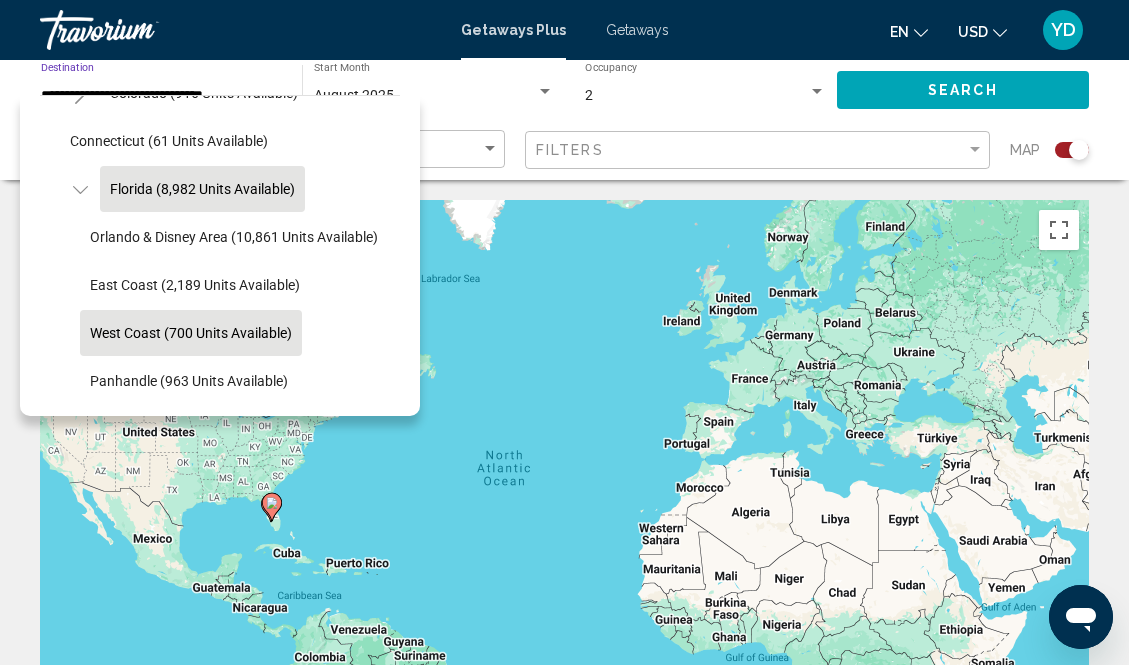 click on "Florida (8,982 units available)" 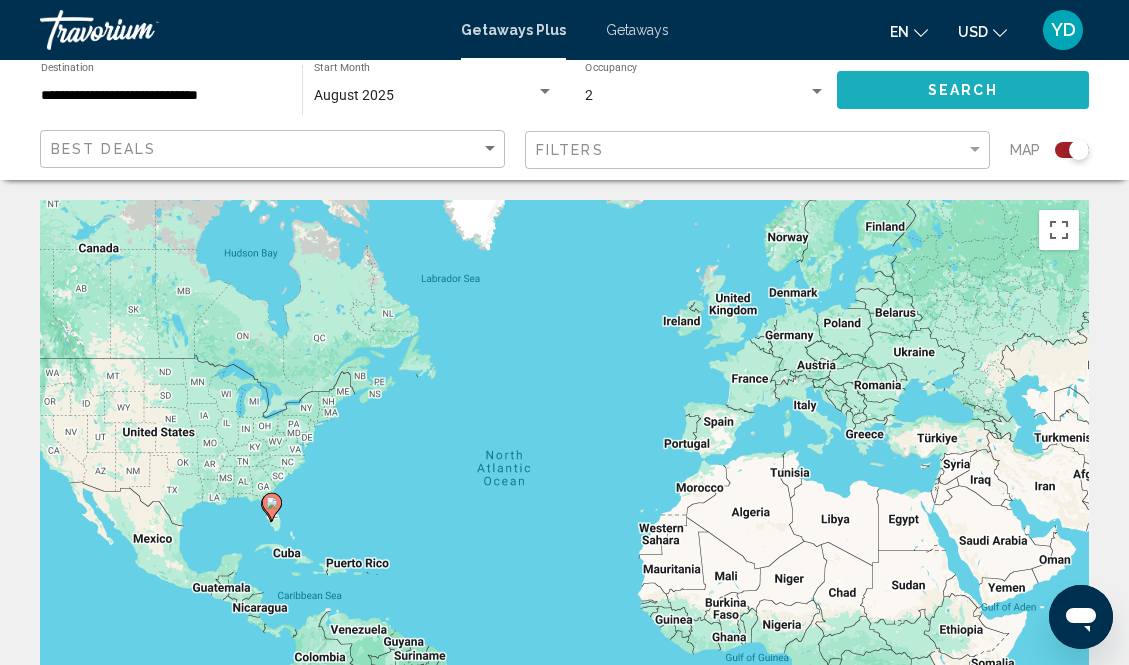 click on "Search" 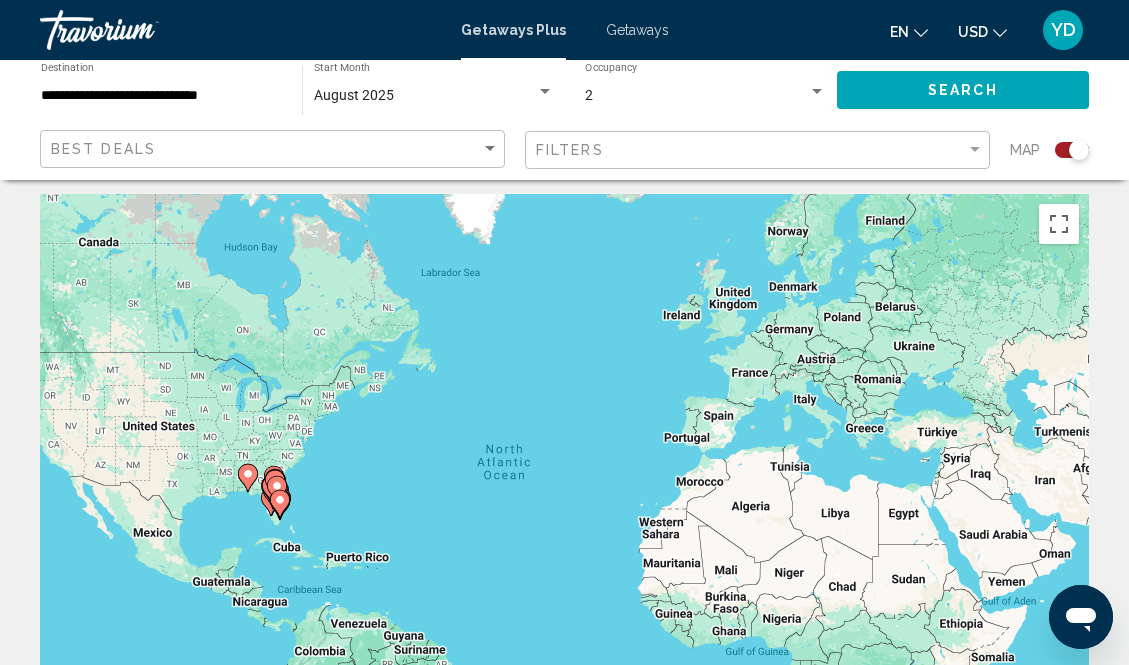 scroll, scrollTop: 4, scrollLeft: 0, axis: vertical 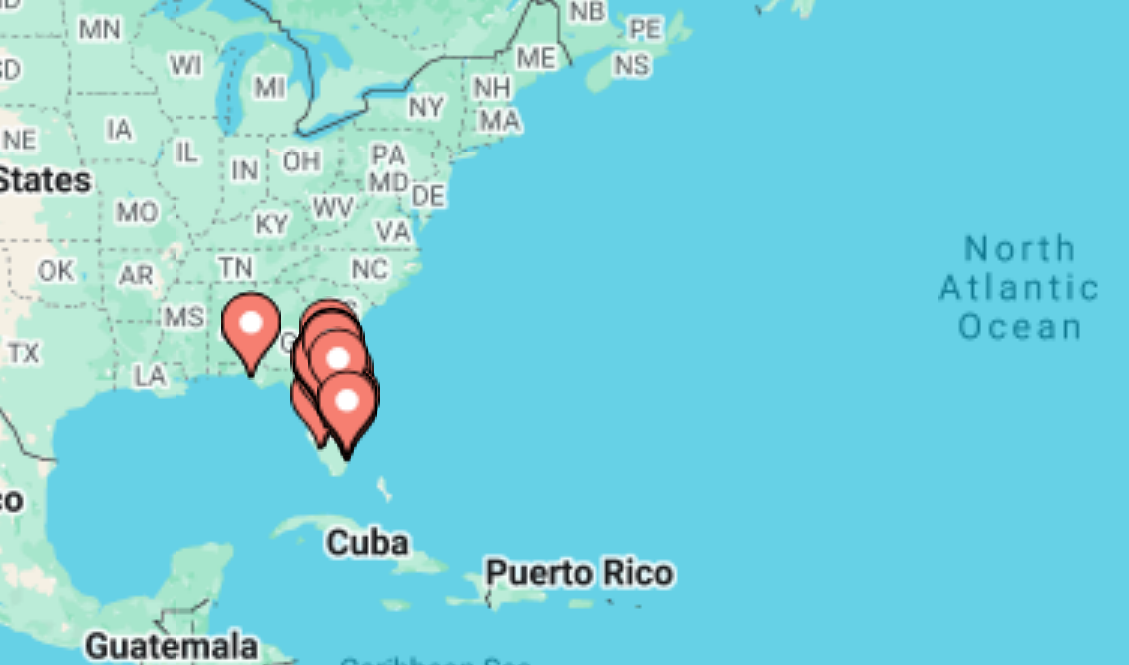 drag, startPoint x: 269, startPoint y: 455, endPoint x: 341, endPoint y: 361, distance: 118.40608 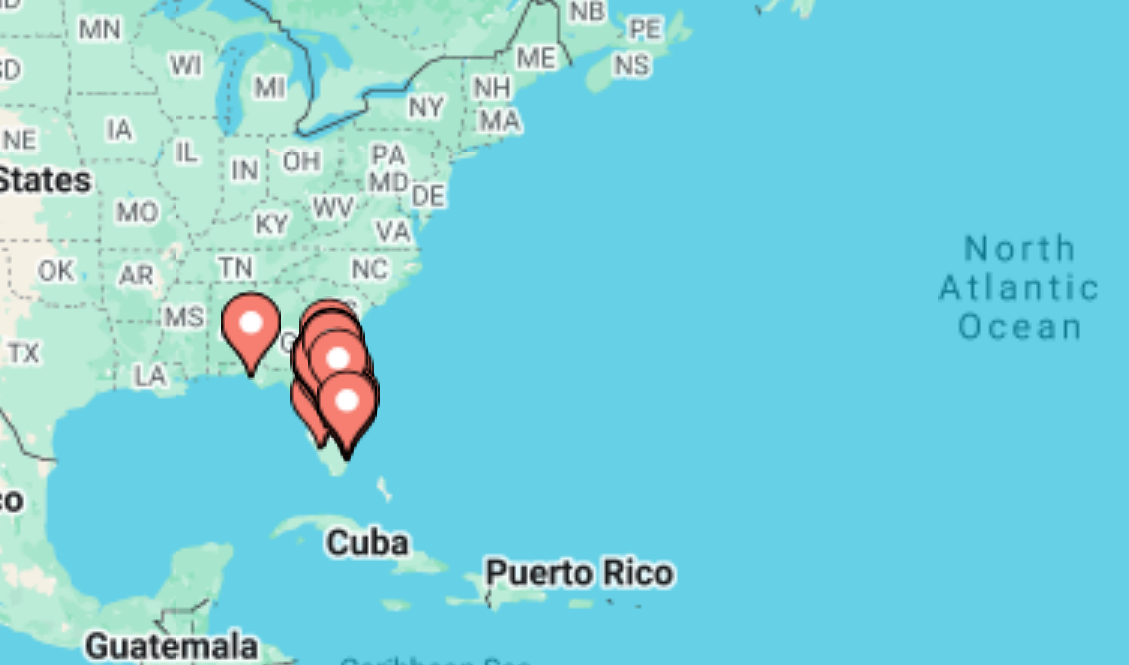click on "To activate drag with keyboard, press Alt + Enter. Once in keyboard drag state, use the arrow keys to move the marker. To complete the drag, press the Enter key. To cancel, press Escape." at bounding box center [564, 496] 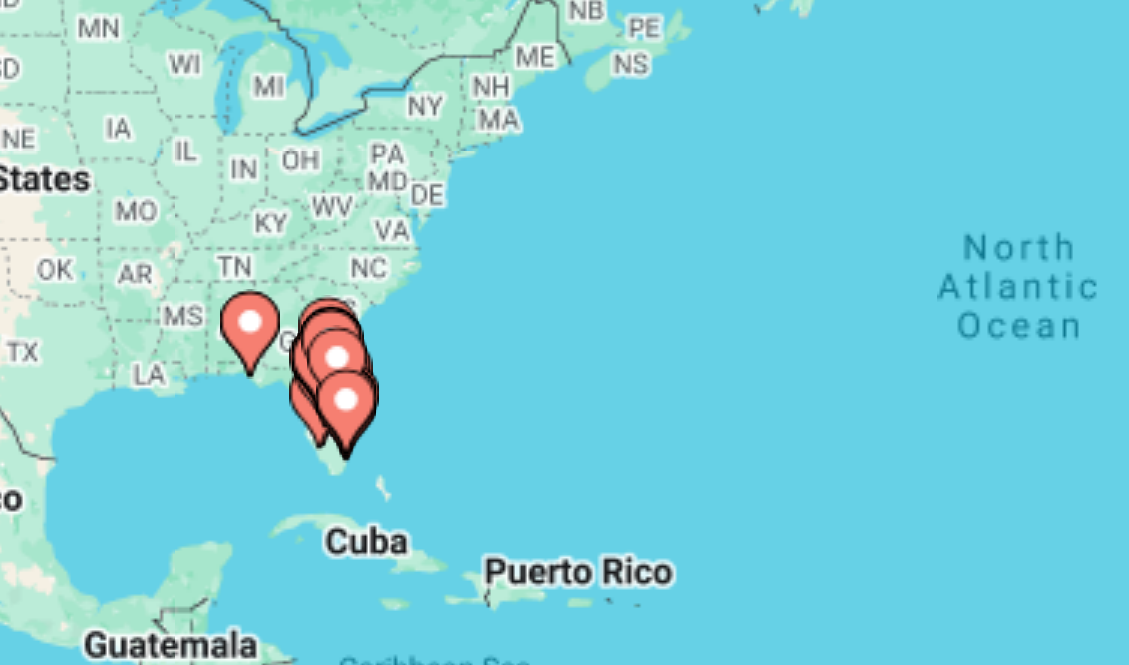 click on "To activate drag with keyboard, press Alt + Enter. Once in keyboard drag state, use the arrow keys to move the marker. To complete the drag, press the Enter key. To cancel, press Escape." at bounding box center (564, 496) 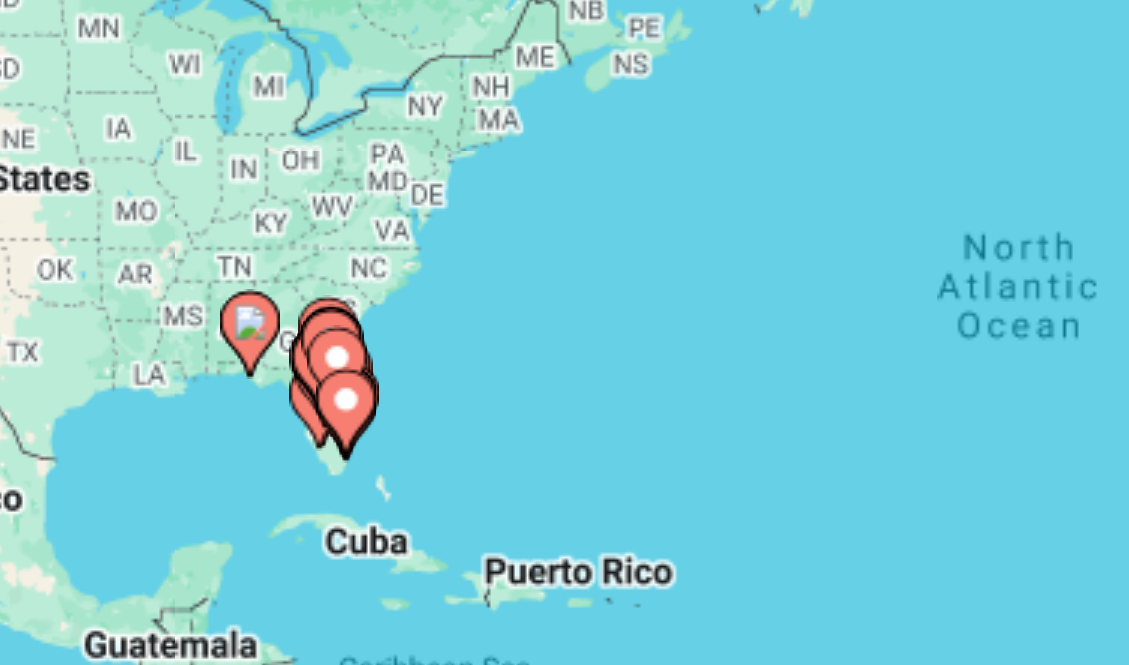 click on "To activate drag with keyboard, press Alt + Enter. Once in keyboard drag state, use the arrow keys to move the marker. To complete the drag, press the Enter key. To cancel, press Escape." at bounding box center (564, 496) 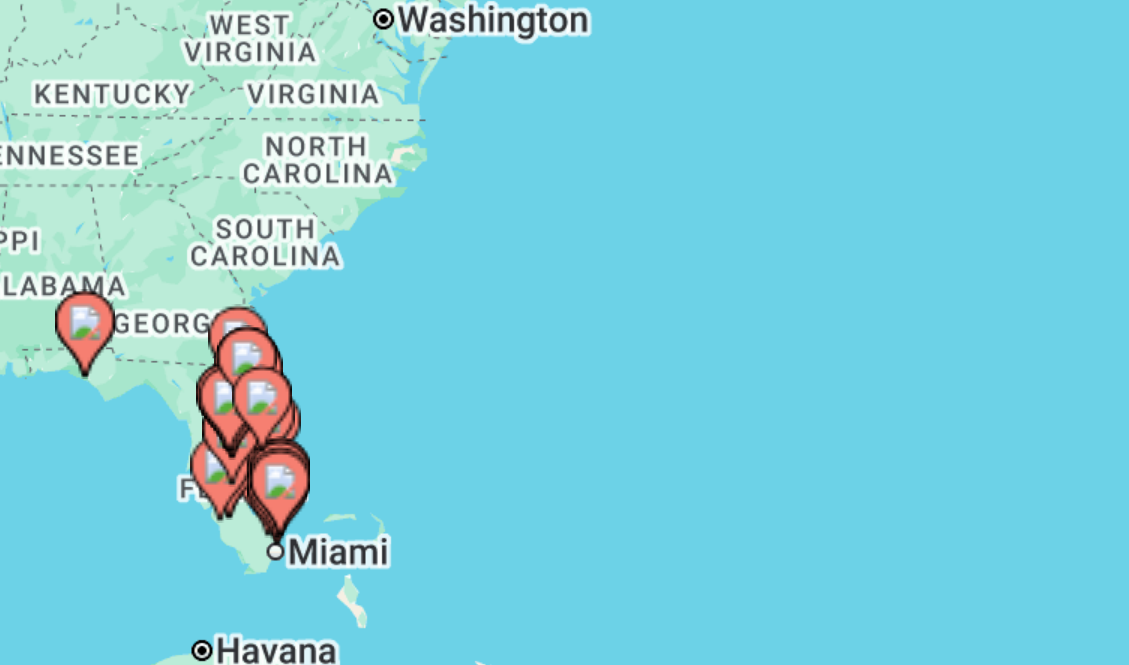 click on "To activate drag with keyboard, press Alt + Enter. Once in keyboard drag state, use the arrow keys to move the marker. To complete the drag, press the Enter key. To cancel, press Escape." at bounding box center [564, 496] 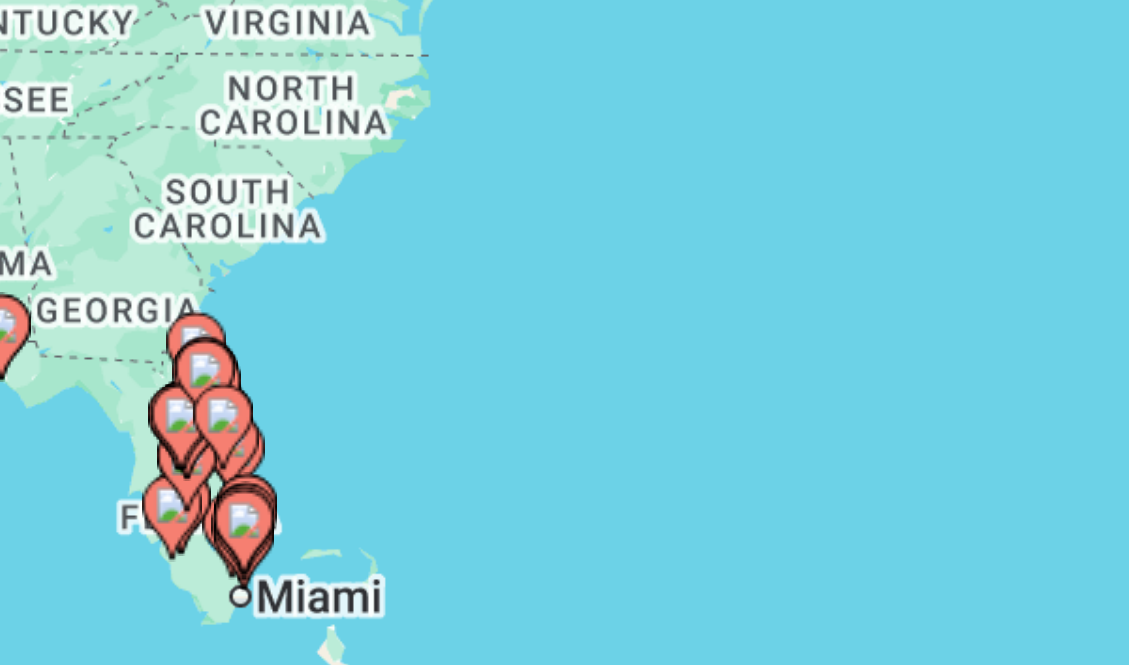 click on "To activate drag with keyboard, press Alt + Enter. Once in keyboard drag state, use the arrow keys to move the marker. To complete the drag, press the Enter key. To cancel, press Escape." at bounding box center (564, 496) 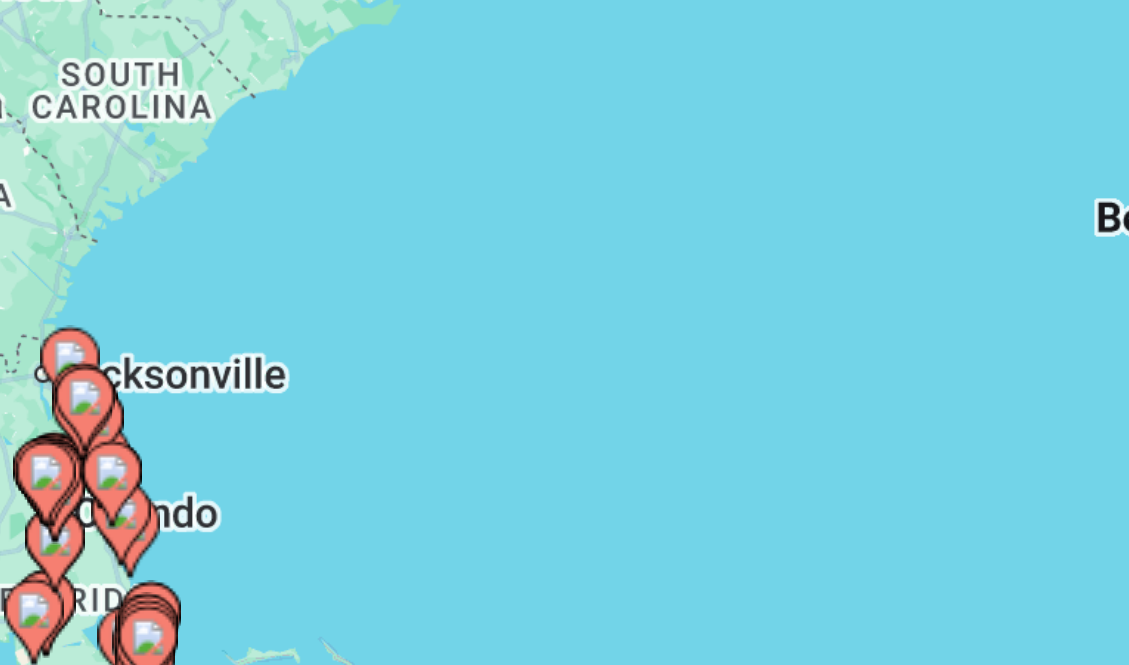 click on "To activate drag with keyboard, press Alt + Enter. Once in keyboard drag state, use the arrow keys to move the marker. To complete the drag, press the Enter key. To cancel, press Escape." at bounding box center [564, 496] 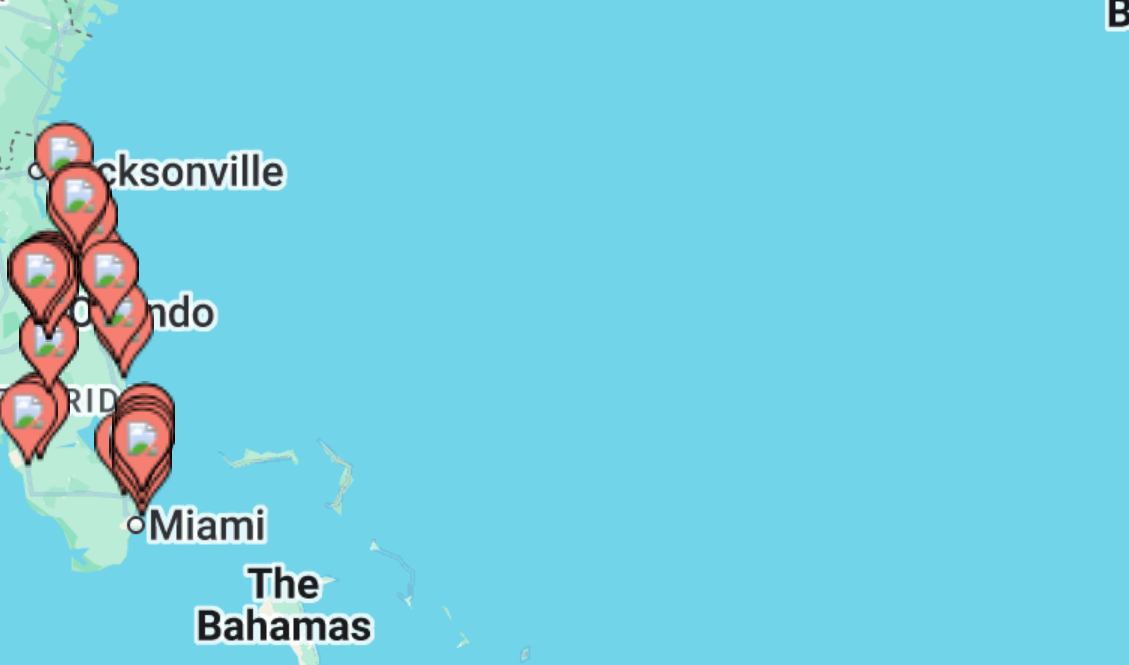 click on "To activate drag with keyboard, press Alt + Enter. Once in keyboard drag state, use the arrow keys to move the marker. To complete the drag, press the Enter key. To cancel, press Escape." at bounding box center [564, 496] 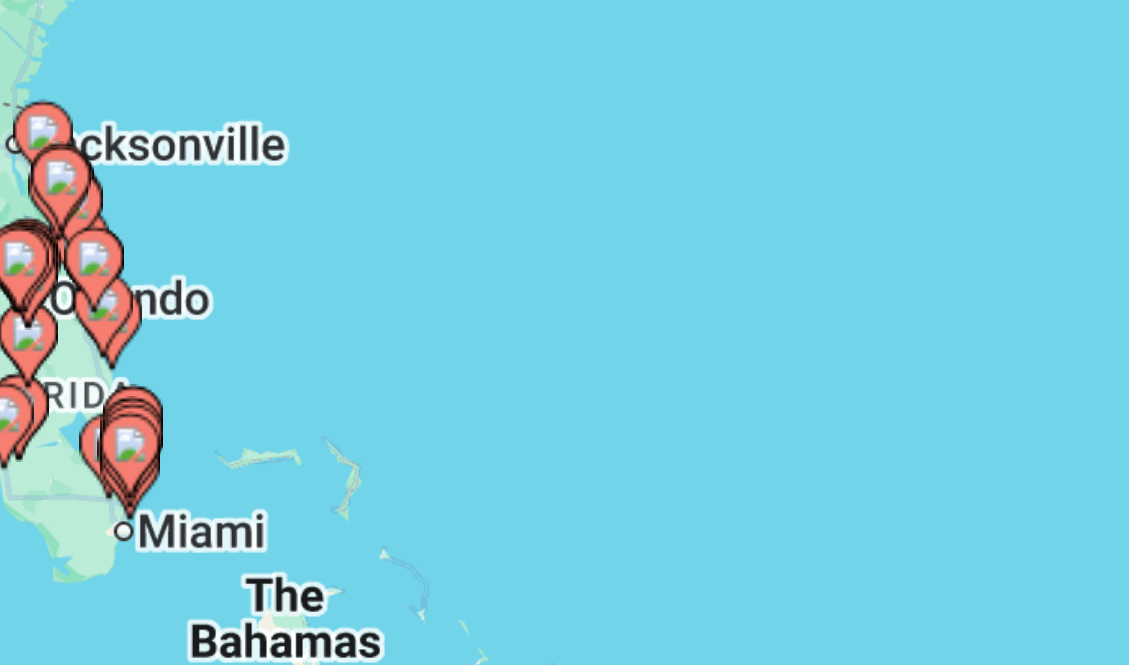 click on "To activate drag with keyboard, press Alt + Enter. Once in keyboard drag state, use the arrow keys to move the marker. To complete the drag, press the Enter key. To cancel, press Escape." at bounding box center [564, 496] 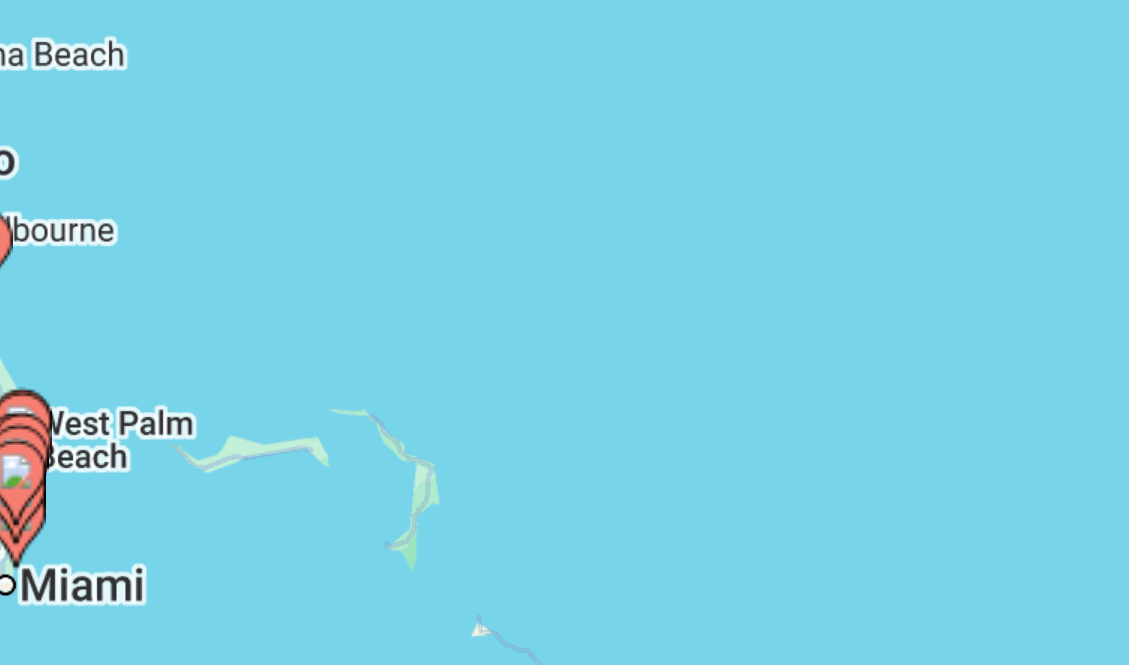 click on "To activate drag with keyboard, press Alt + Enter. Once in keyboard drag state, use the arrow keys to move the marker. To complete the drag, press the Enter key. To cancel, press Escape." at bounding box center [564, 496] 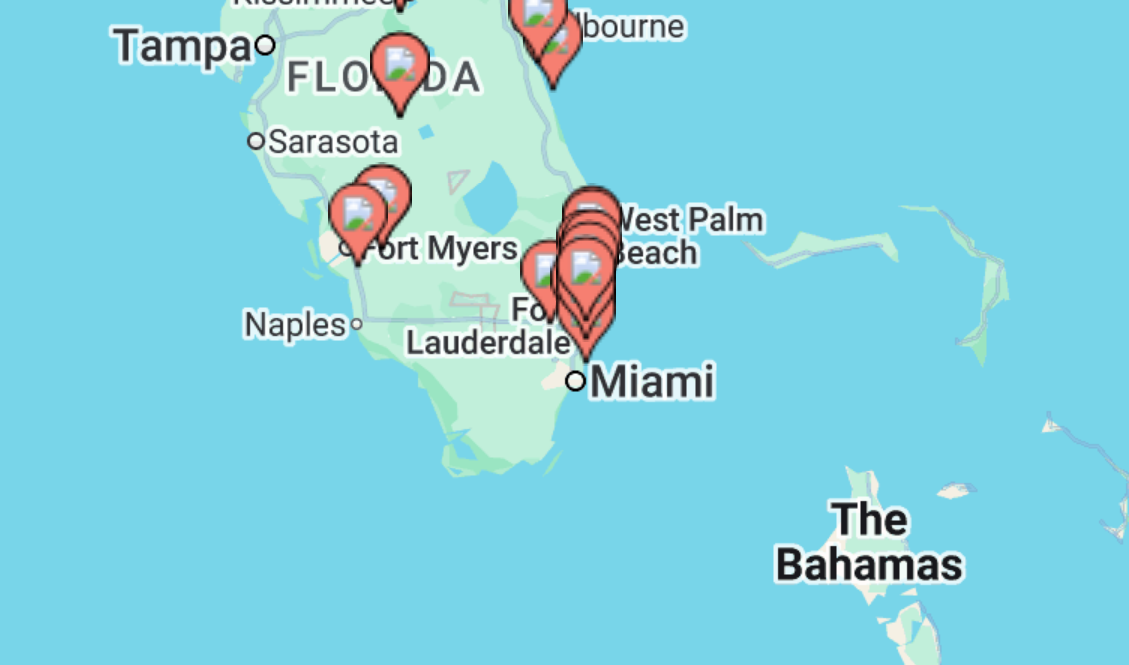 drag, startPoint x: 326, startPoint y: 432, endPoint x: 518, endPoint y: 589, distance: 248.01814 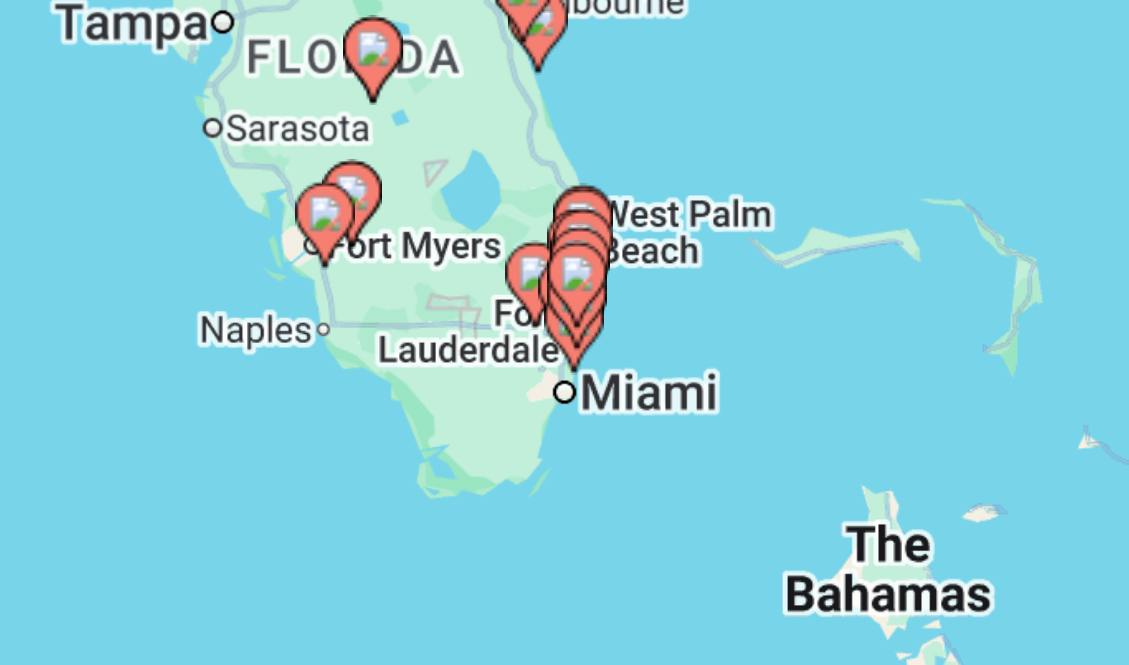click on "To activate drag with keyboard, press Alt + Enter. Once in keyboard drag state, use the arrow keys to move the marker. To complete the drag, press the Enter key. To cancel, press Escape." at bounding box center (564, 496) 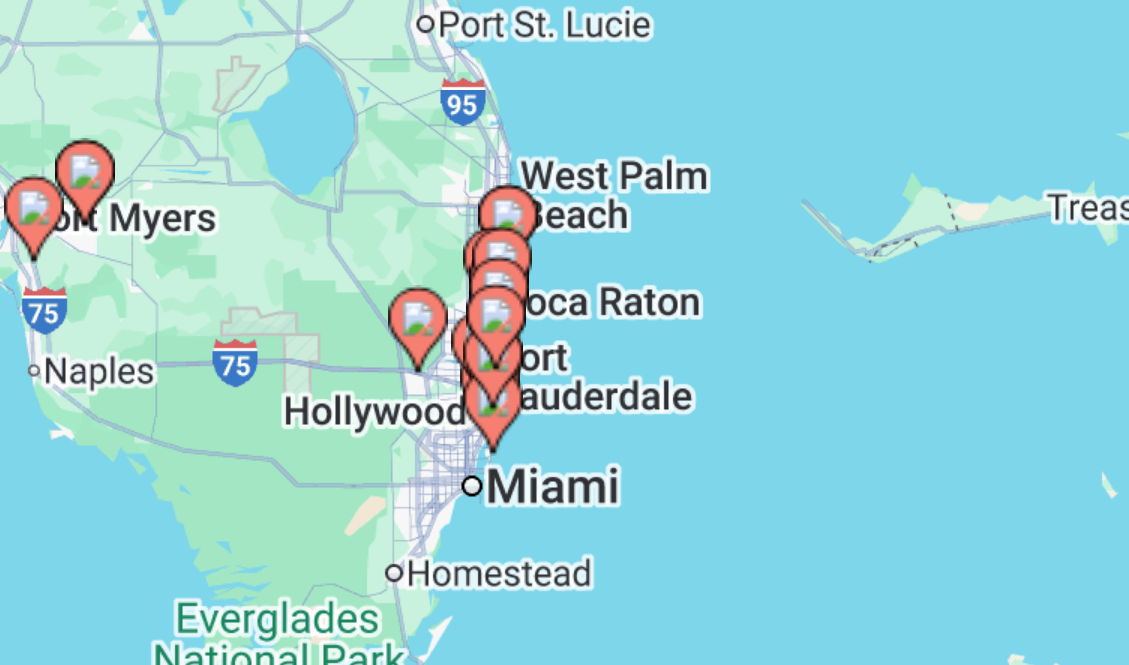 click on "To activate drag with keyboard, press Alt + Enter. Once in keyboard drag state, use the arrow keys to move the marker. To complete the drag, press the Enter key. To cancel, press Escape." at bounding box center [564, 496] 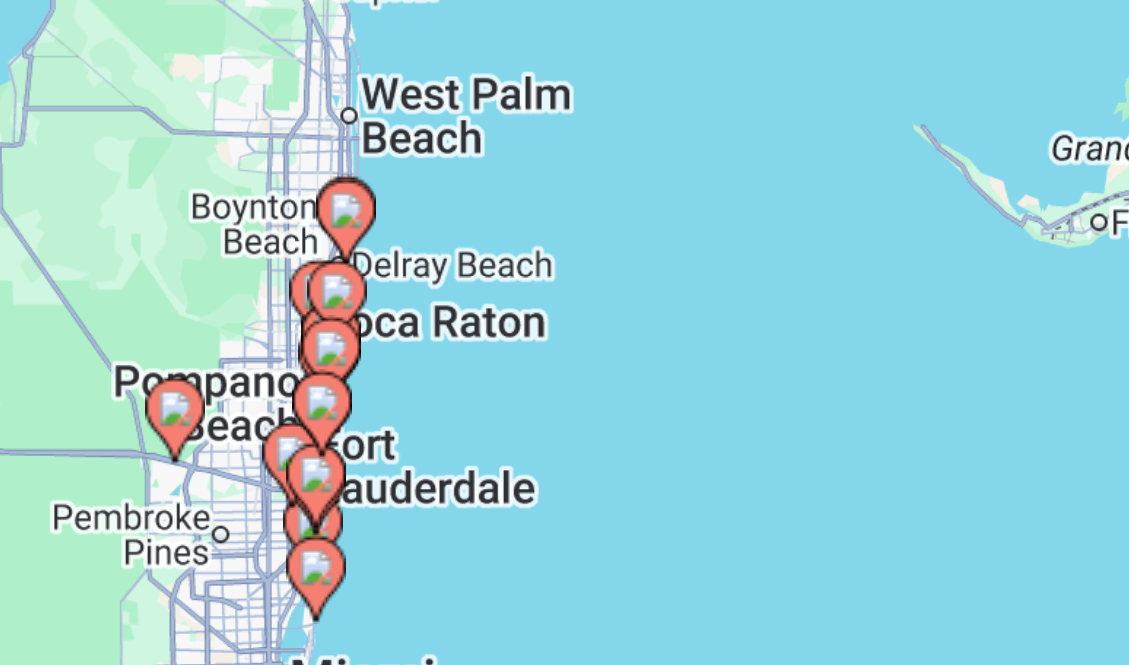 click on "To activate drag with keyboard, press Alt + Enter. Once in keyboard drag state, use the arrow keys to move the marker. To complete the drag, press the Enter key. To cancel, press Escape." at bounding box center (564, 496) 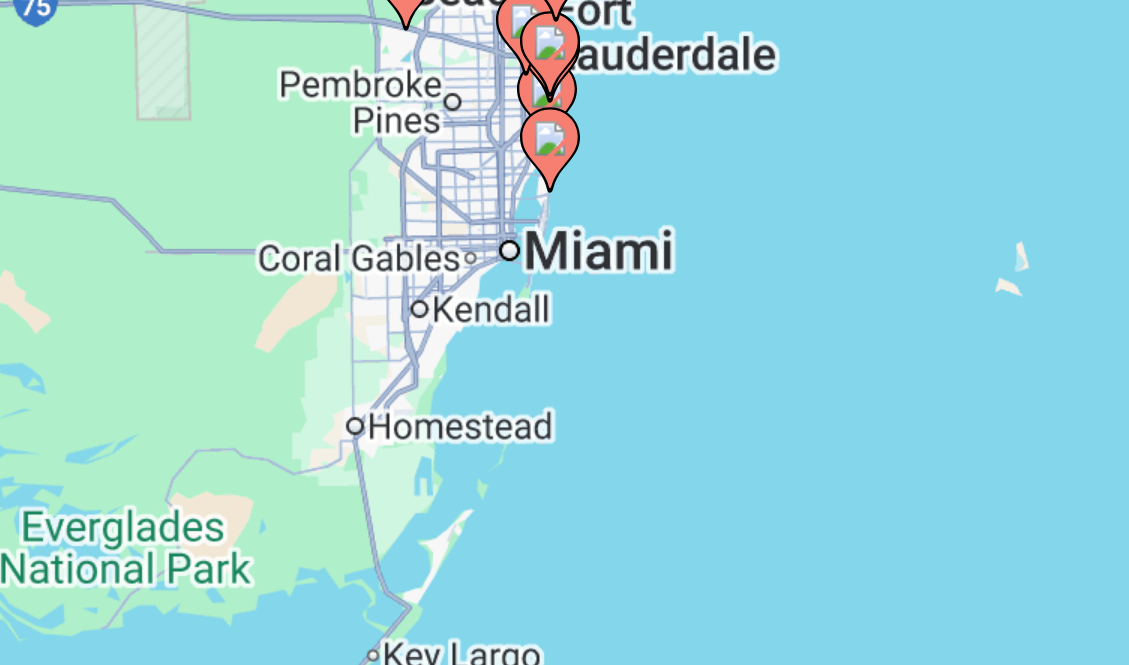 drag, startPoint x: 405, startPoint y: 595, endPoint x: 486, endPoint y: 446, distance: 169.59363 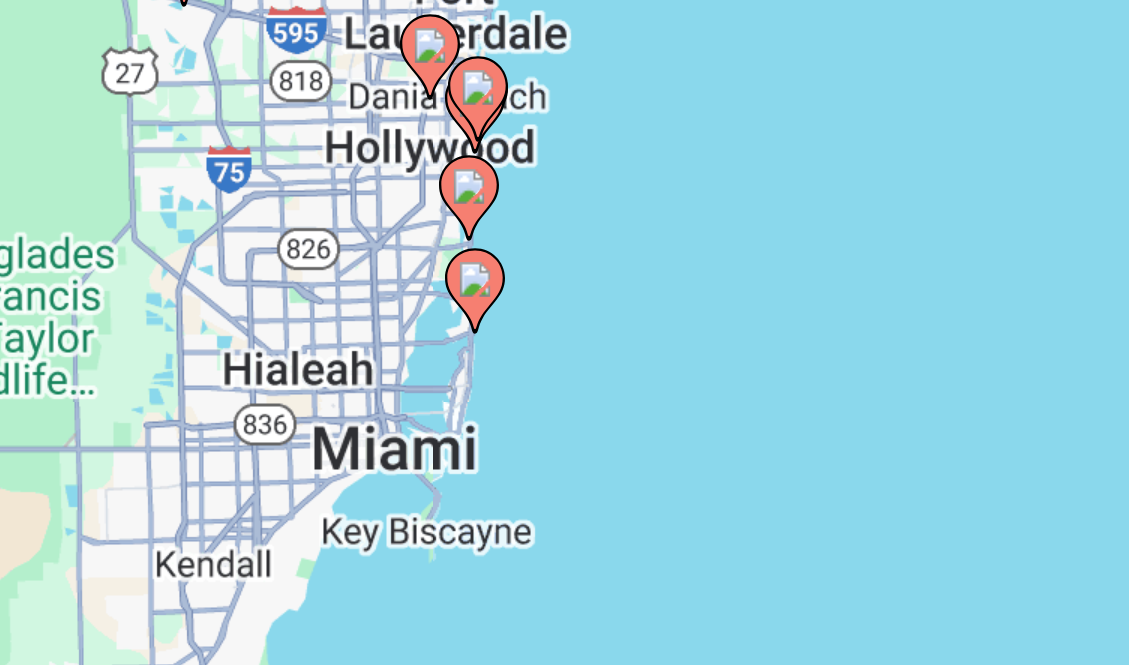drag, startPoint x: 443, startPoint y: 480, endPoint x: 446, endPoint y: 567, distance: 87.05171 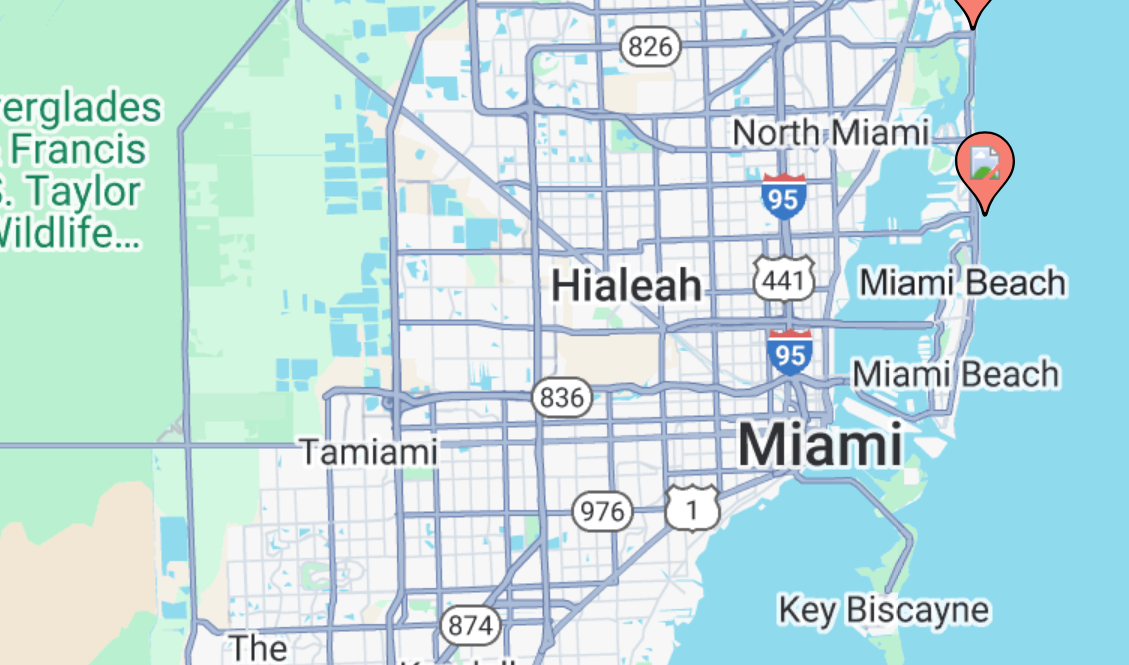 click 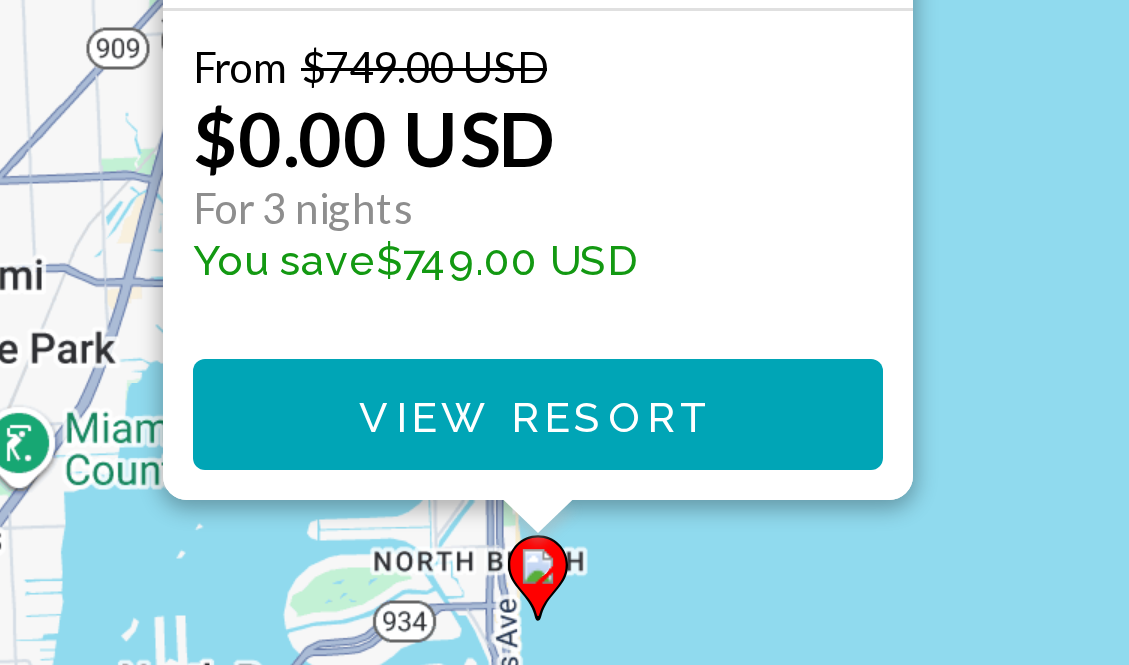 scroll, scrollTop: 120, scrollLeft: 0, axis: vertical 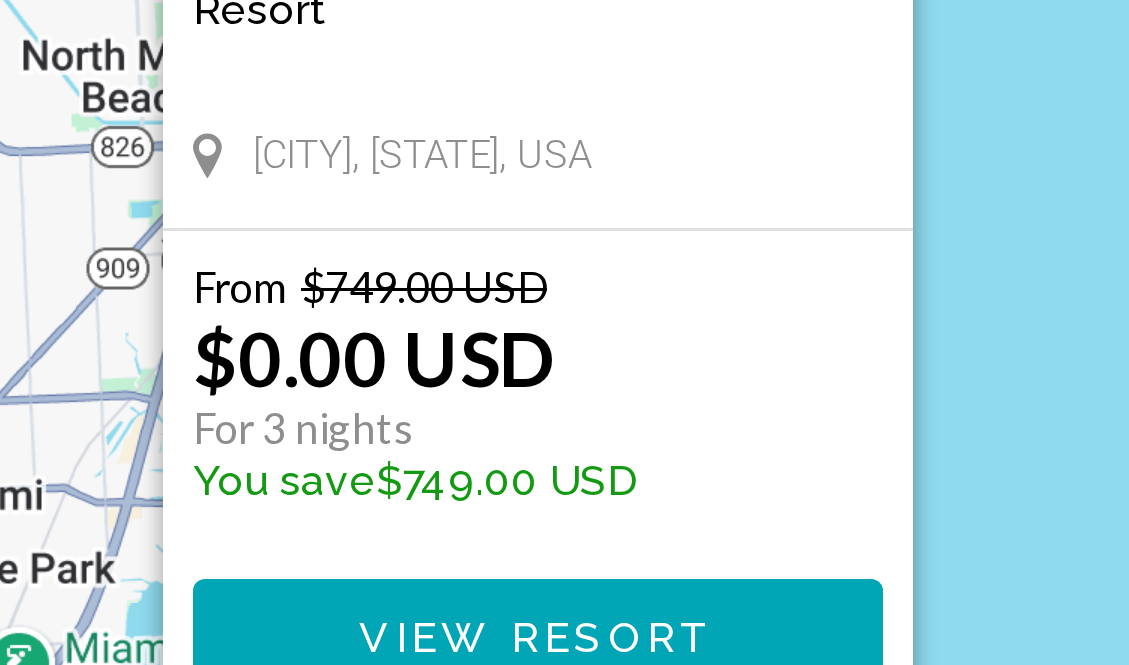 click on "To activate drag with keyboard, press Alt + Enter. Once in keyboard drag state, use the arrow keys to move the marker. To complete the drag, press the Enter key. To cancel, press Escape.  Crystal Beach Suites Oceanfront Hotel - 3 Nights  Resort  -  This is an adults only resort
Miami Beach, FL, USA From $749.00 USD $0.00 USD For 3 nights You save  $749.00 USD  View Resort" at bounding box center [564, 380] 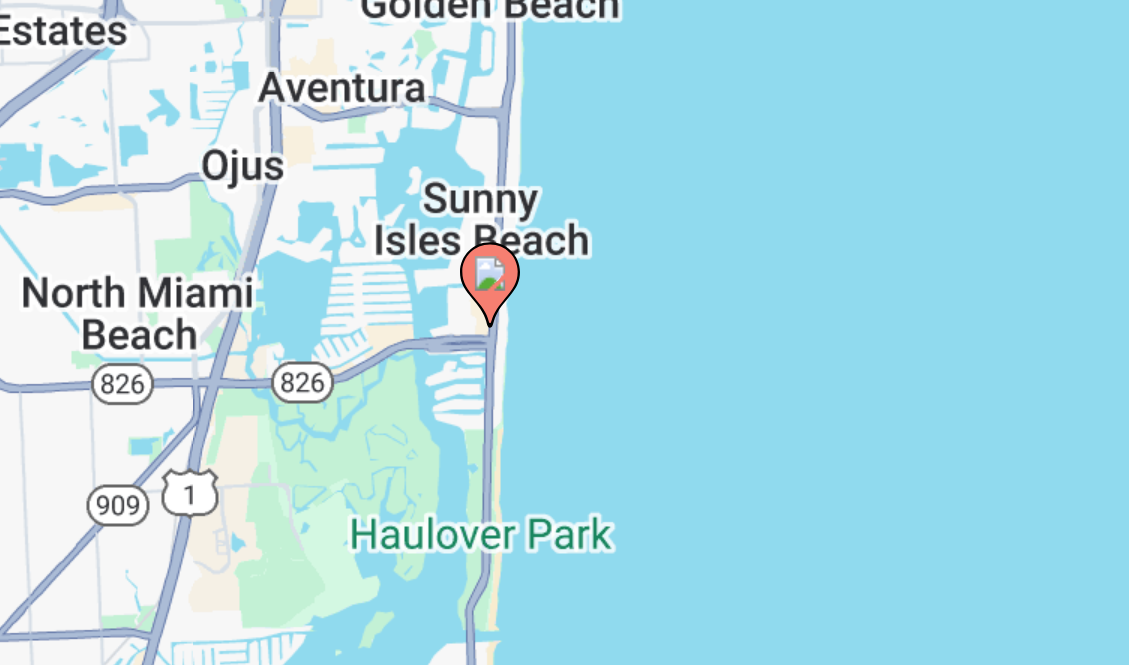 click 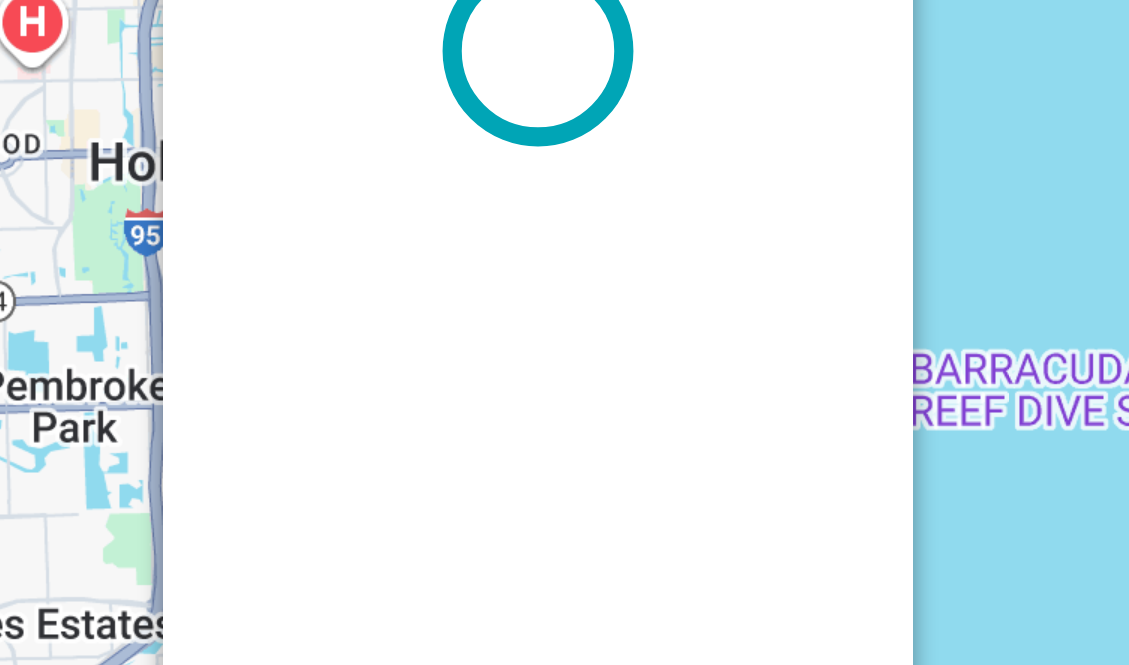 scroll, scrollTop: 0, scrollLeft: 0, axis: both 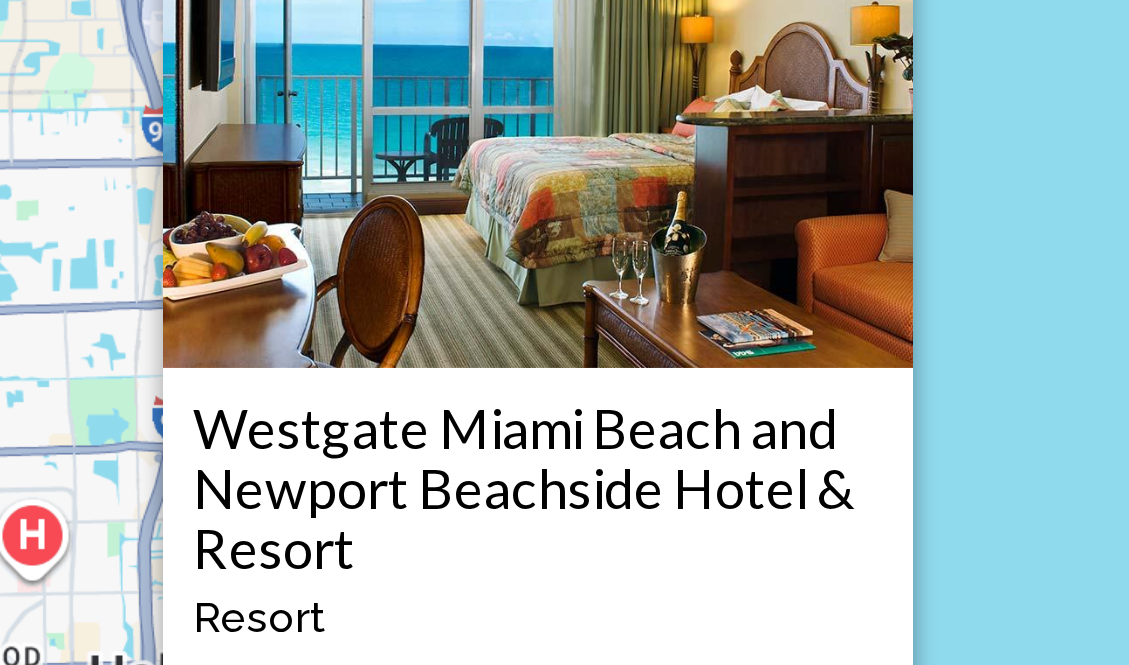 click on "To activate drag with keyboard, press Alt + Enter. Once in keyboard drag state, use the arrow keys to move the marker. To complete the drag, press the Enter key. To cancel, press Escape.  Westgate Miami Beach and Newport Beachside Hotel & Resort  Resort  -  This is an adults only resort
Sunny Isles Beach, FL, 331604201, USA From $949.00 USD $199.00 USD For 7 nights You save  $750.00 USD  View Resort" at bounding box center [564, 500] 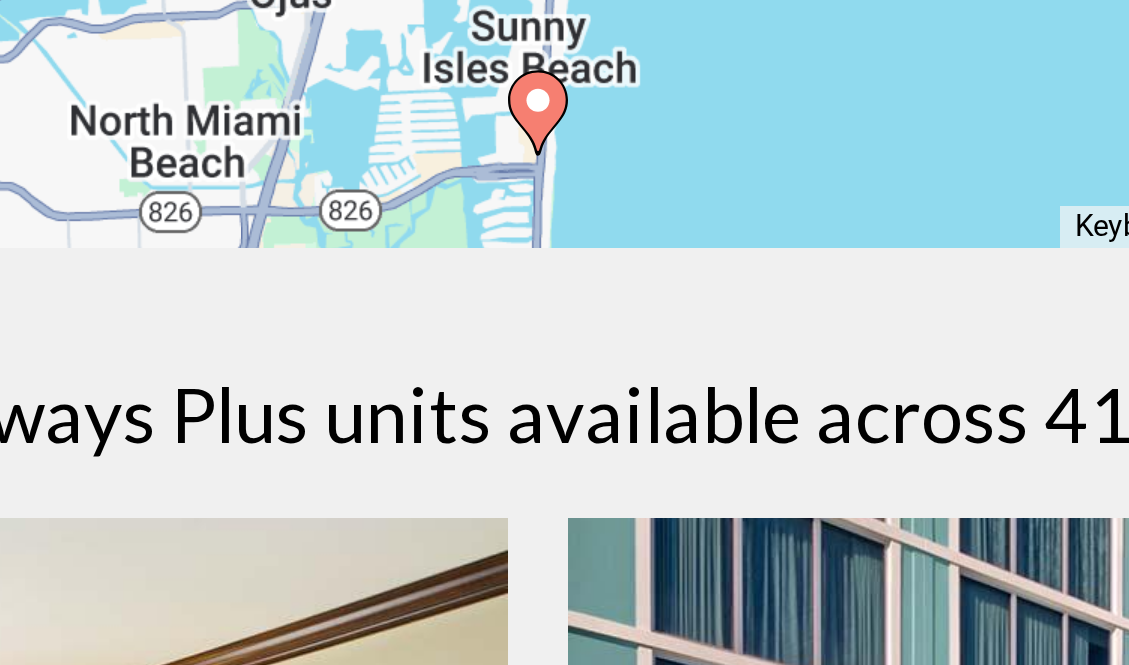 scroll, scrollTop: 274, scrollLeft: 0, axis: vertical 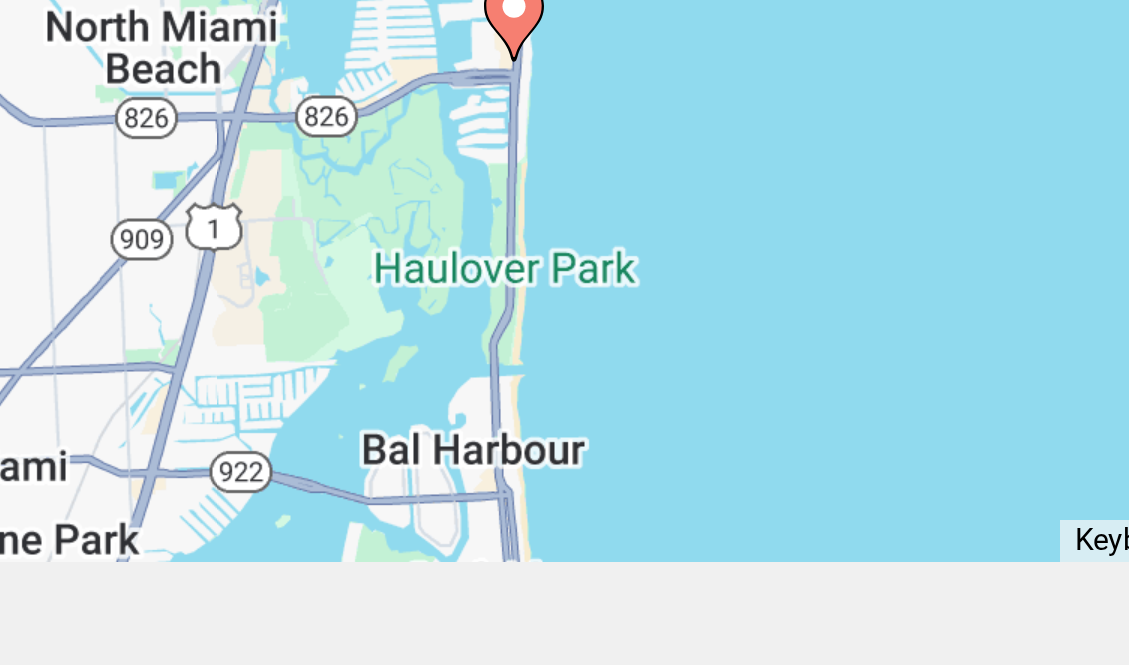 drag, startPoint x: 641, startPoint y: 452, endPoint x: 632, endPoint y: 340, distance: 112.36102 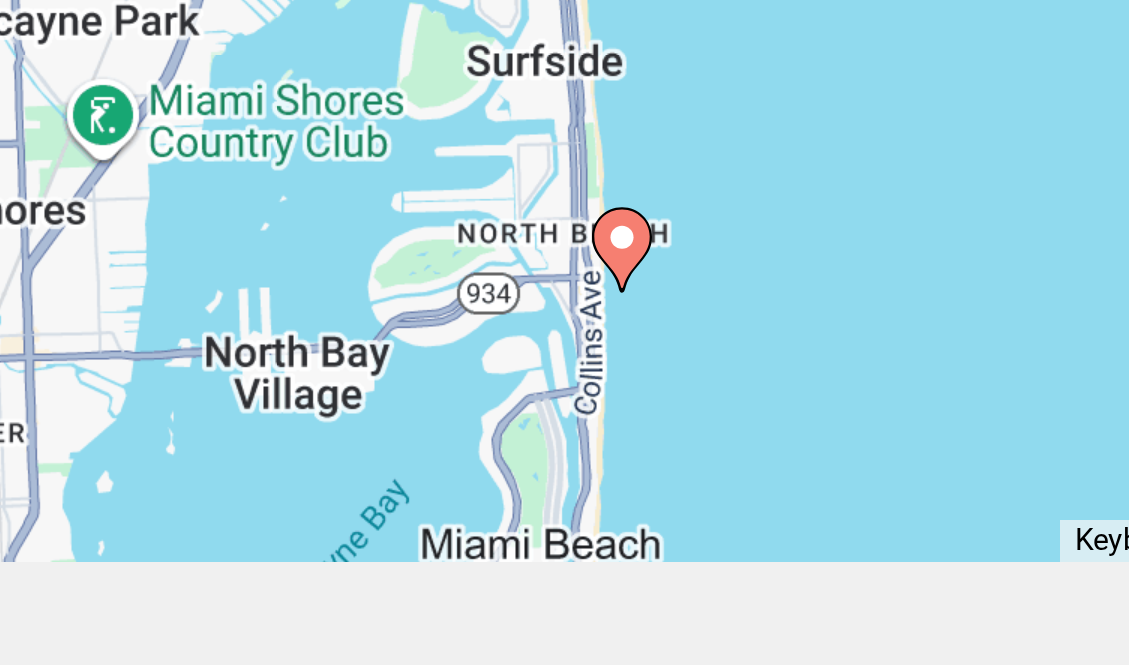 drag, startPoint x: 611, startPoint y: 453, endPoint x: 631, endPoint y: 298, distance: 156.285 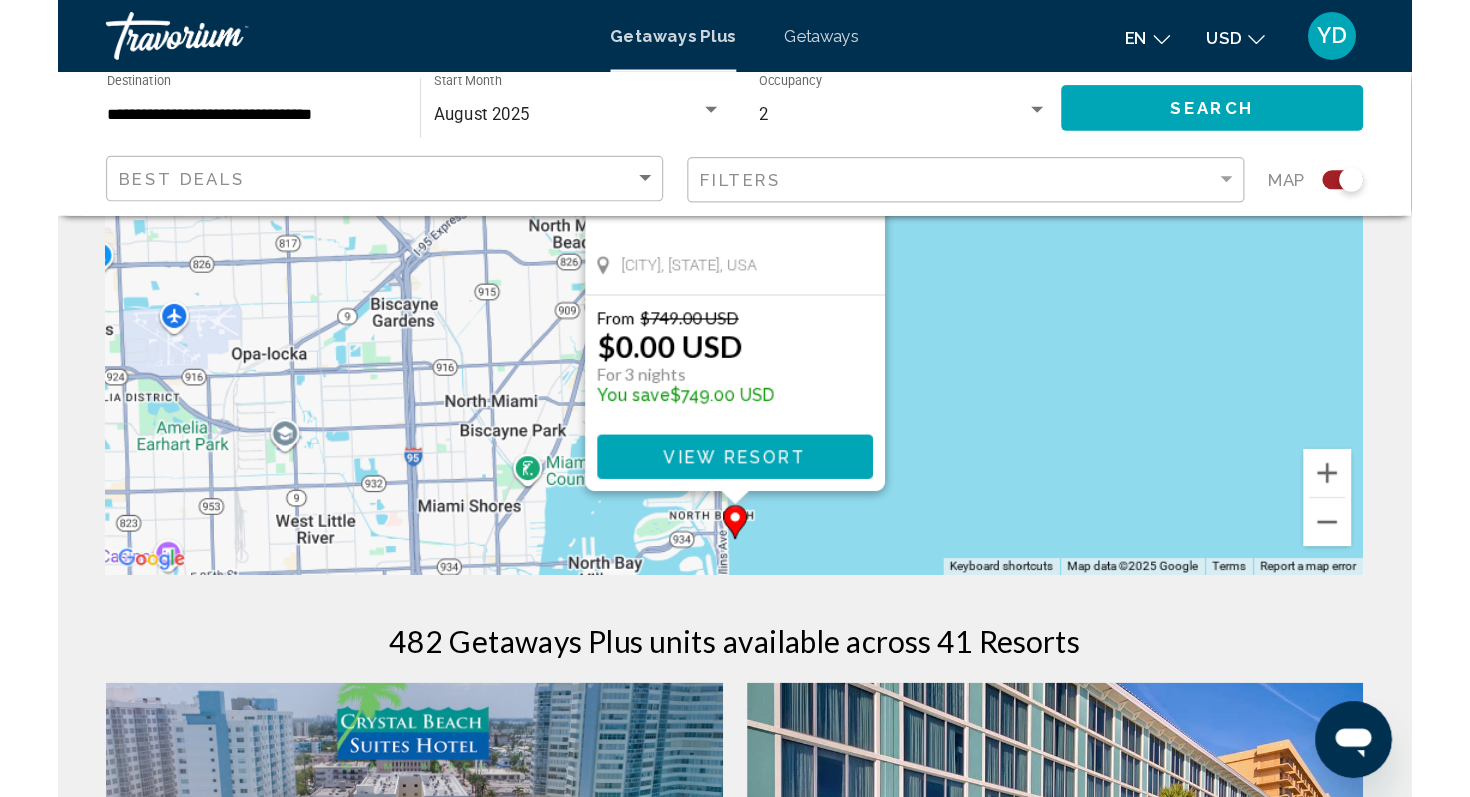 scroll, scrollTop: 275, scrollLeft: 0, axis: vertical 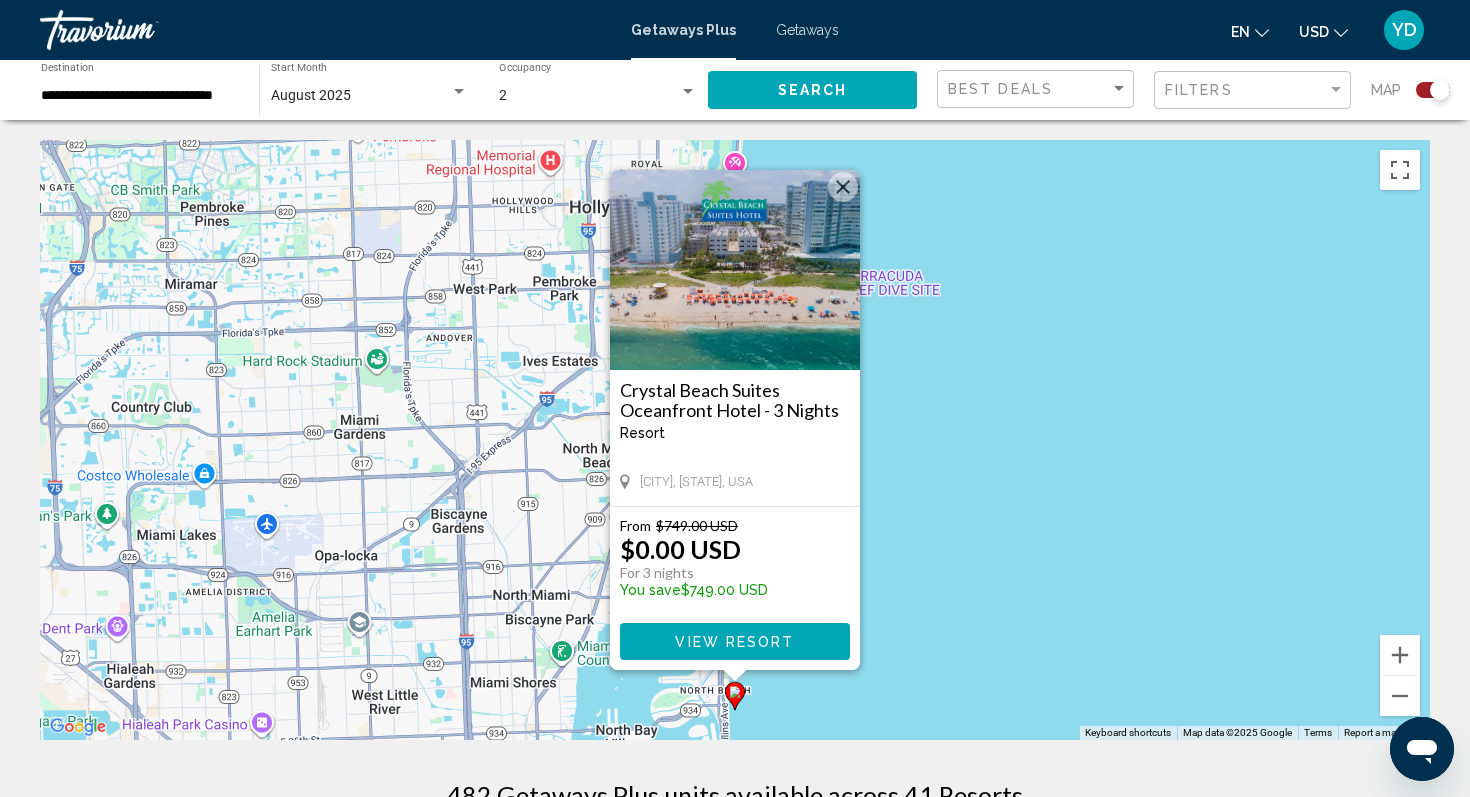 click at bounding box center (140, 30) 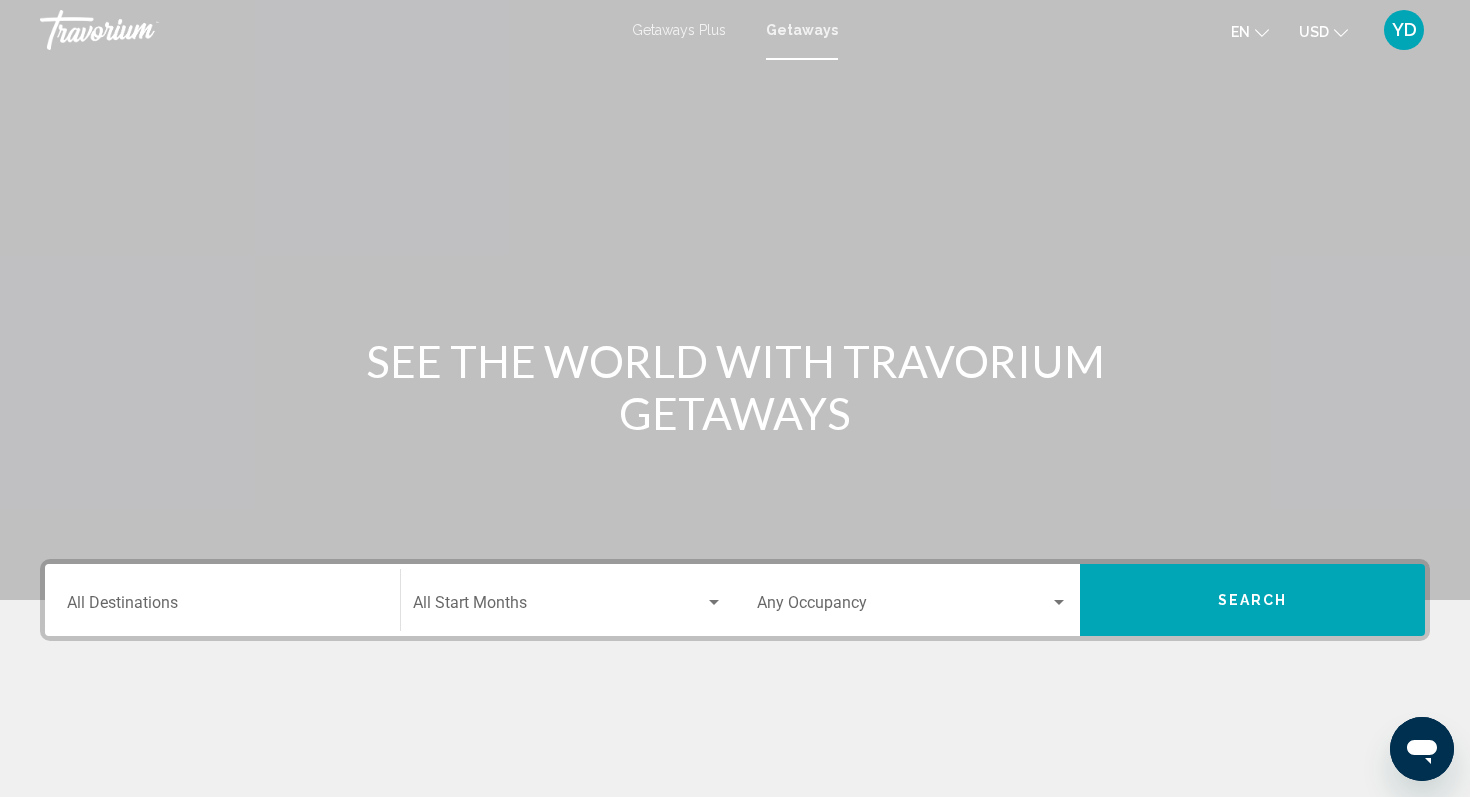 click at bounding box center [140, 30] 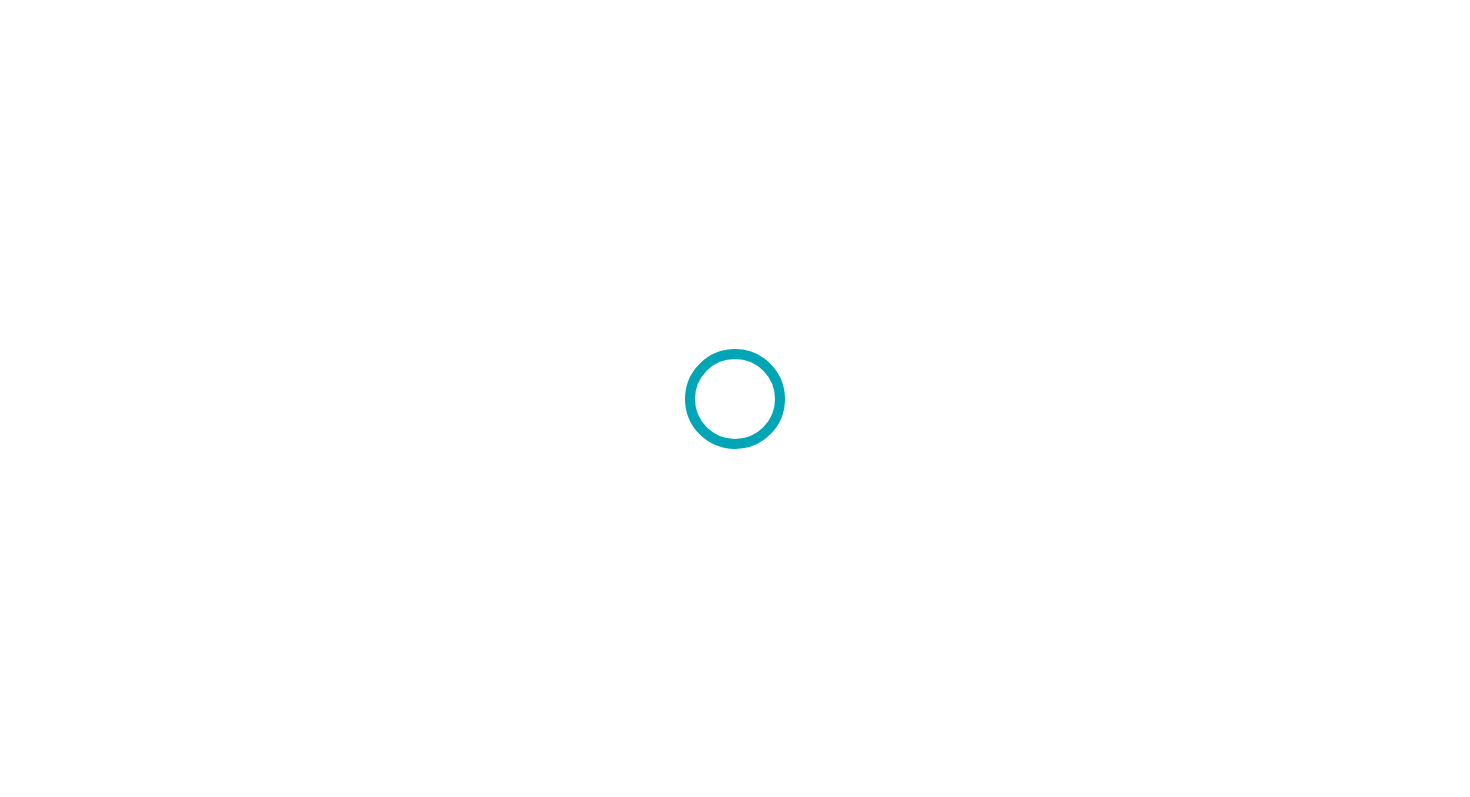 scroll, scrollTop: 0, scrollLeft: 0, axis: both 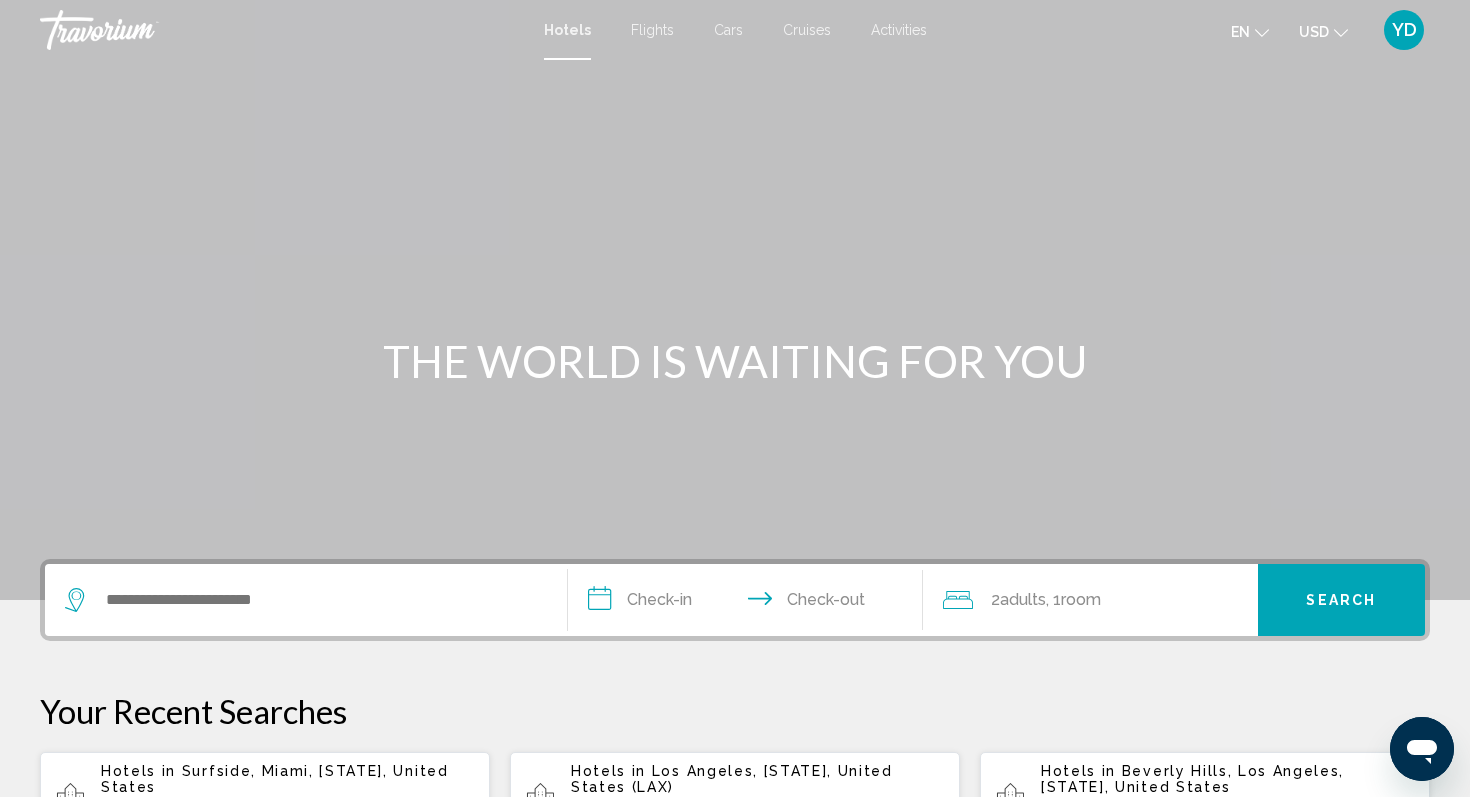 click at bounding box center (306, 600) 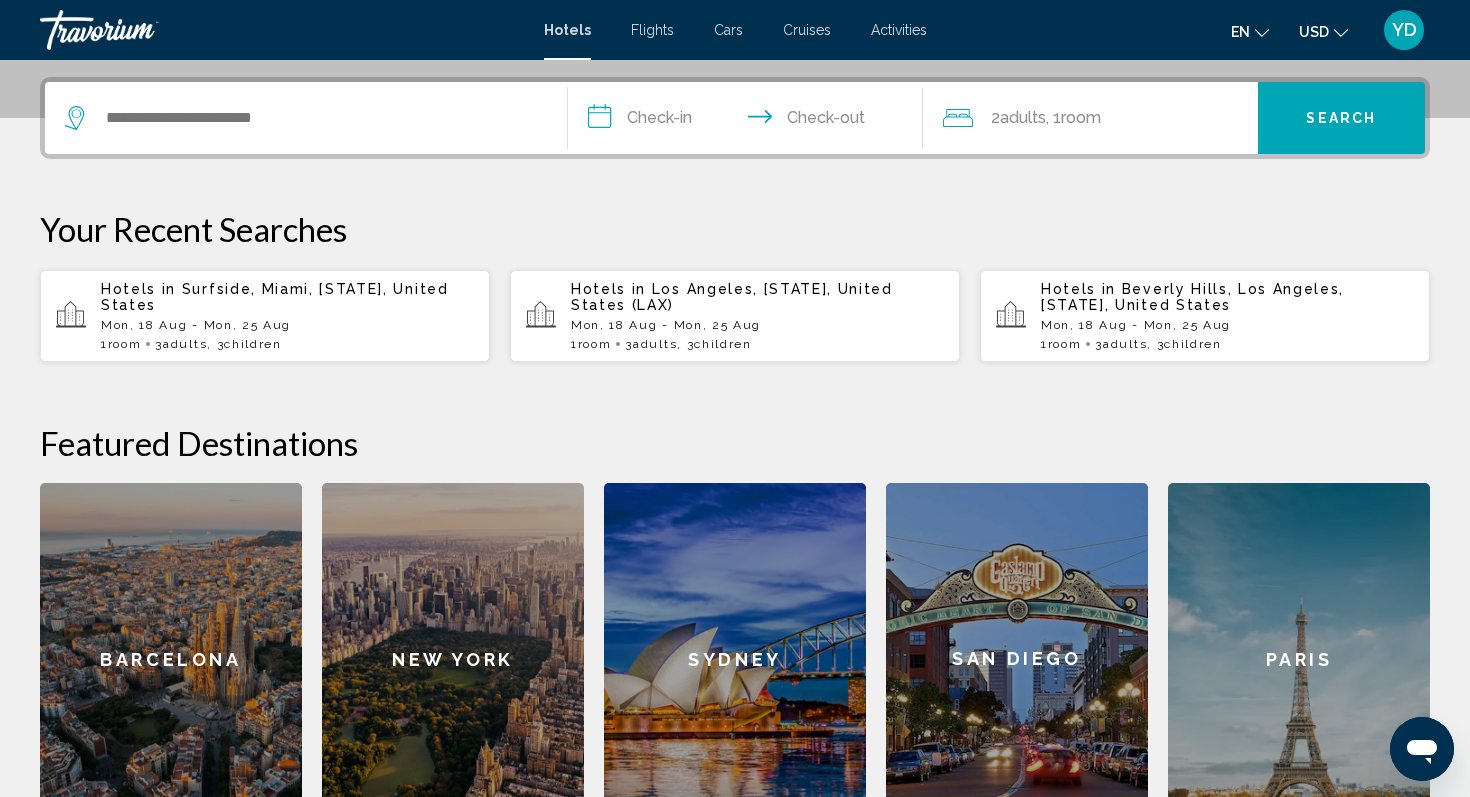 scroll, scrollTop: 494, scrollLeft: 0, axis: vertical 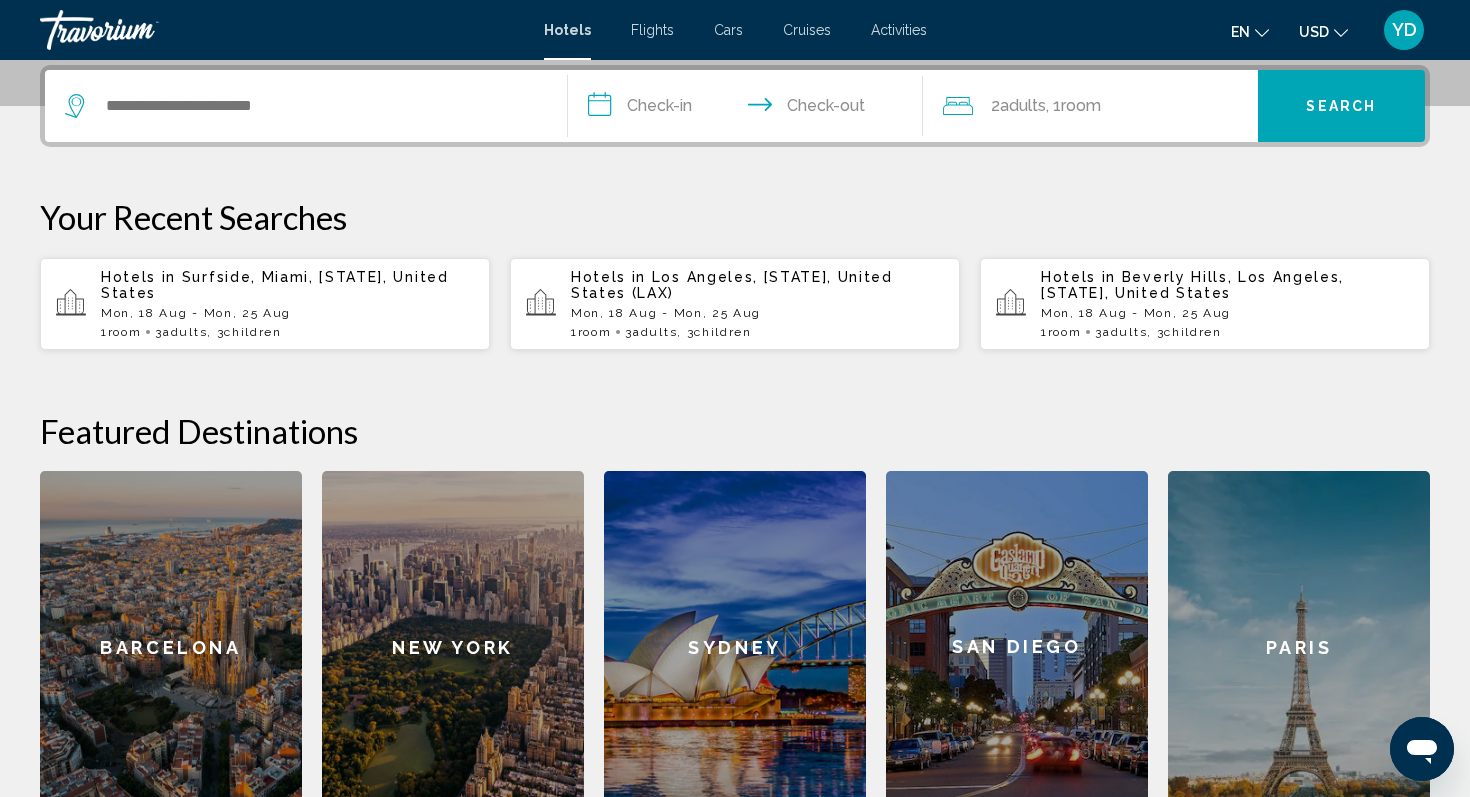 click on "Mon, 18 Aug - Mon, 25 Aug" at bounding box center [287, 313] 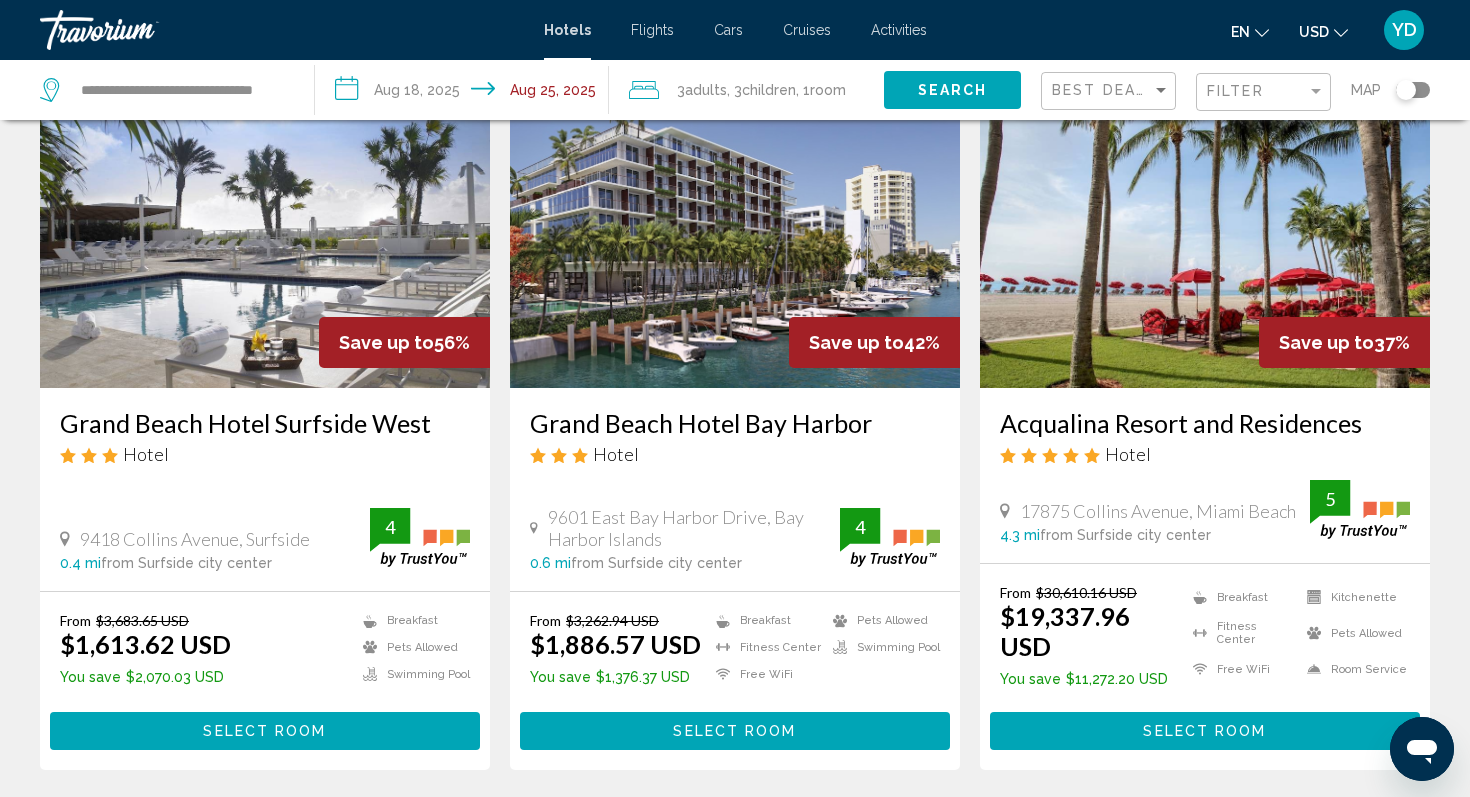 scroll, scrollTop: 125, scrollLeft: 0, axis: vertical 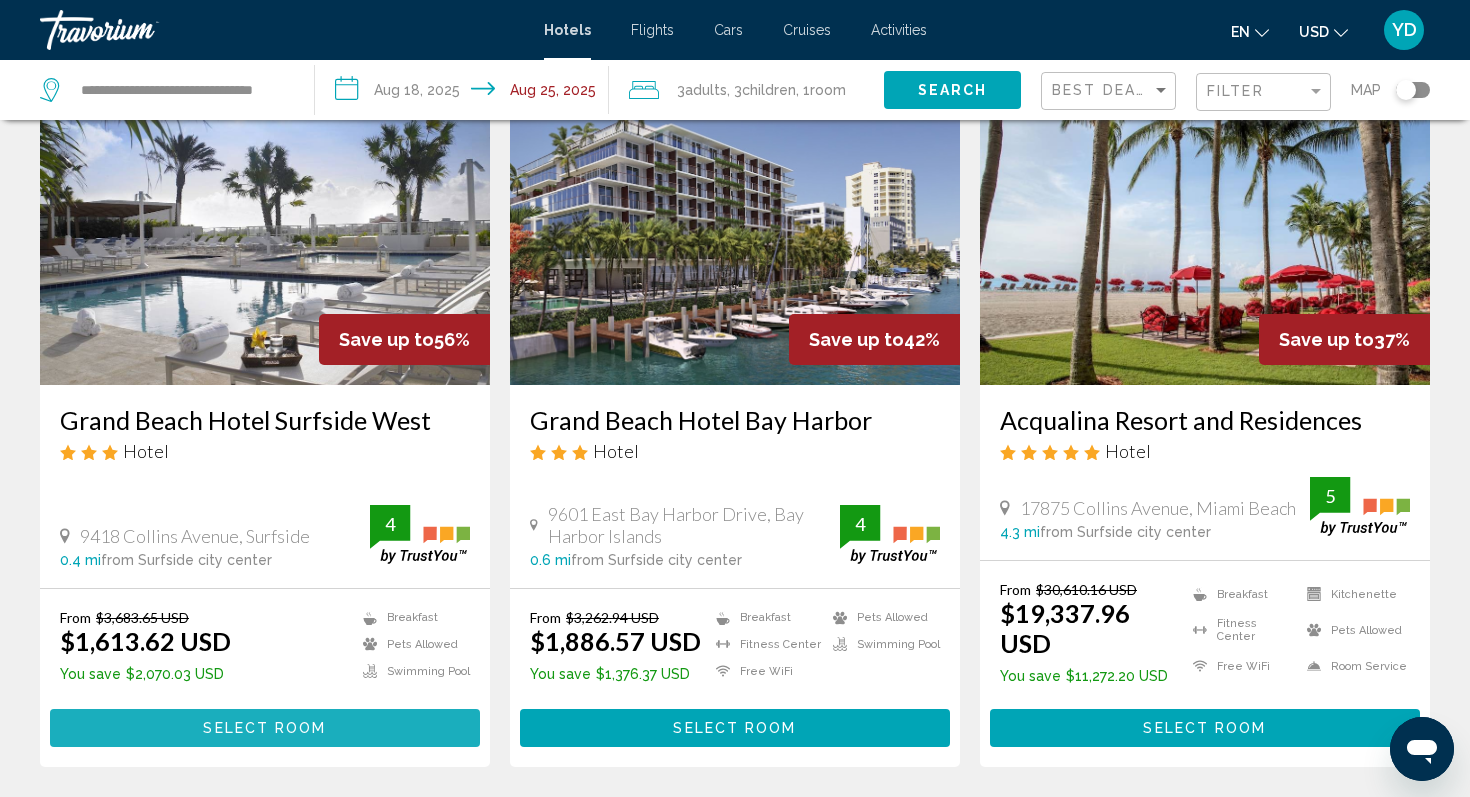 click on "Select Room" at bounding box center [264, 729] 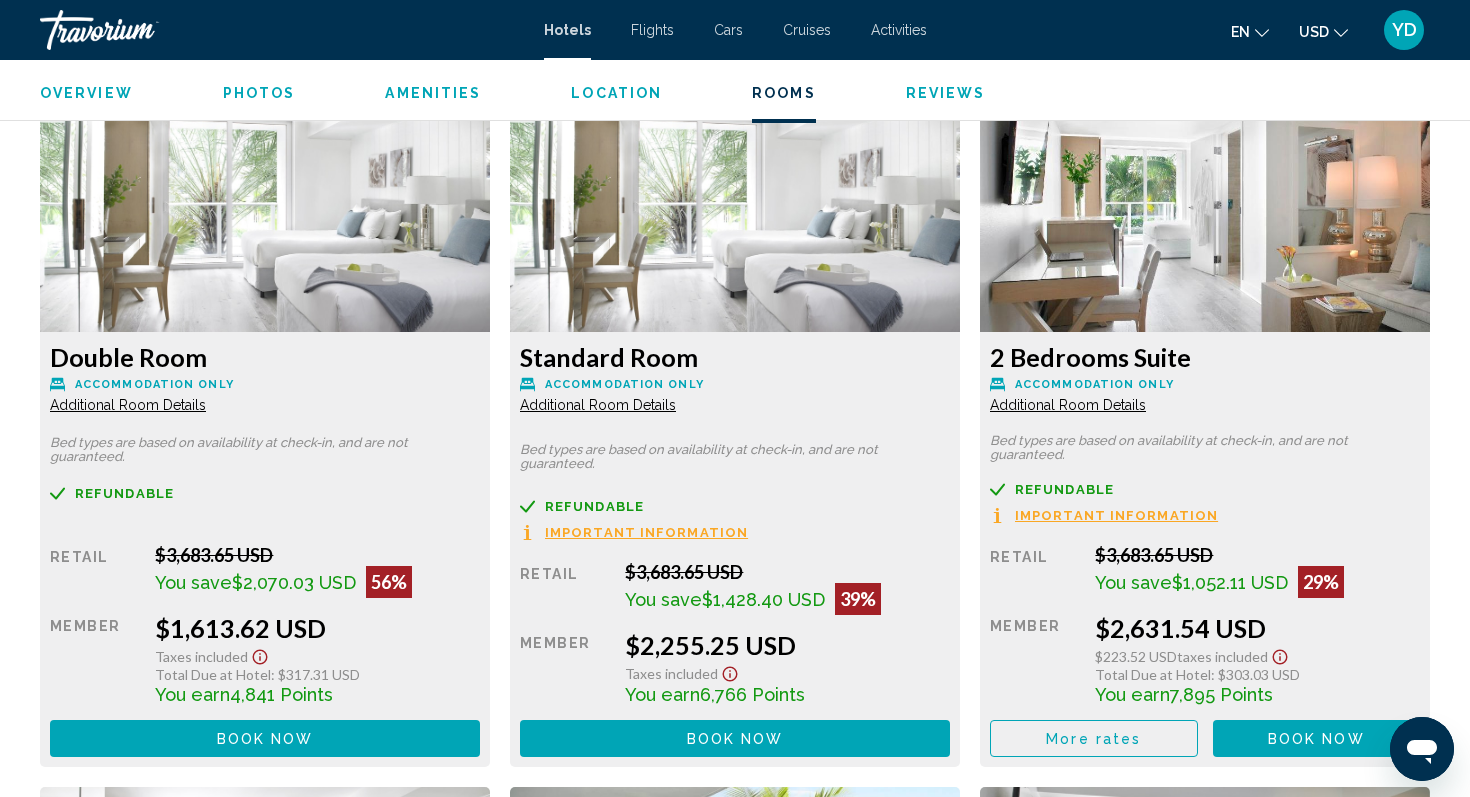 scroll, scrollTop: 2699, scrollLeft: 0, axis: vertical 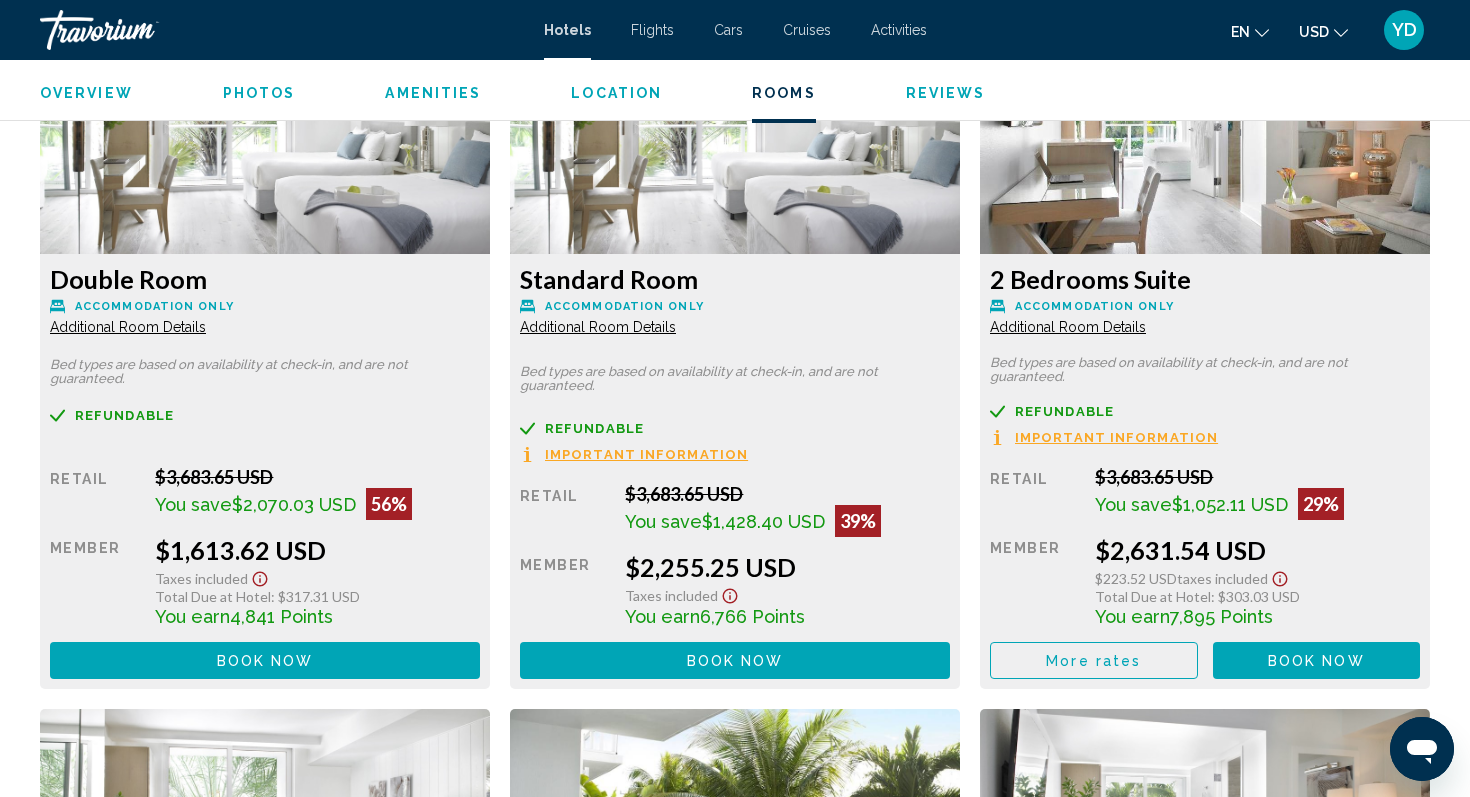 click on "Book now No longer available" at bounding box center [265, 660] 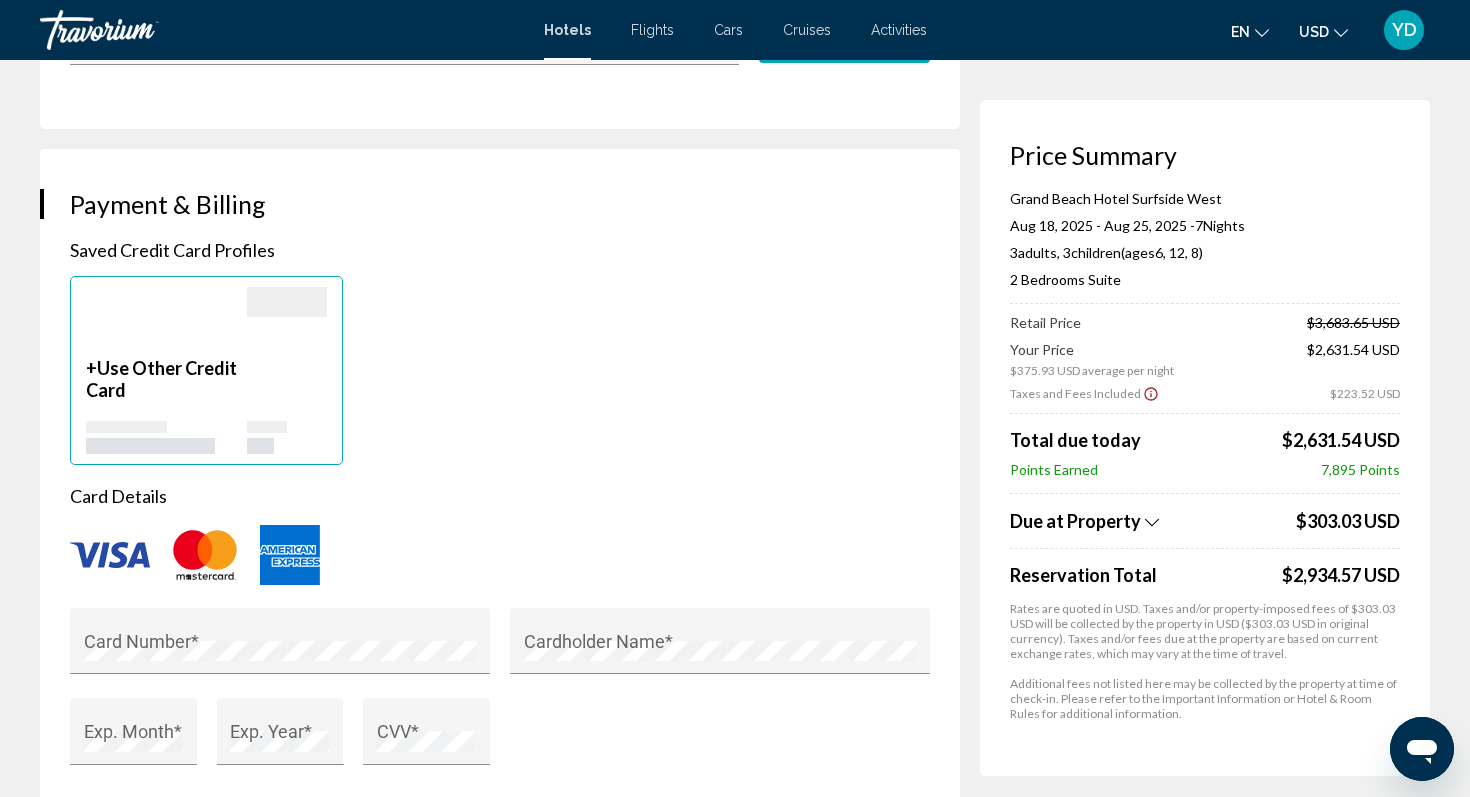 scroll, scrollTop: 1459, scrollLeft: 0, axis: vertical 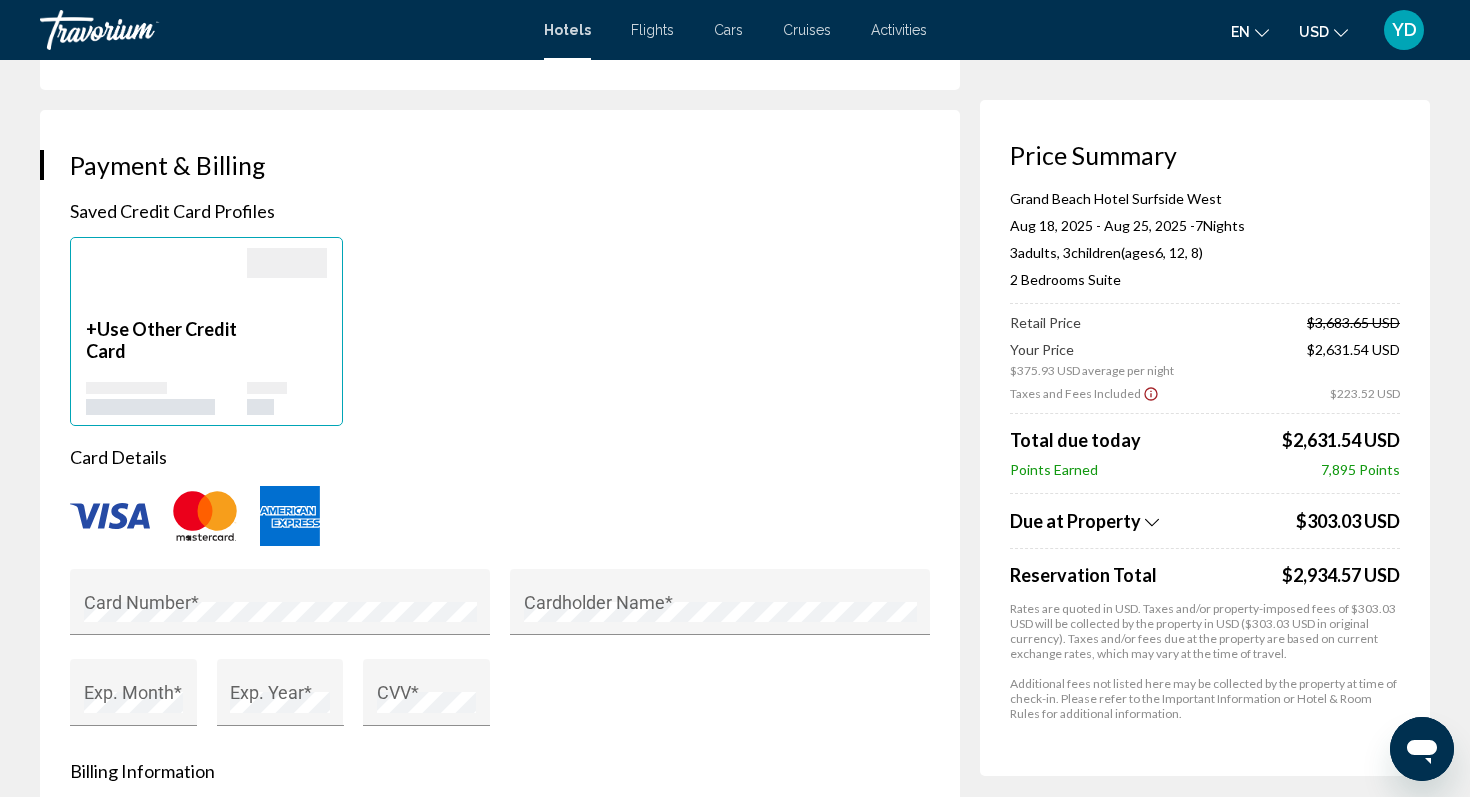drag, startPoint x: 201, startPoint y: 329, endPoint x: 401, endPoint y: 375, distance: 205.22183 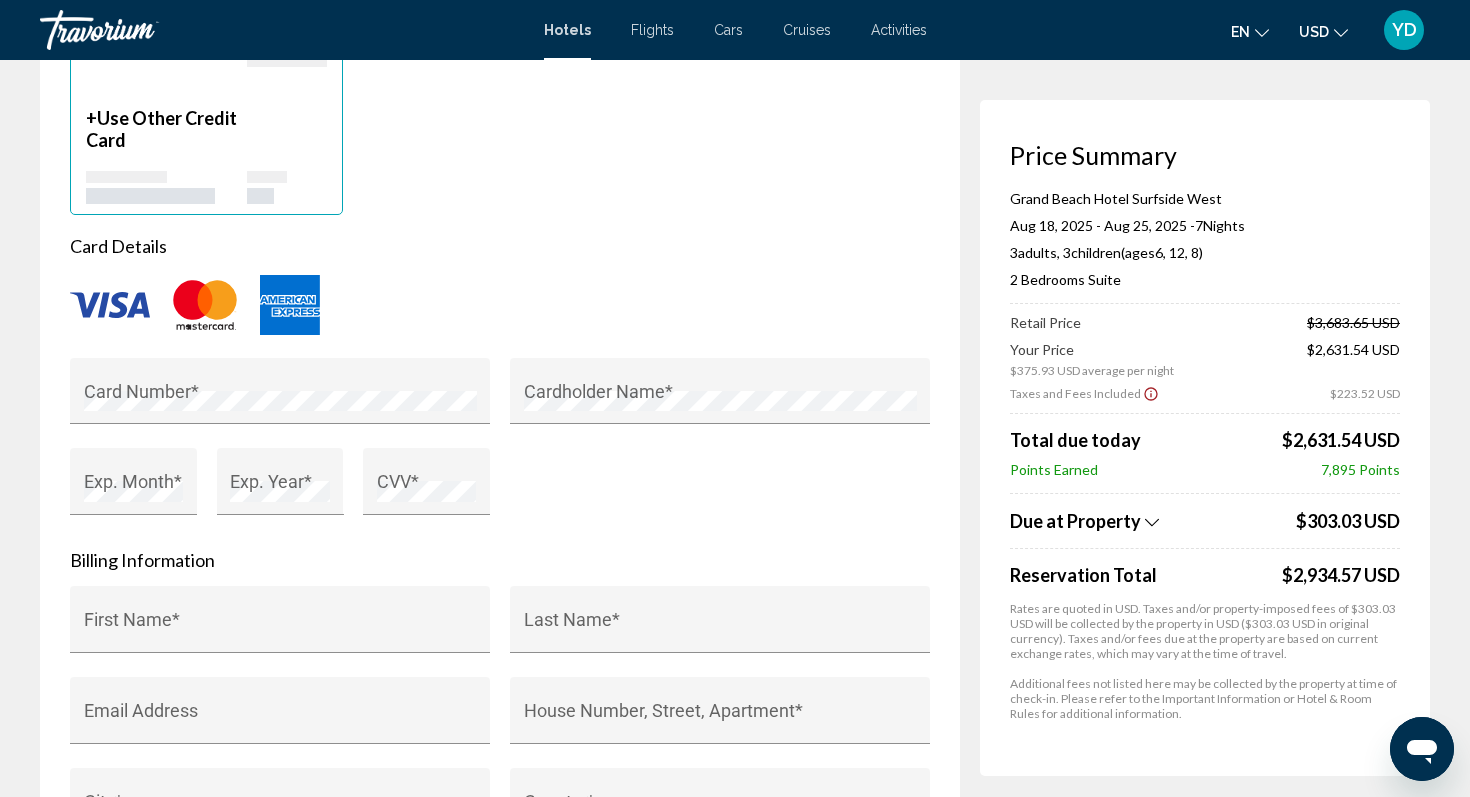 scroll, scrollTop: 1680, scrollLeft: 0, axis: vertical 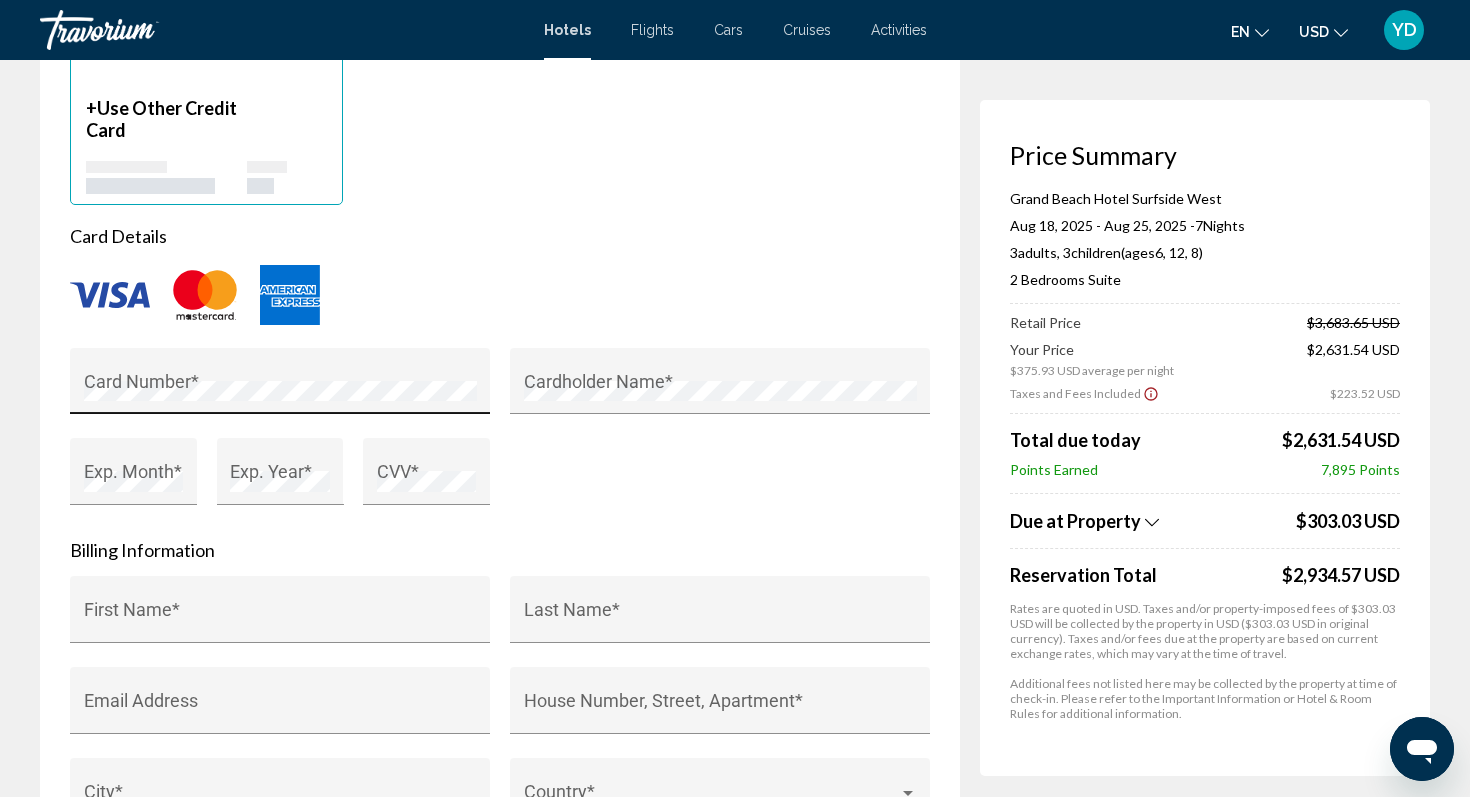 click on "Card Number  *" at bounding box center [280, 387] 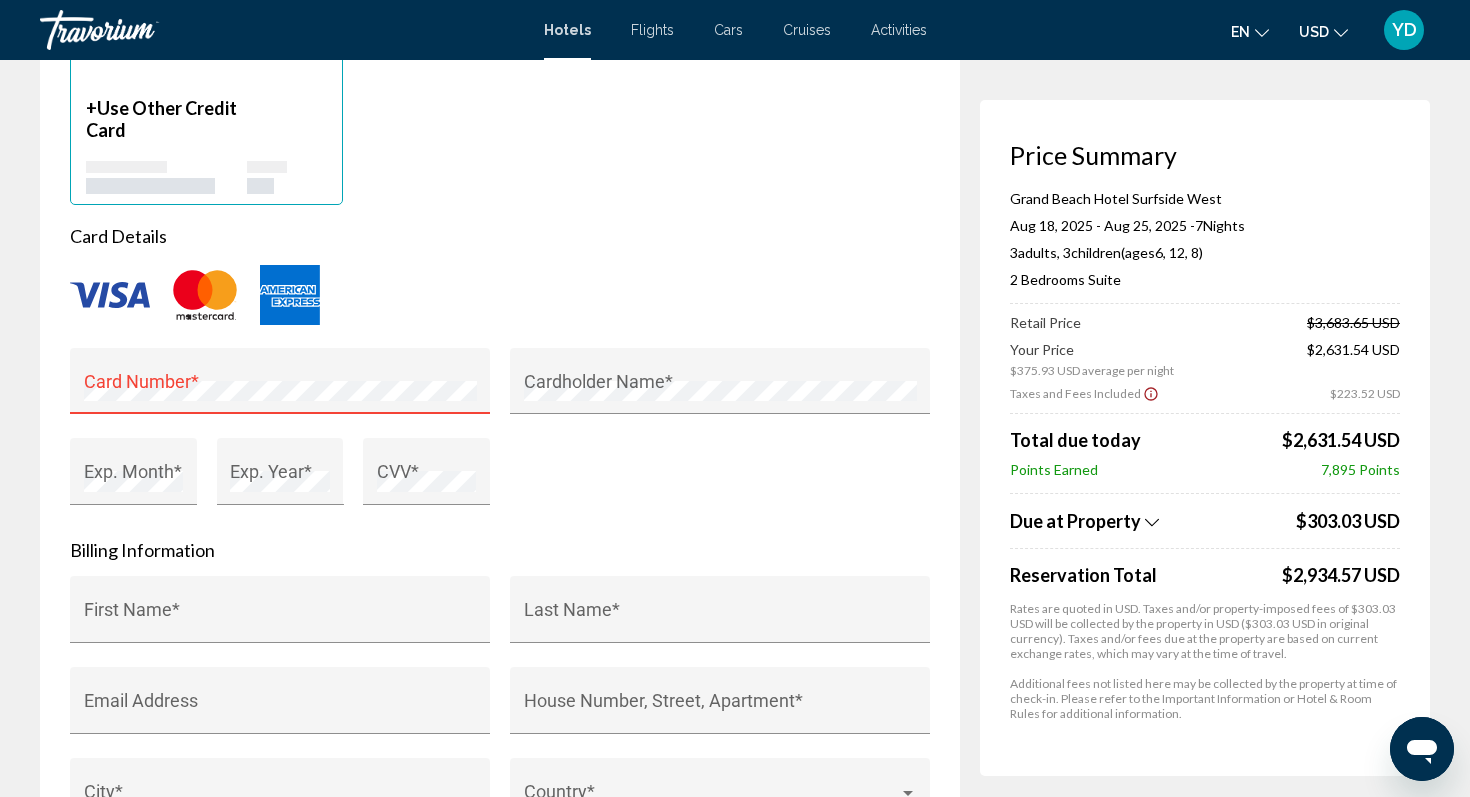 click at bounding box center (166, 177) 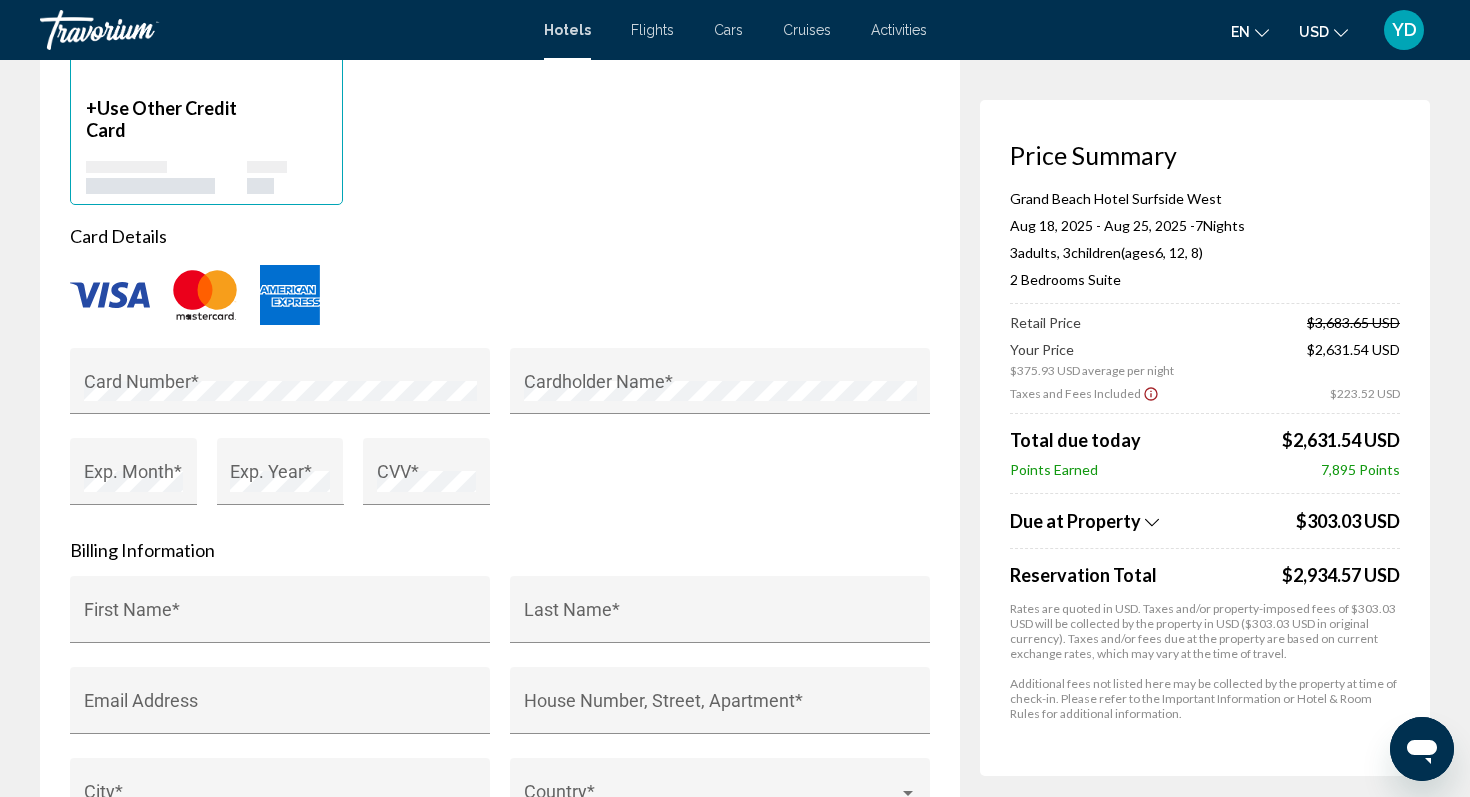 click at bounding box center (166, 177) 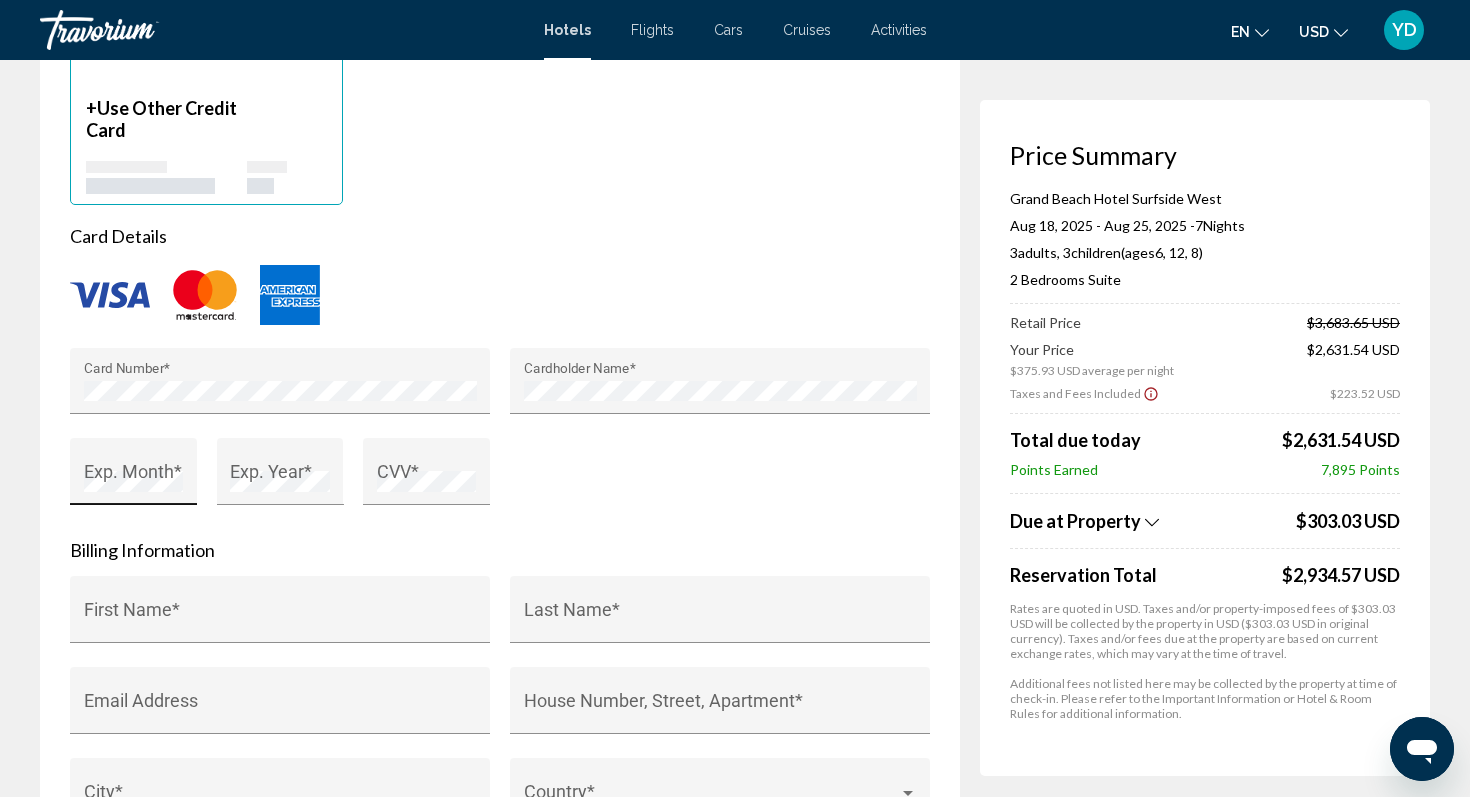 click on "Exp. Month  *" at bounding box center [134, 478] 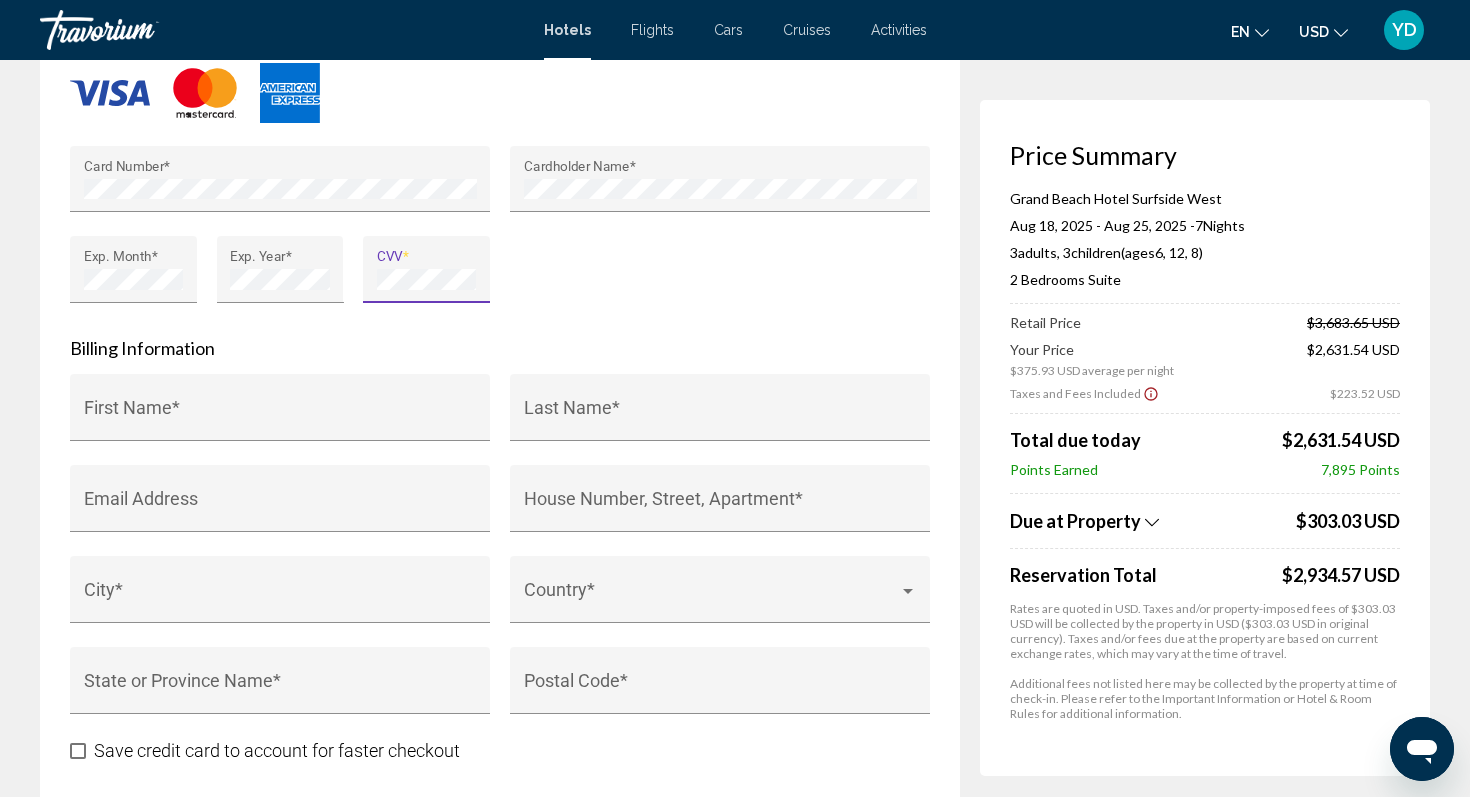 scroll, scrollTop: 1889, scrollLeft: 0, axis: vertical 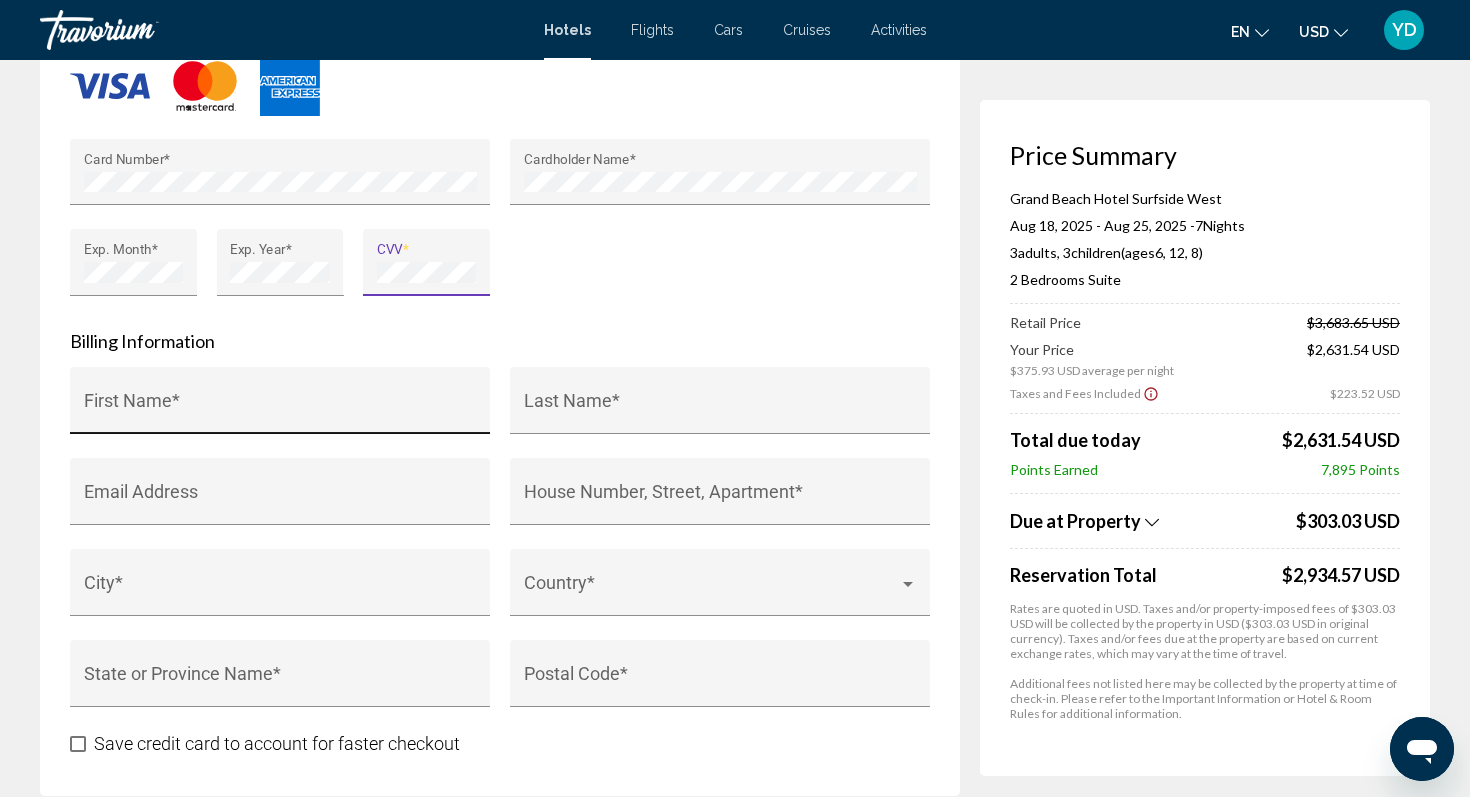 click on "First Name  *" at bounding box center (280, 407) 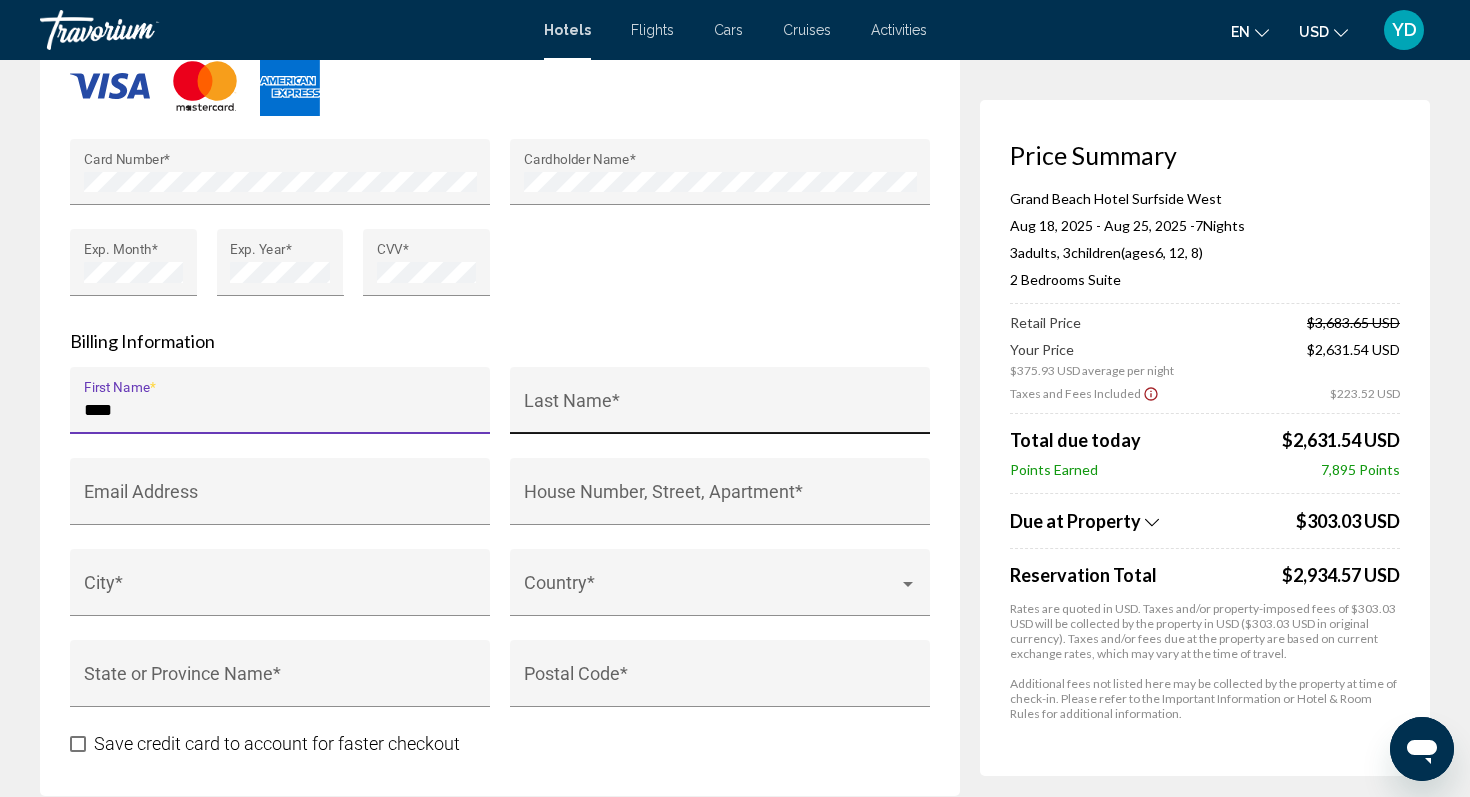 type on "****" 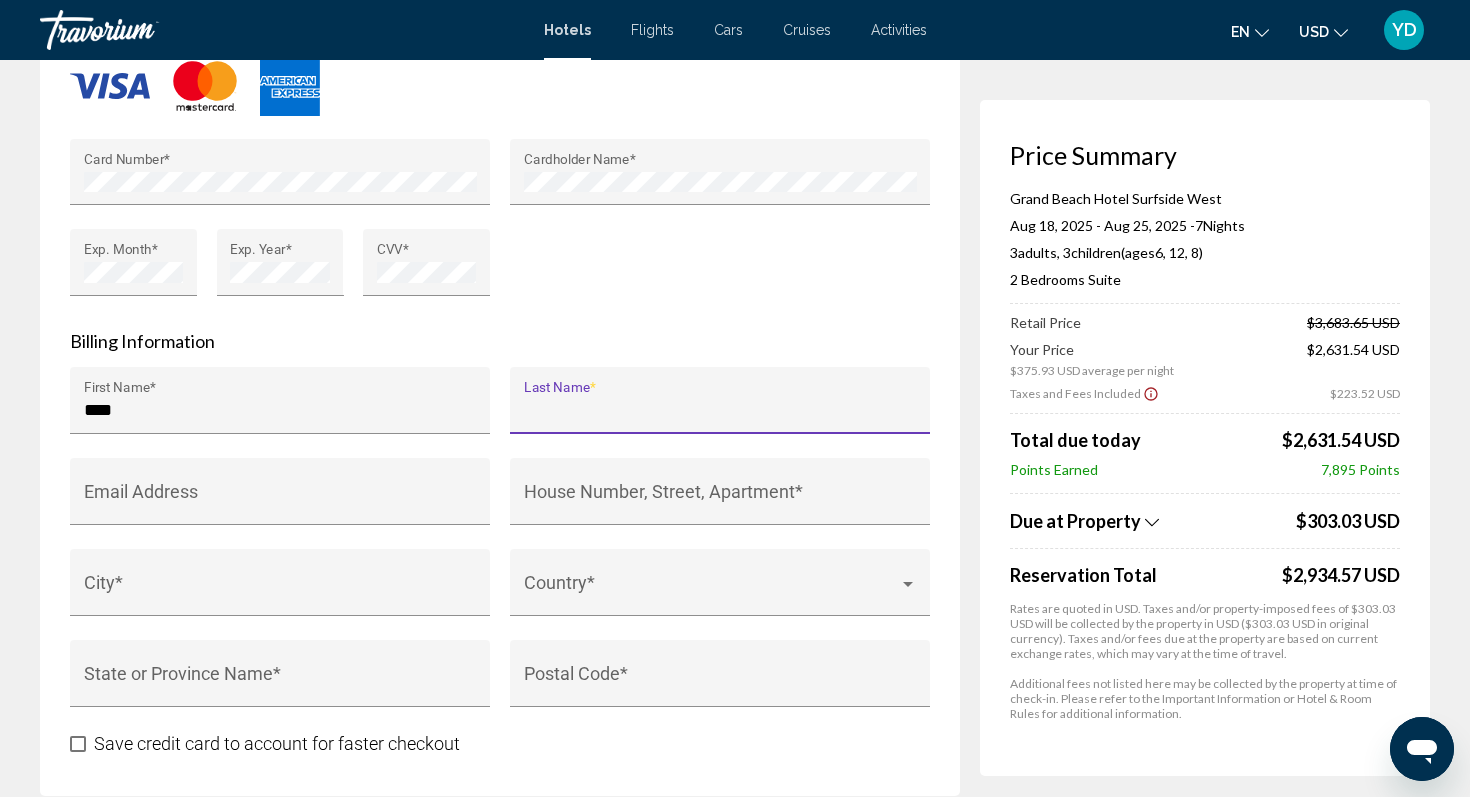click on "Last Name  *" at bounding box center [720, 407] 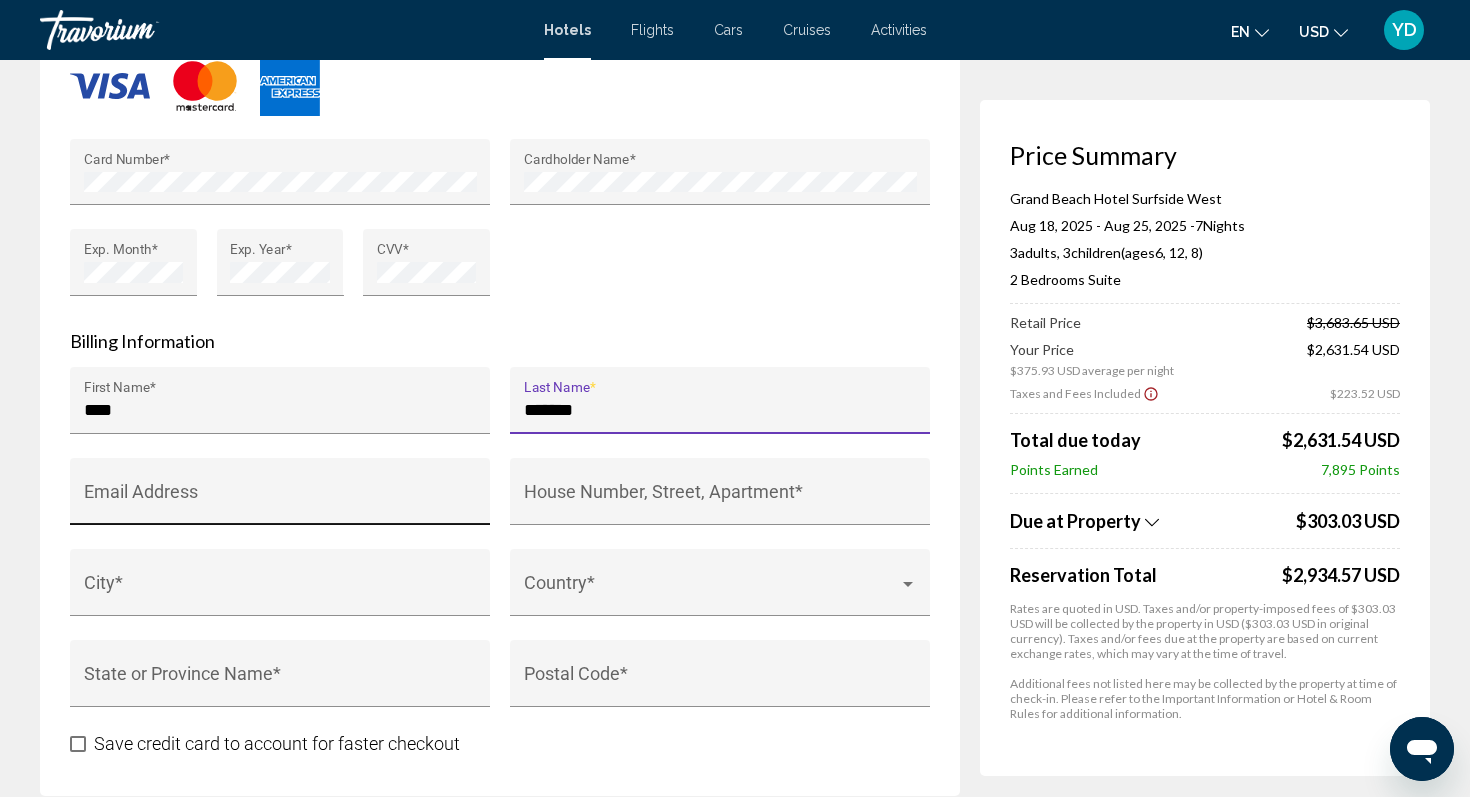 type on "*******" 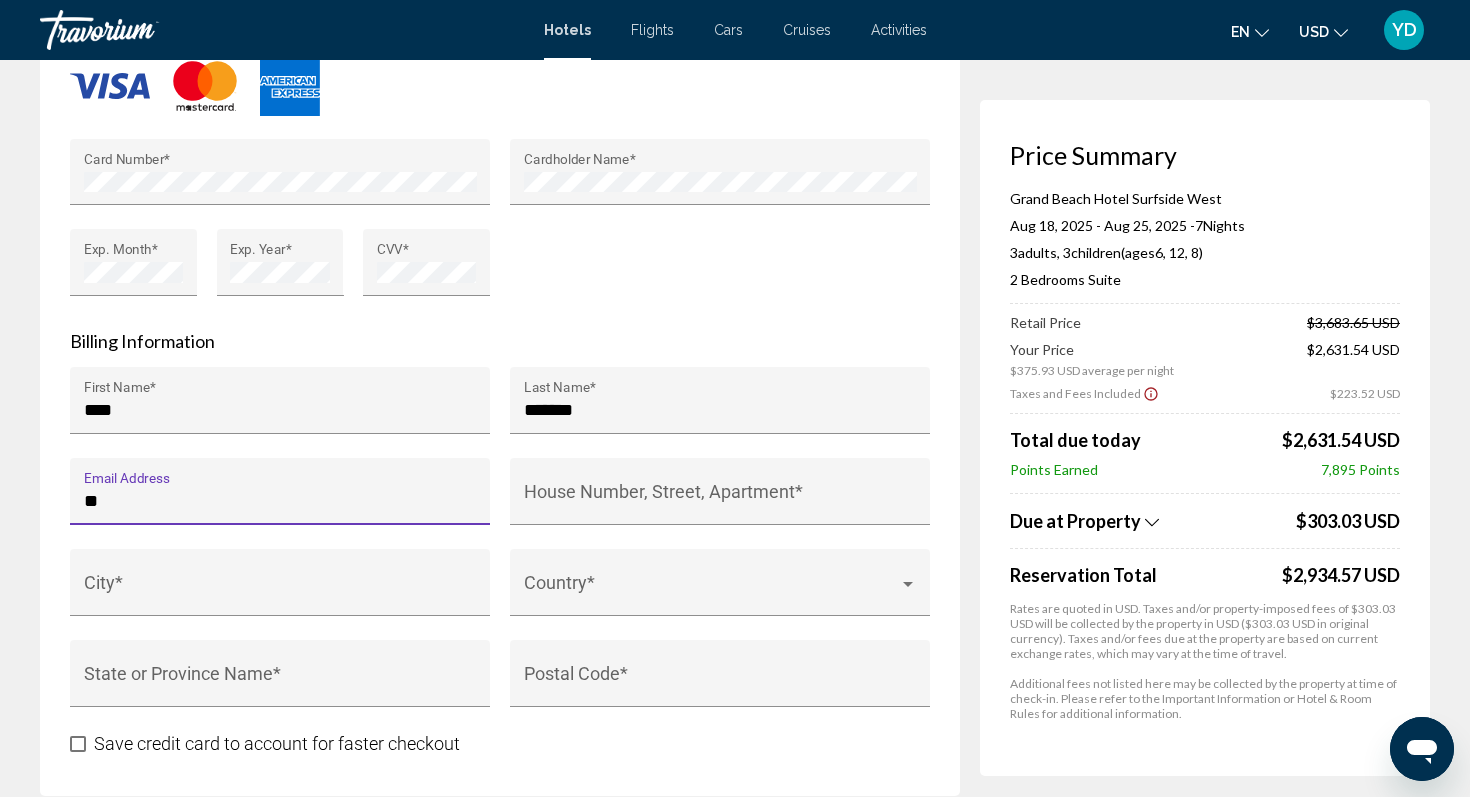 type on "*" 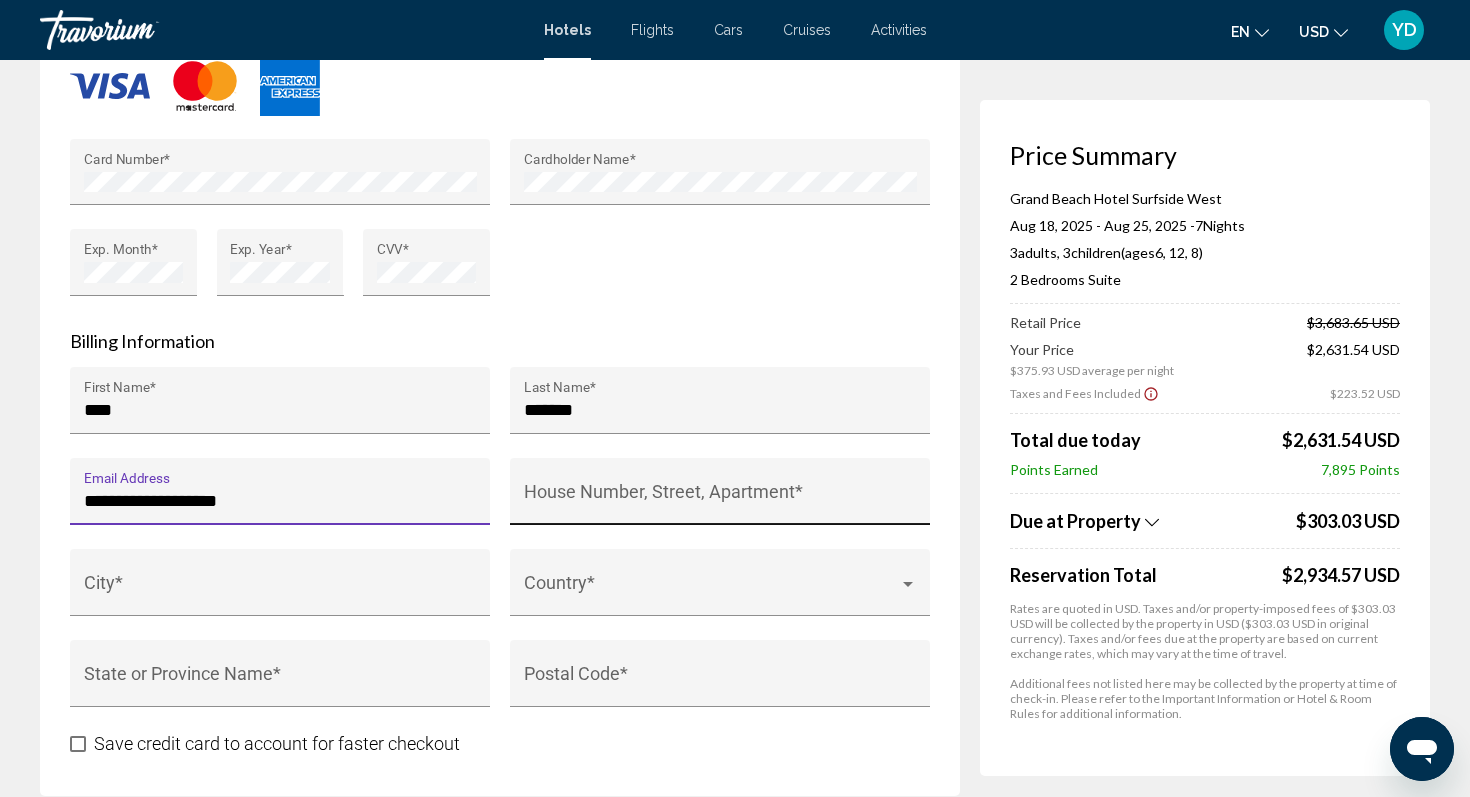 type on "**********" 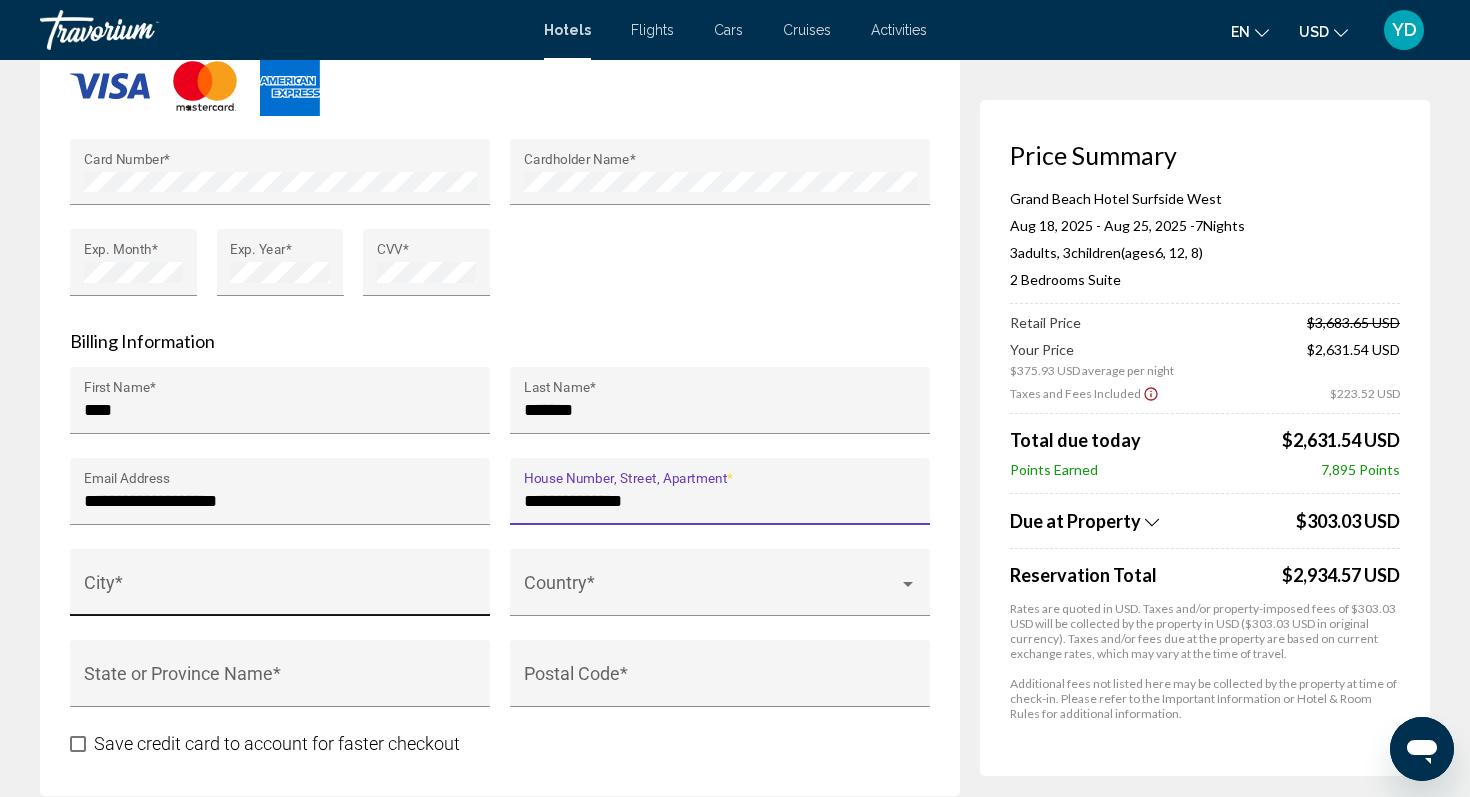 type on "**********" 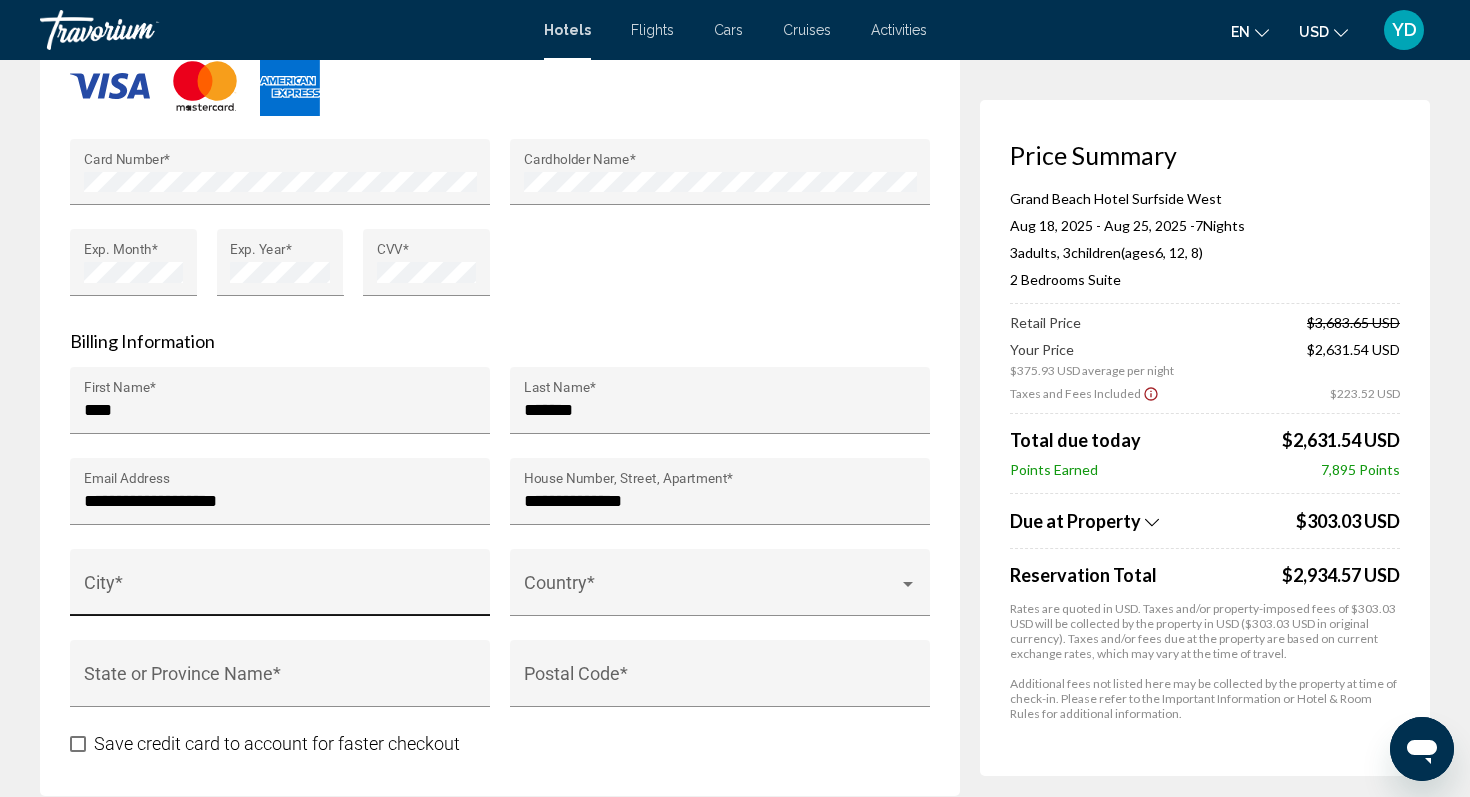 click on "City  *" at bounding box center (280, 589) 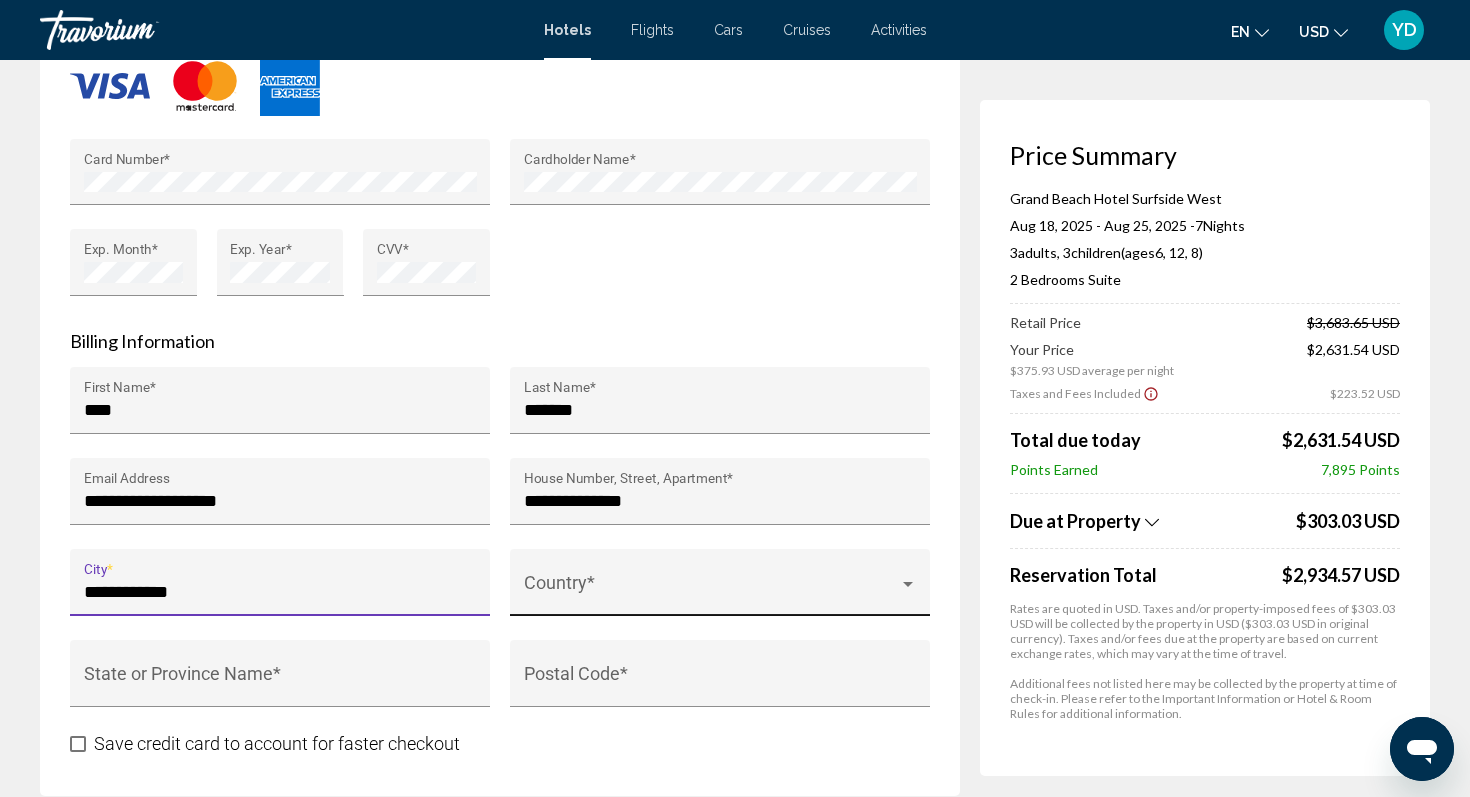 type on "**********" 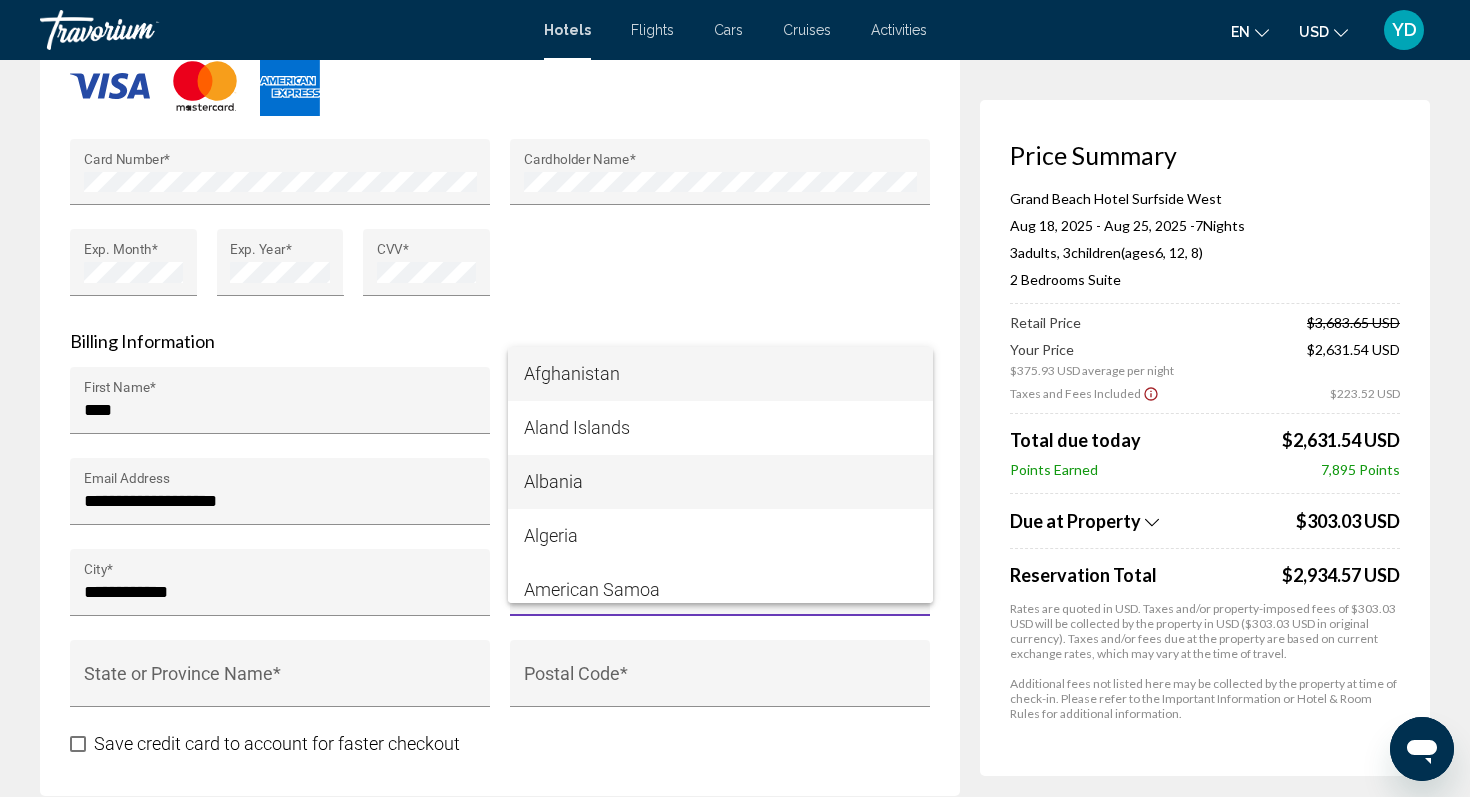 scroll, scrollTop: 12758, scrollLeft: 0, axis: vertical 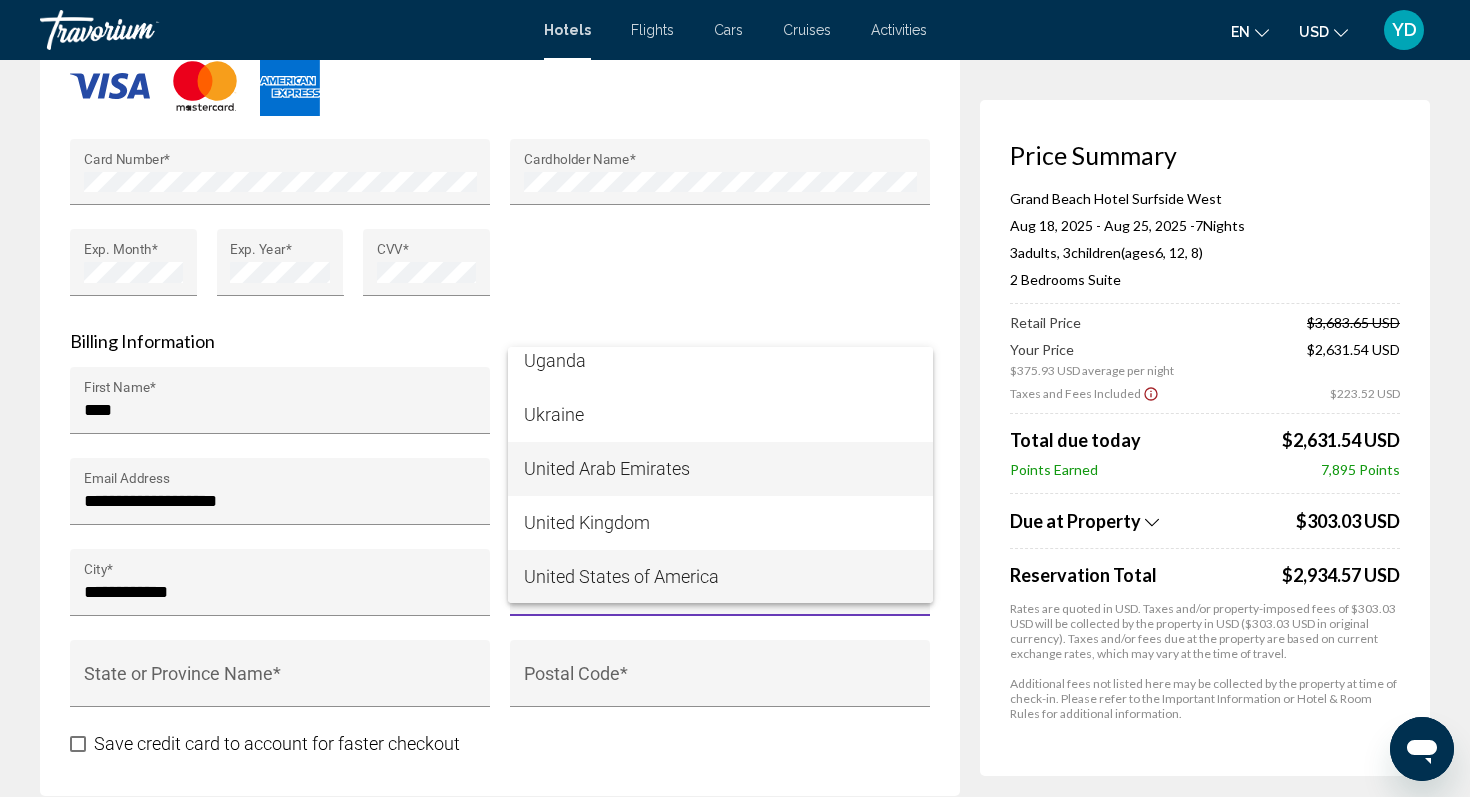 click on "United States of America" at bounding box center [720, 577] 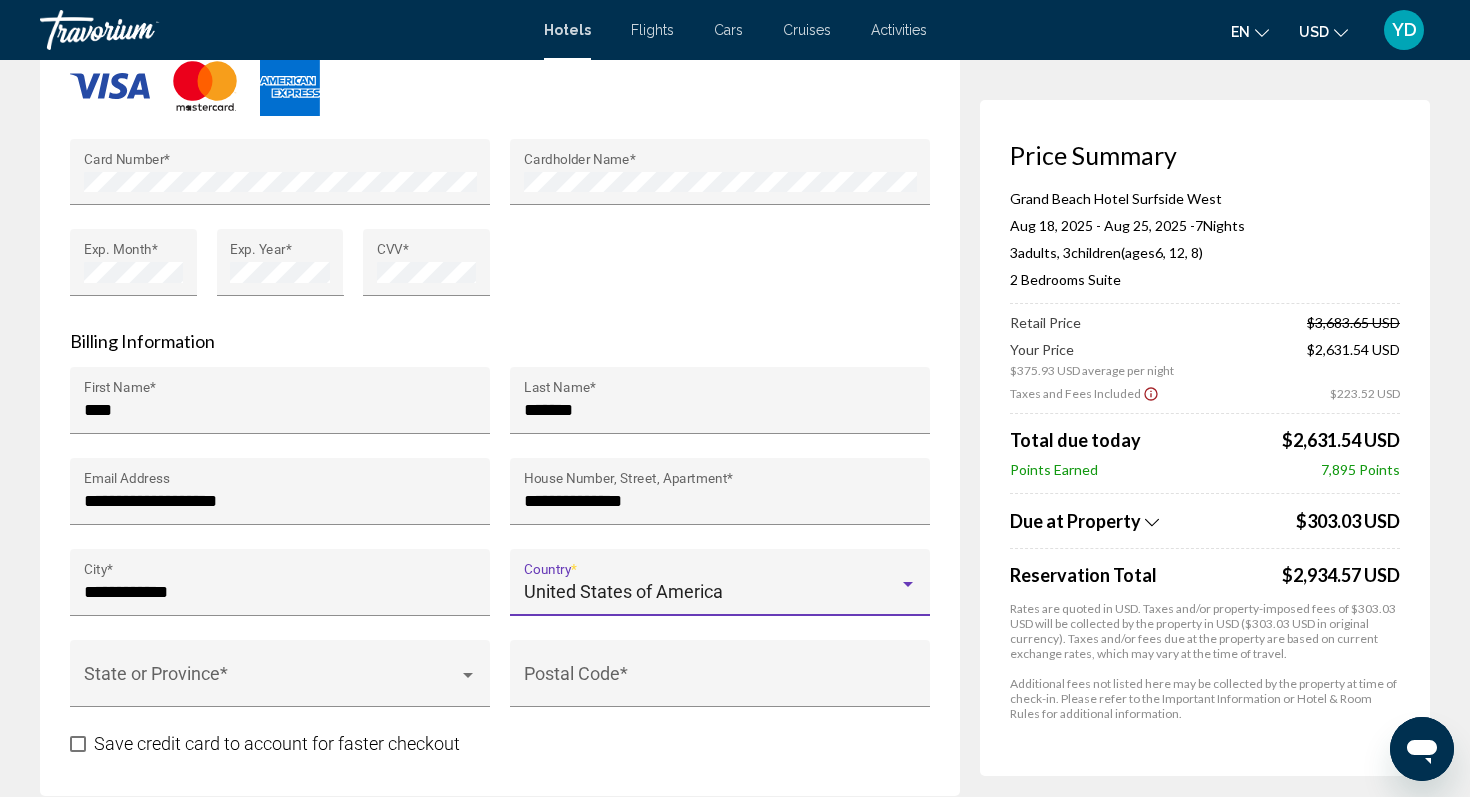 scroll, scrollTop: 12866, scrollLeft: 0, axis: vertical 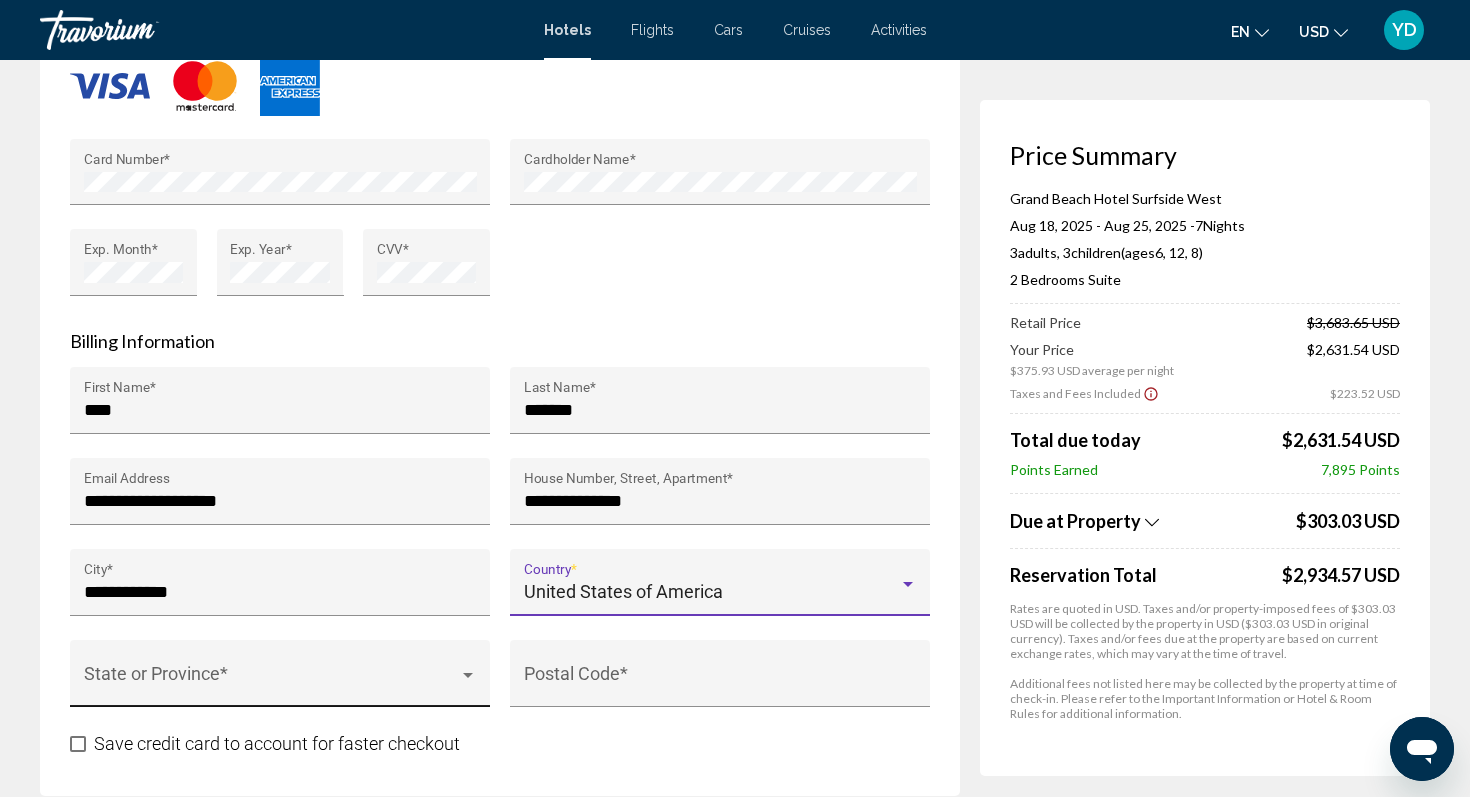 click at bounding box center (271, 683) 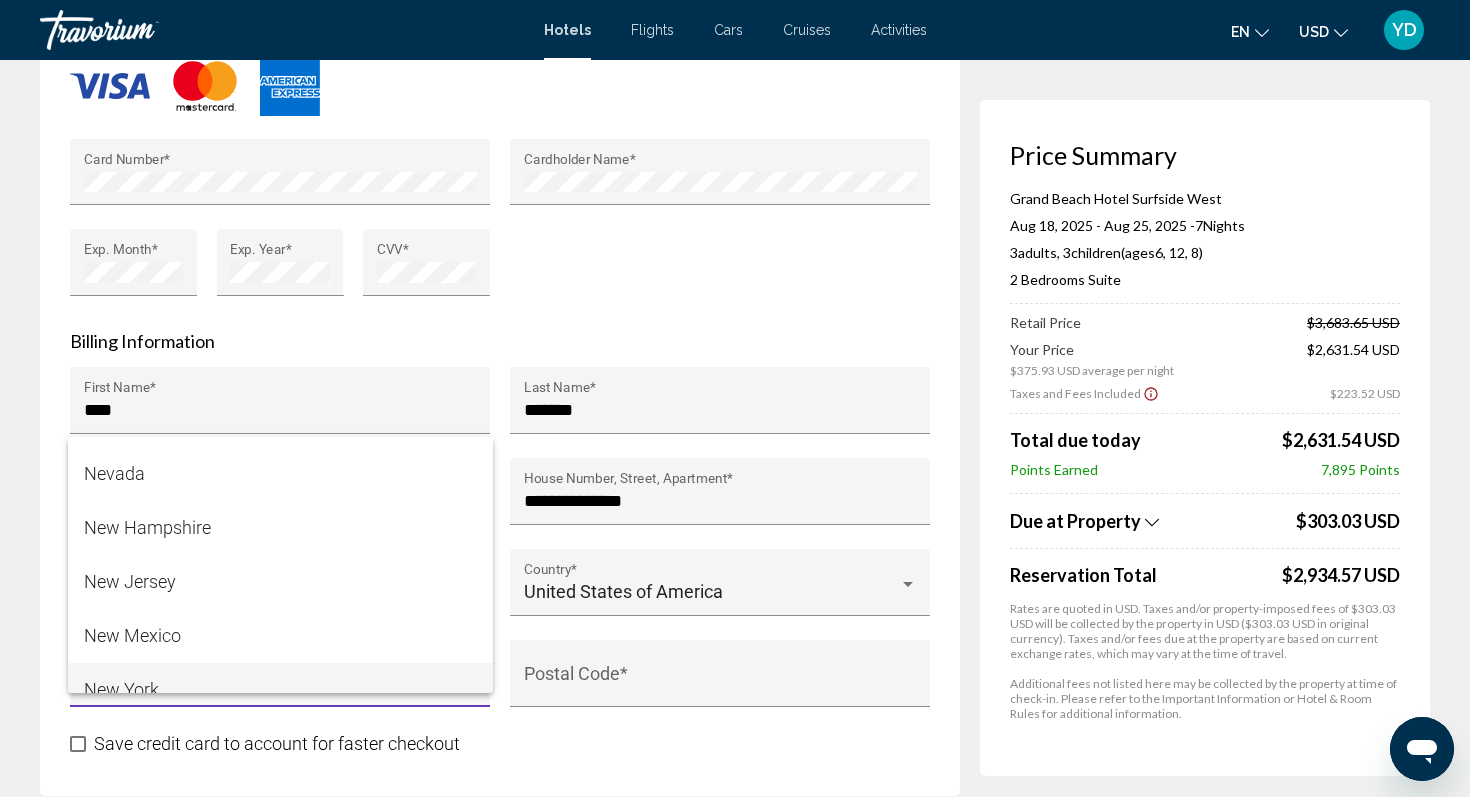click on "New York" at bounding box center (280, 690) 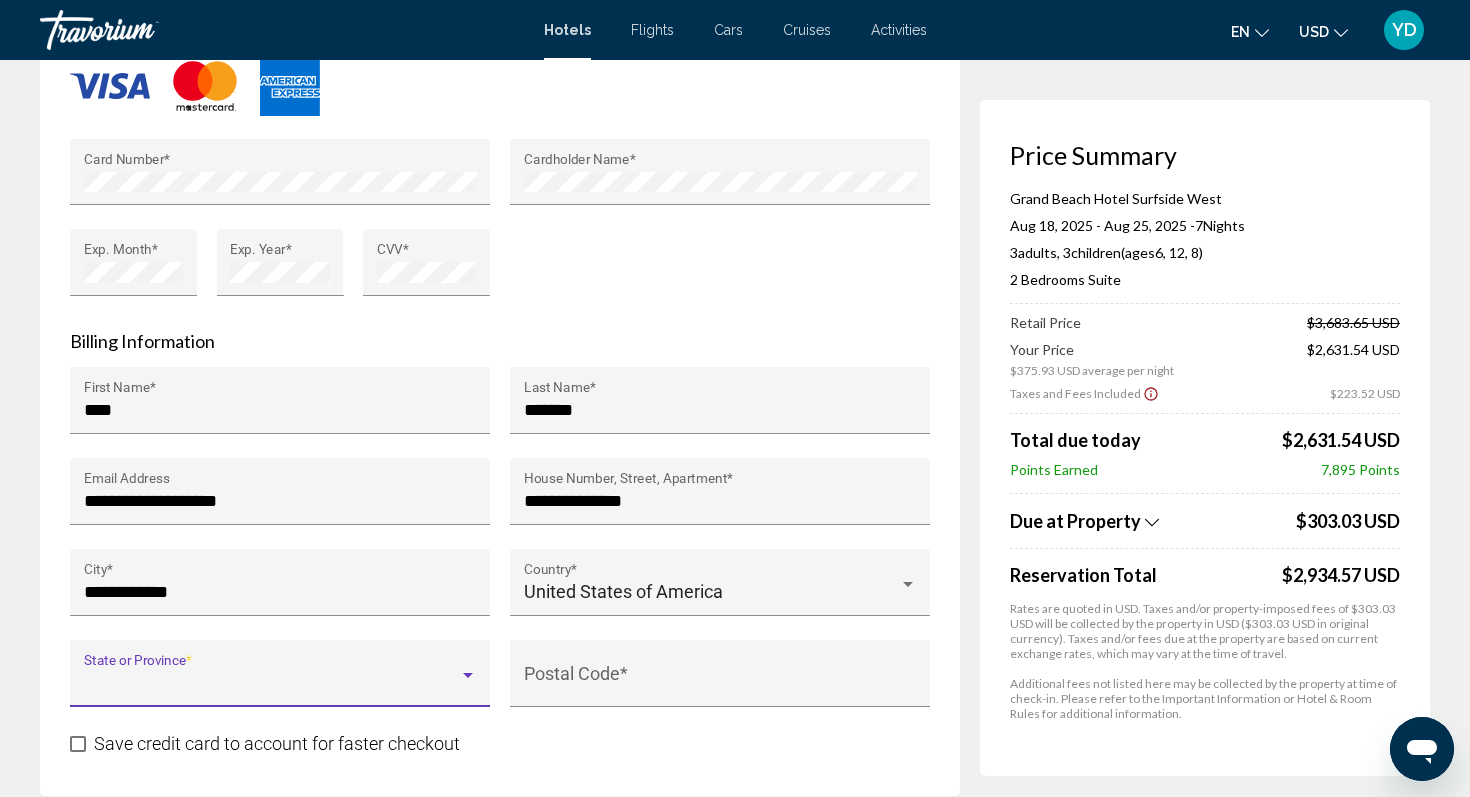 scroll, scrollTop: 1526, scrollLeft: 0, axis: vertical 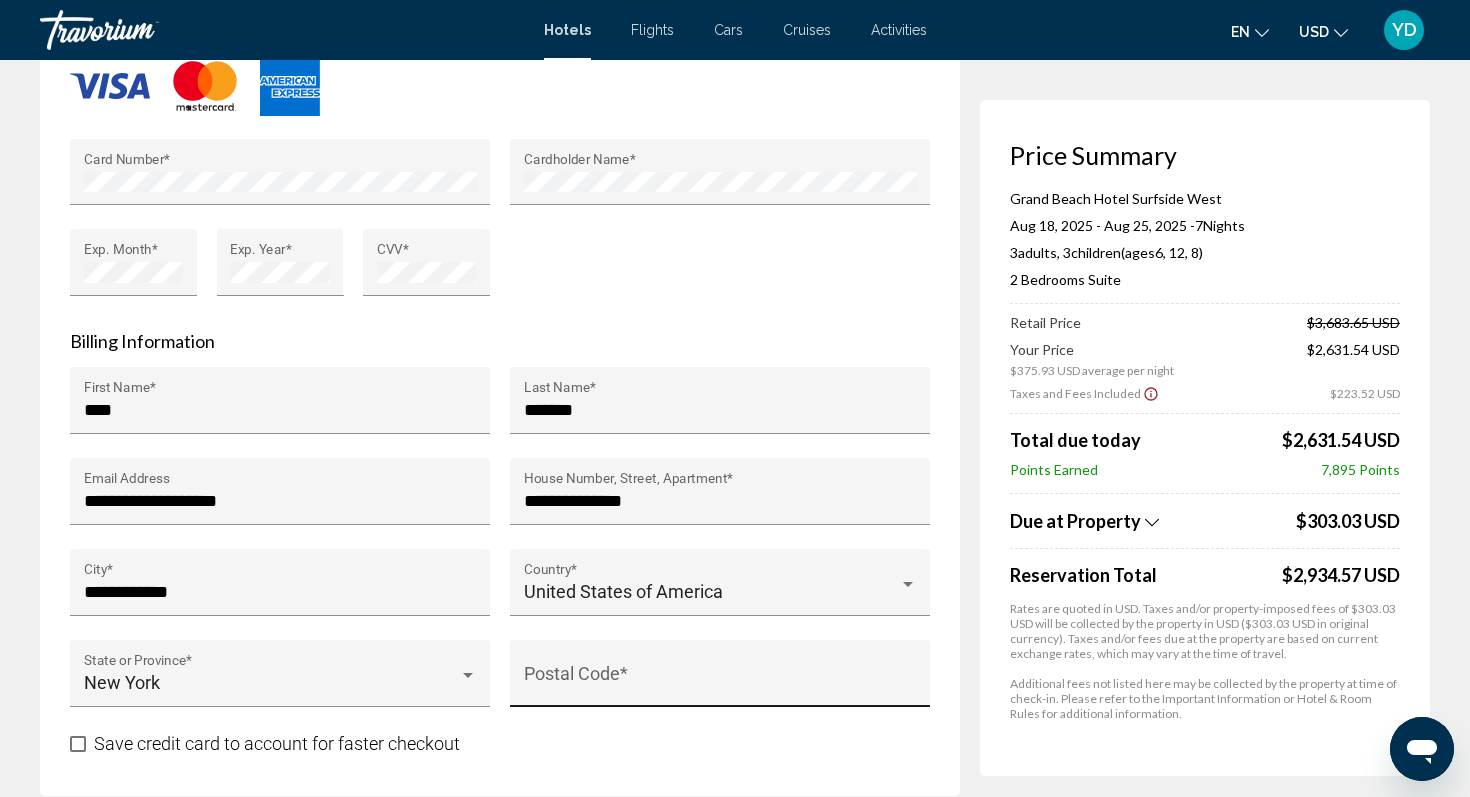click on "Postal Code  *" at bounding box center [720, 680] 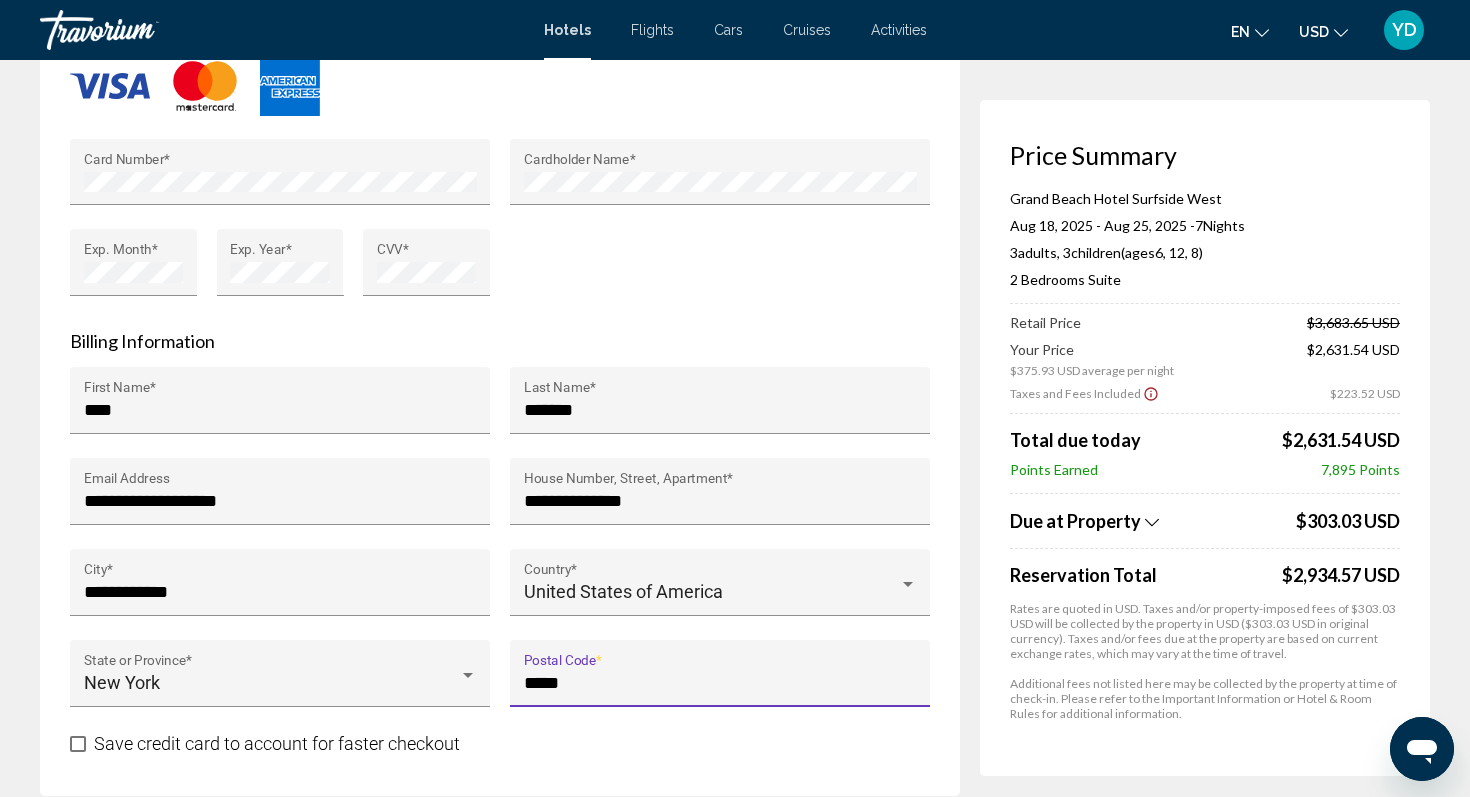 type on "*****" 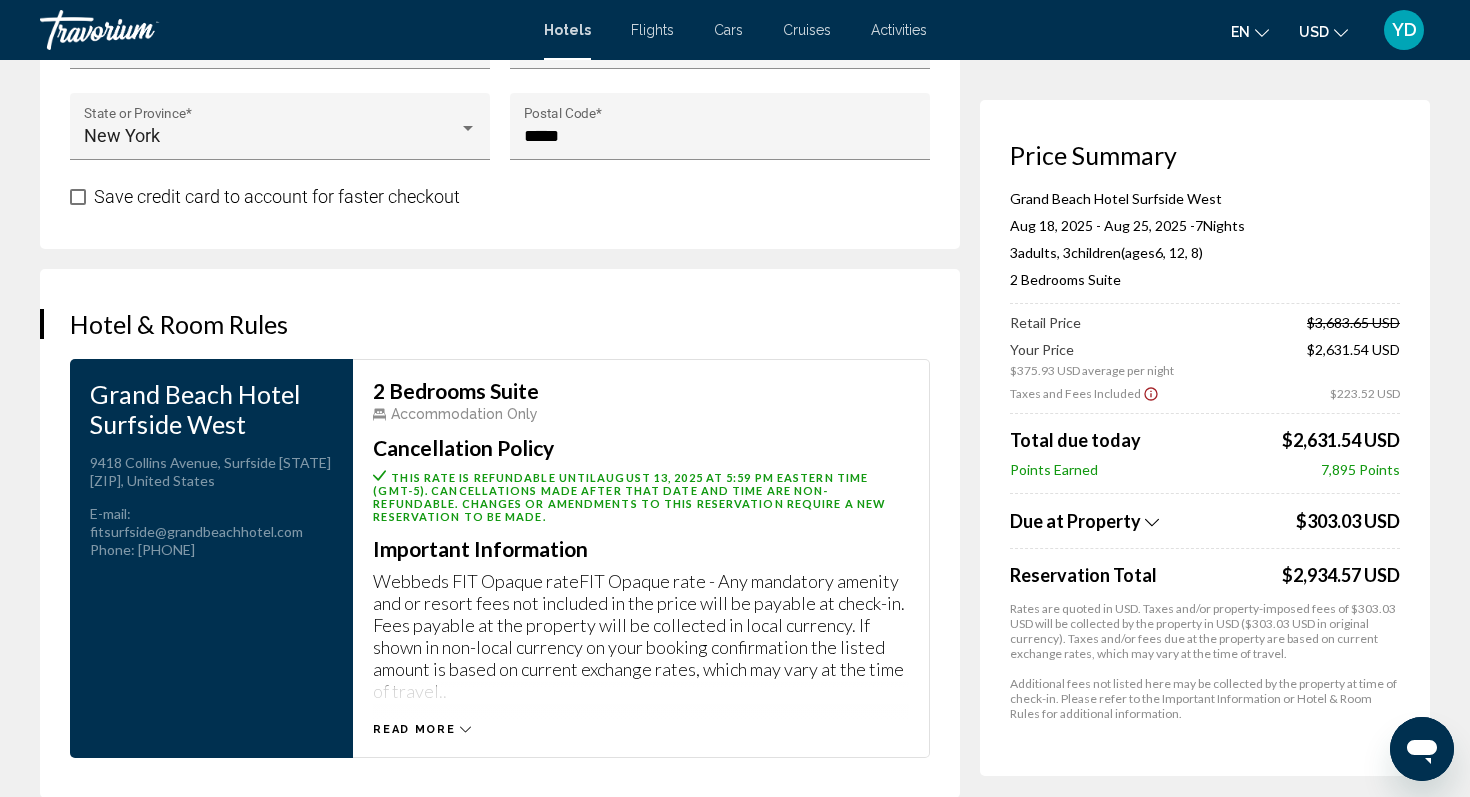 scroll, scrollTop: 2438, scrollLeft: 0, axis: vertical 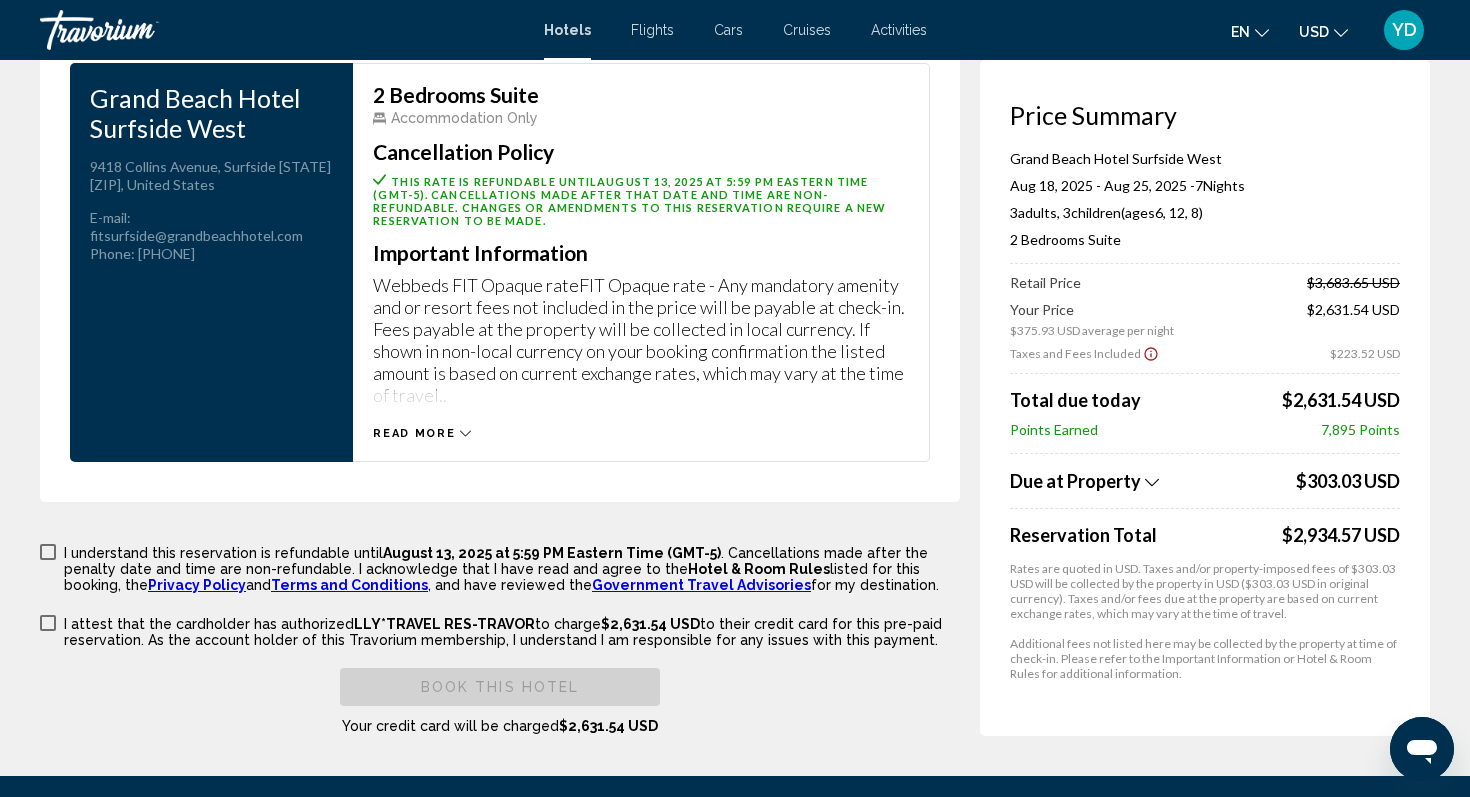 click at bounding box center (48, 552) 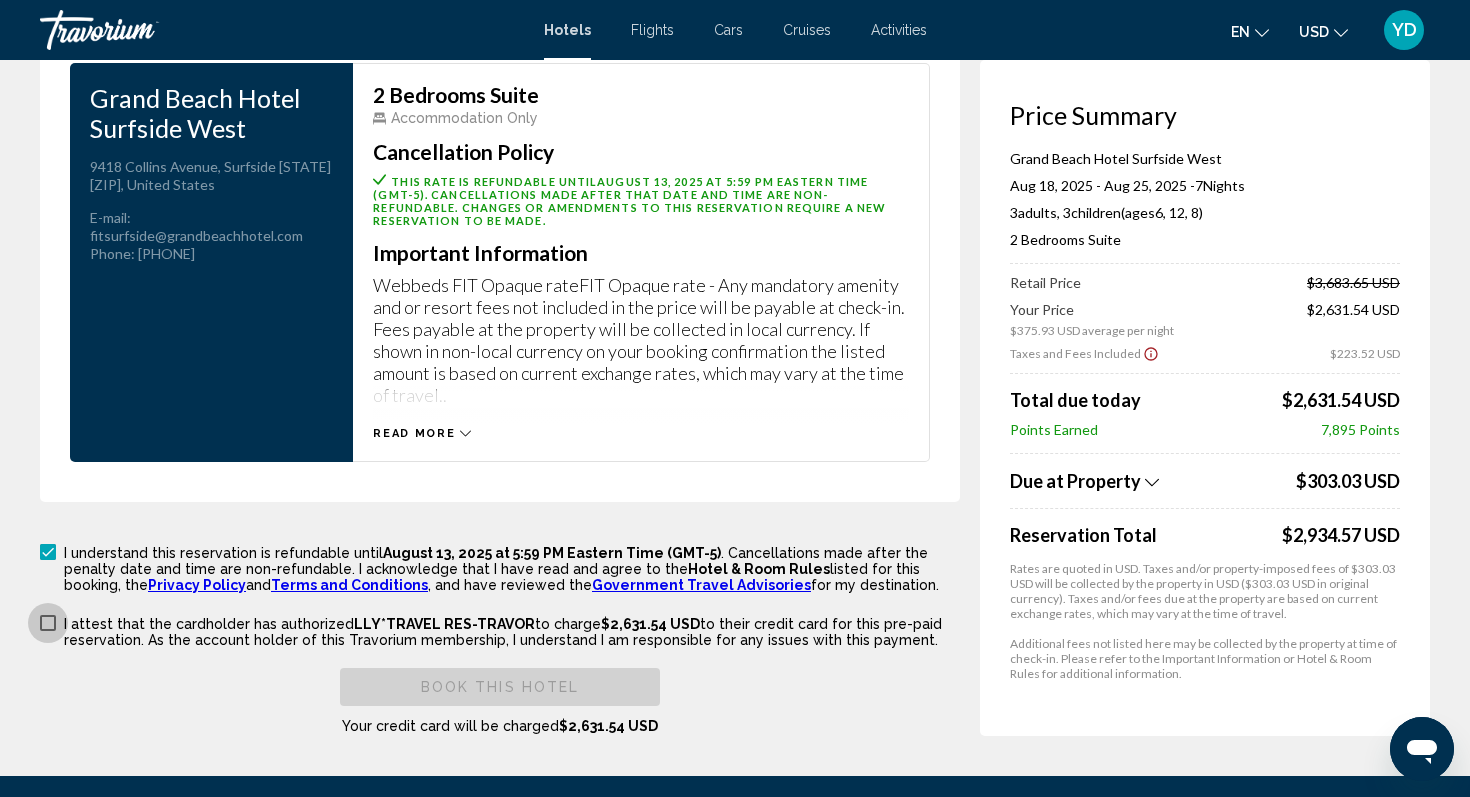 click at bounding box center (48, 623) 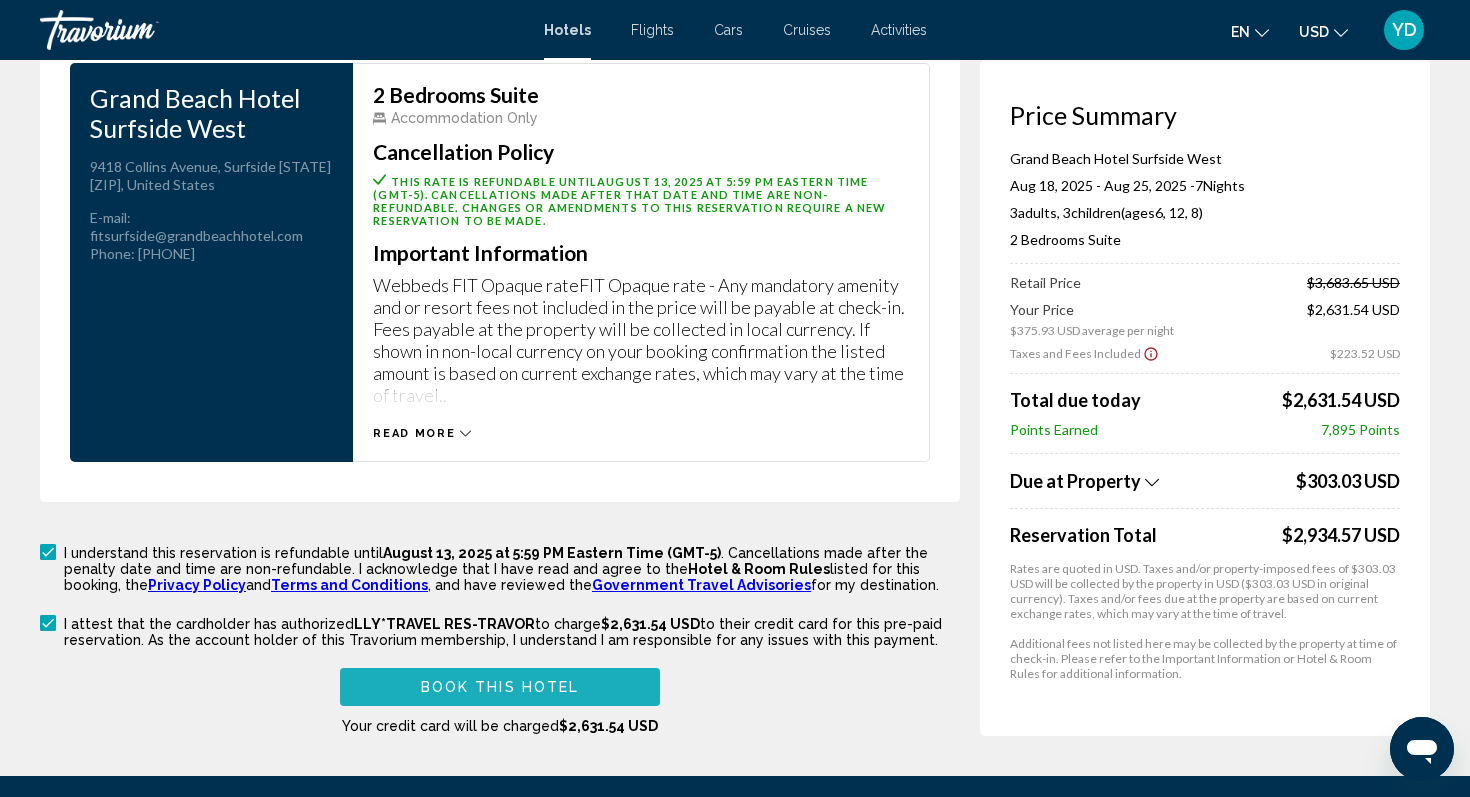 click on "Book this hotel" at bounding box center (500, 688) 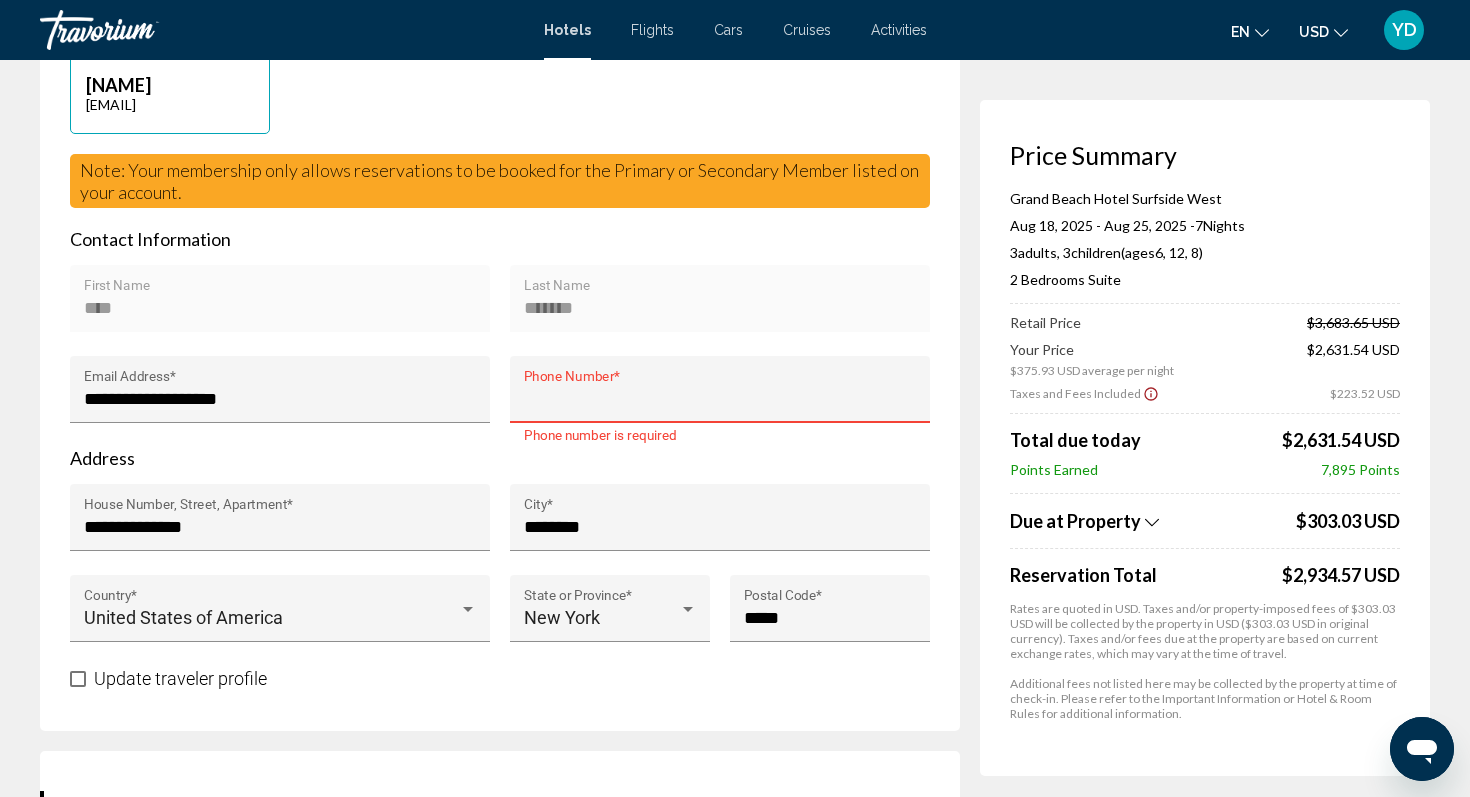 click on "Phone Number  *" at bounding box center (720, 399) 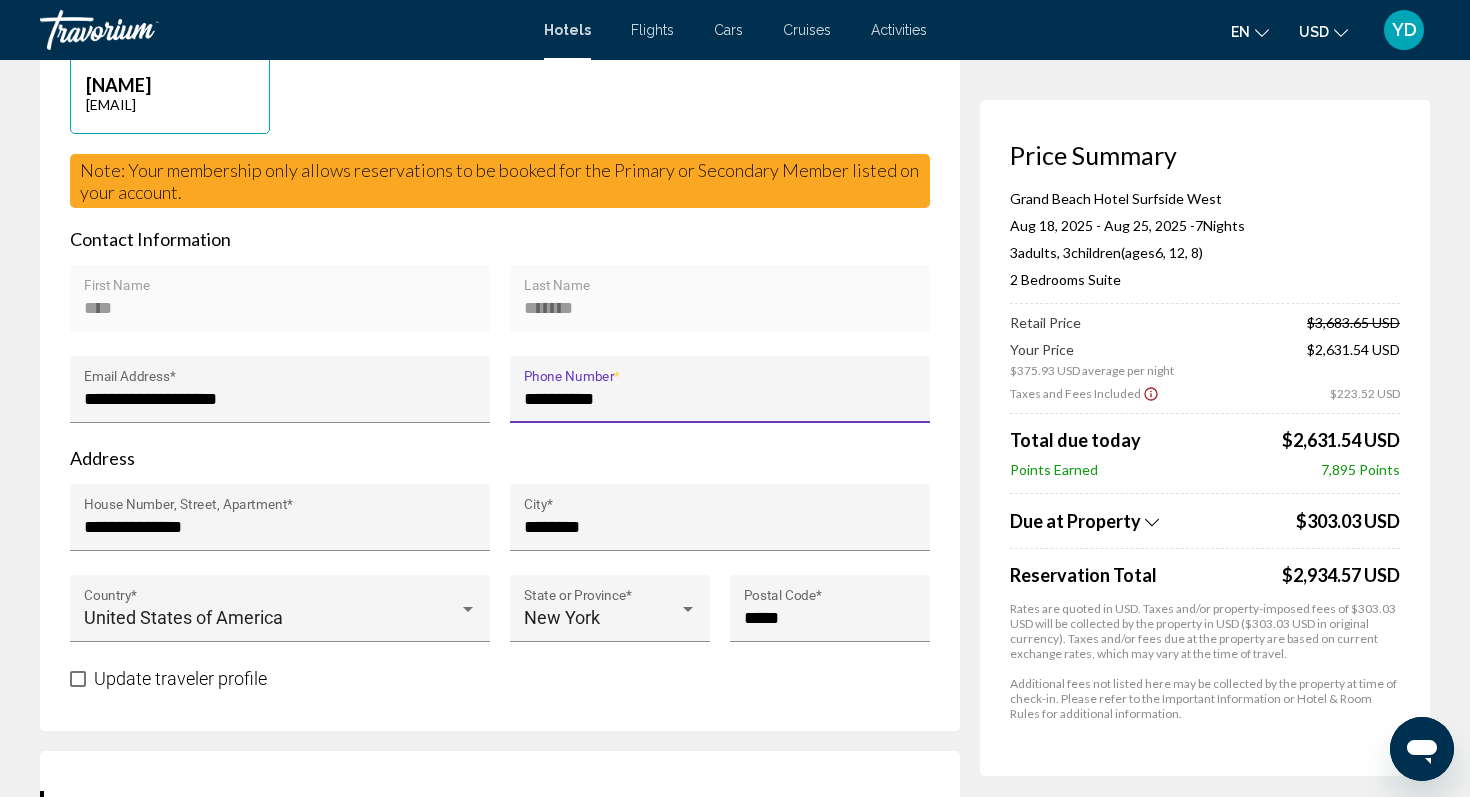 type on "**********" 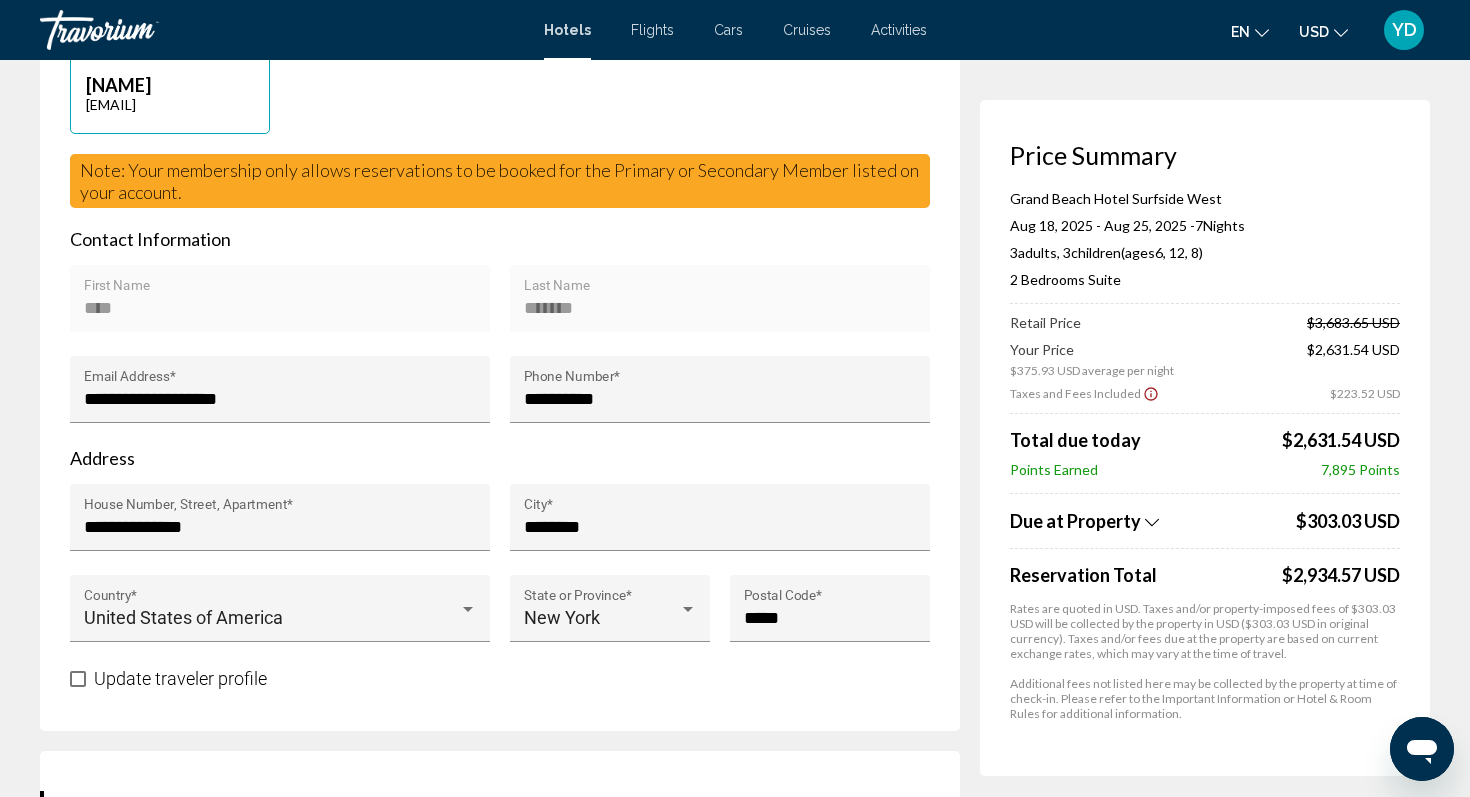 click on "Address" at bounding box center [500, 458] 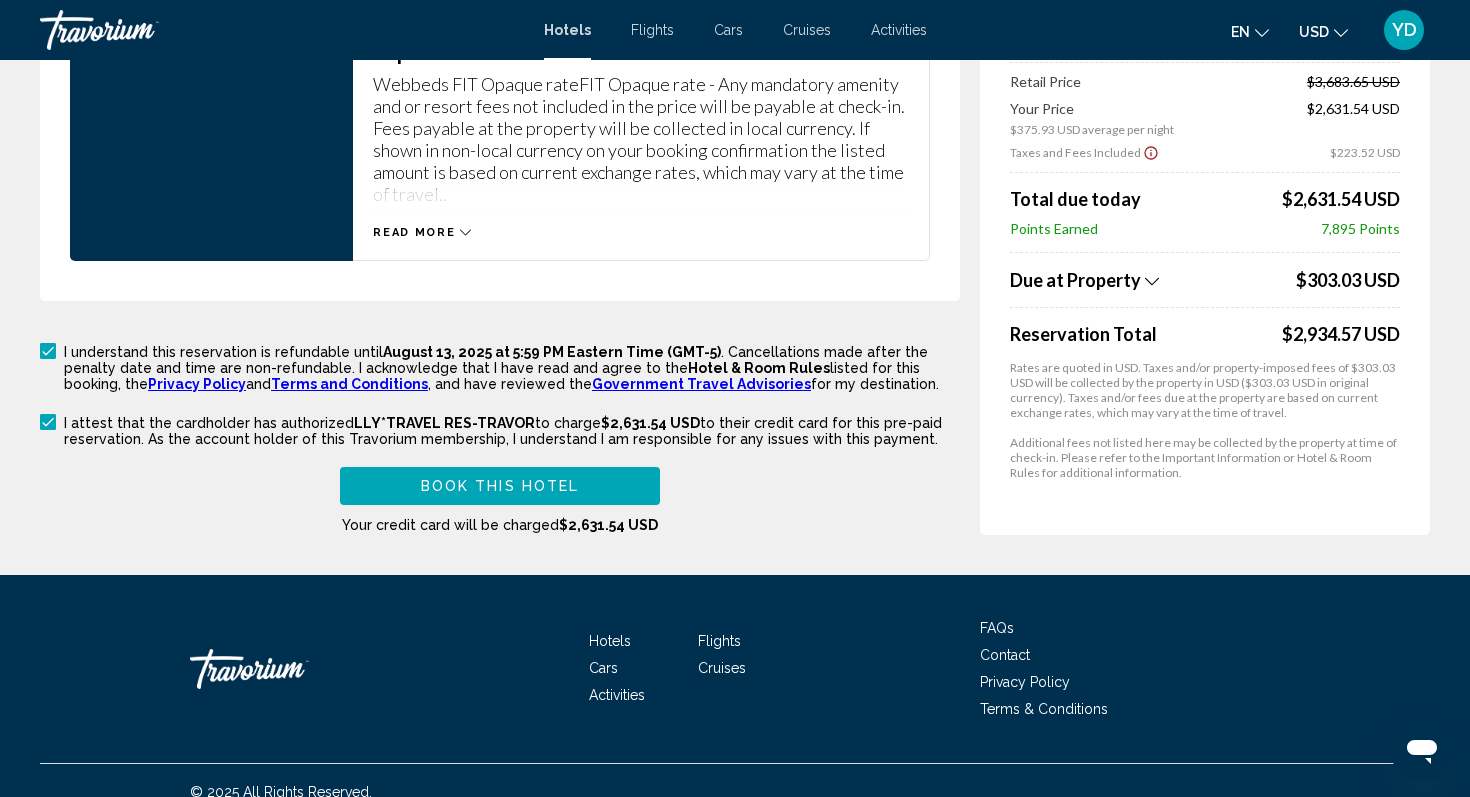 scroll, scrollTop: 2953, scrollLeft: 0, axis: vertical 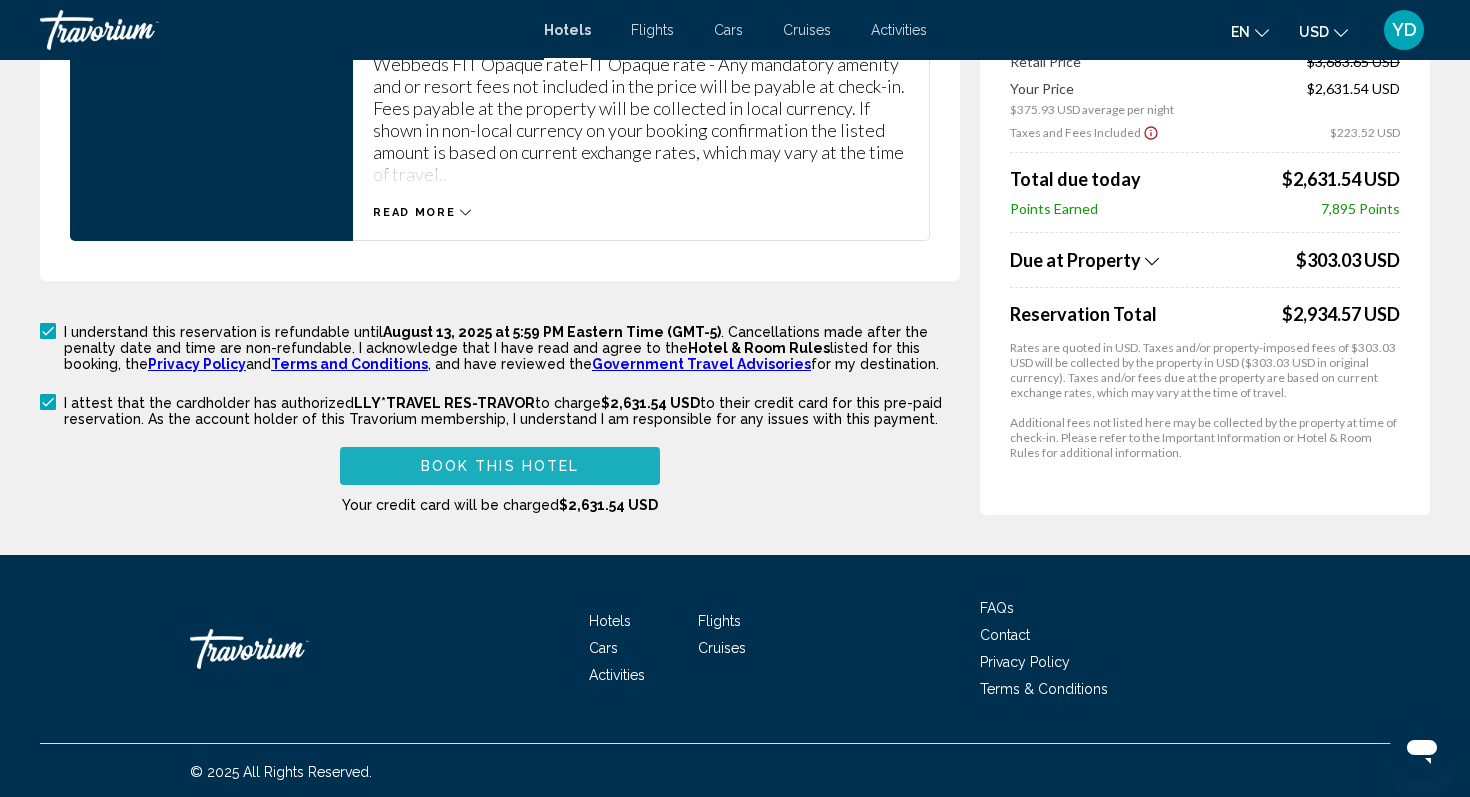 click on "Book this hotel" at bounding box center [500, 467] 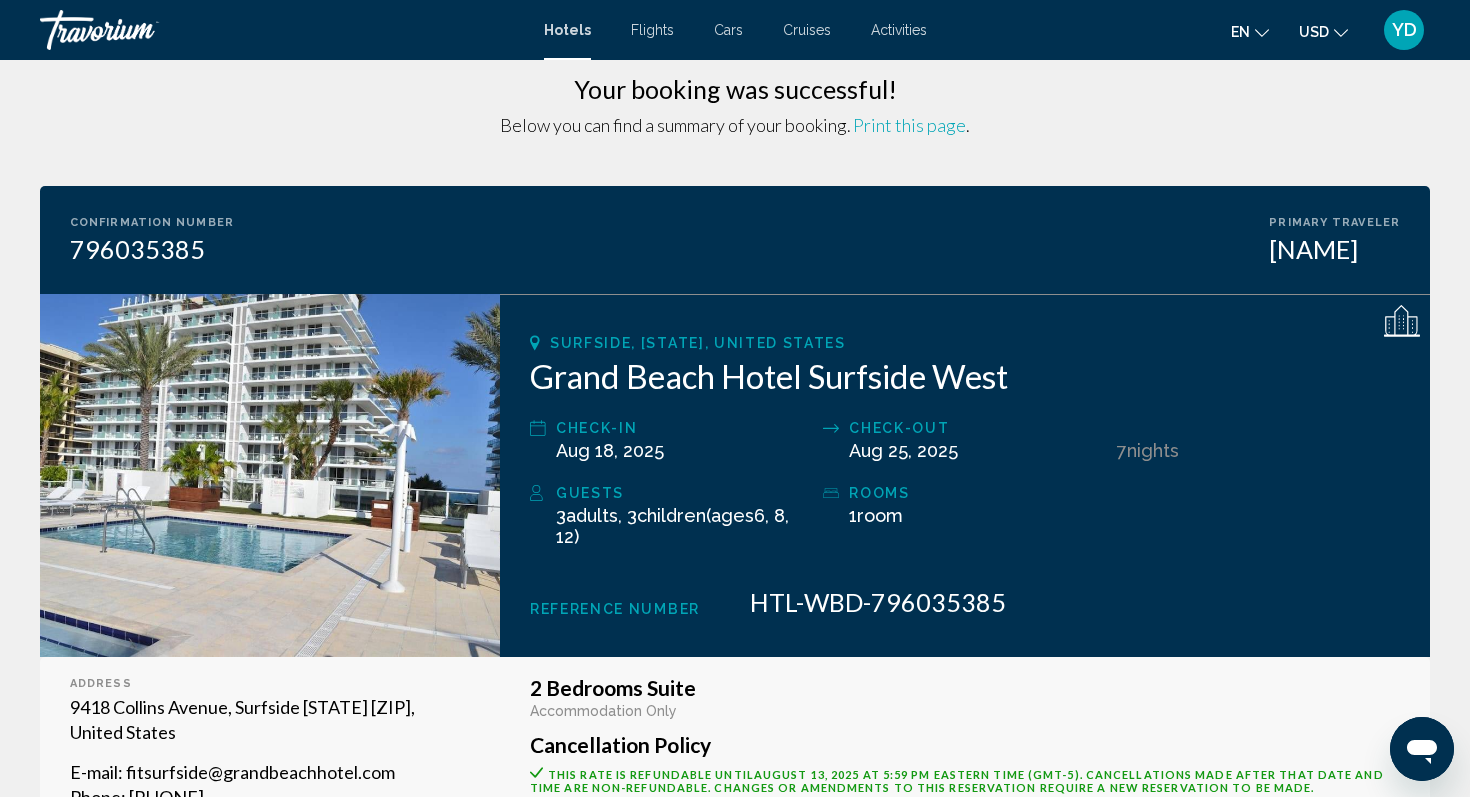 scroll, scrollTop: 0, scrollLeft: 0, axis: both 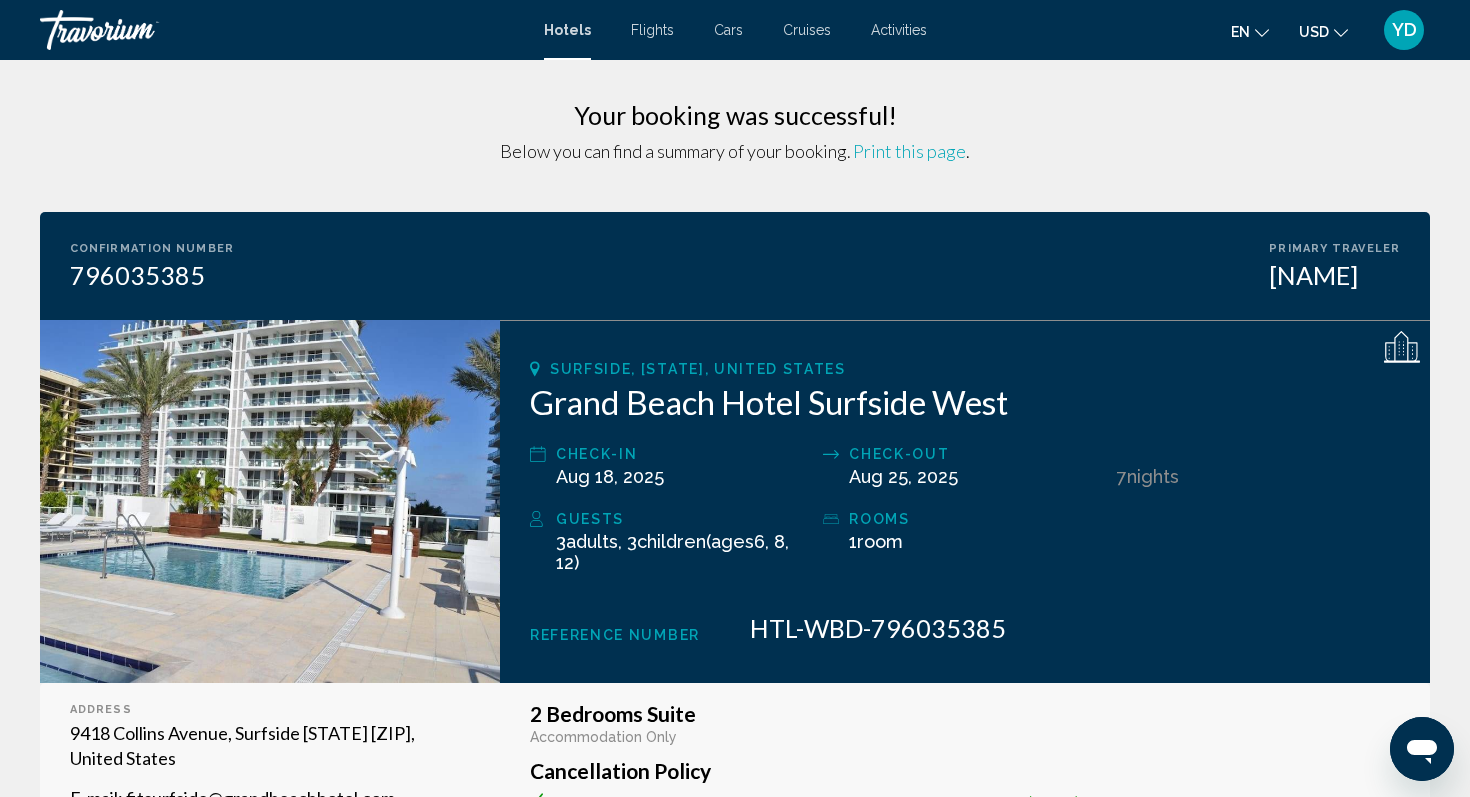 click on "Print this page" at bounding box center (909, 151) 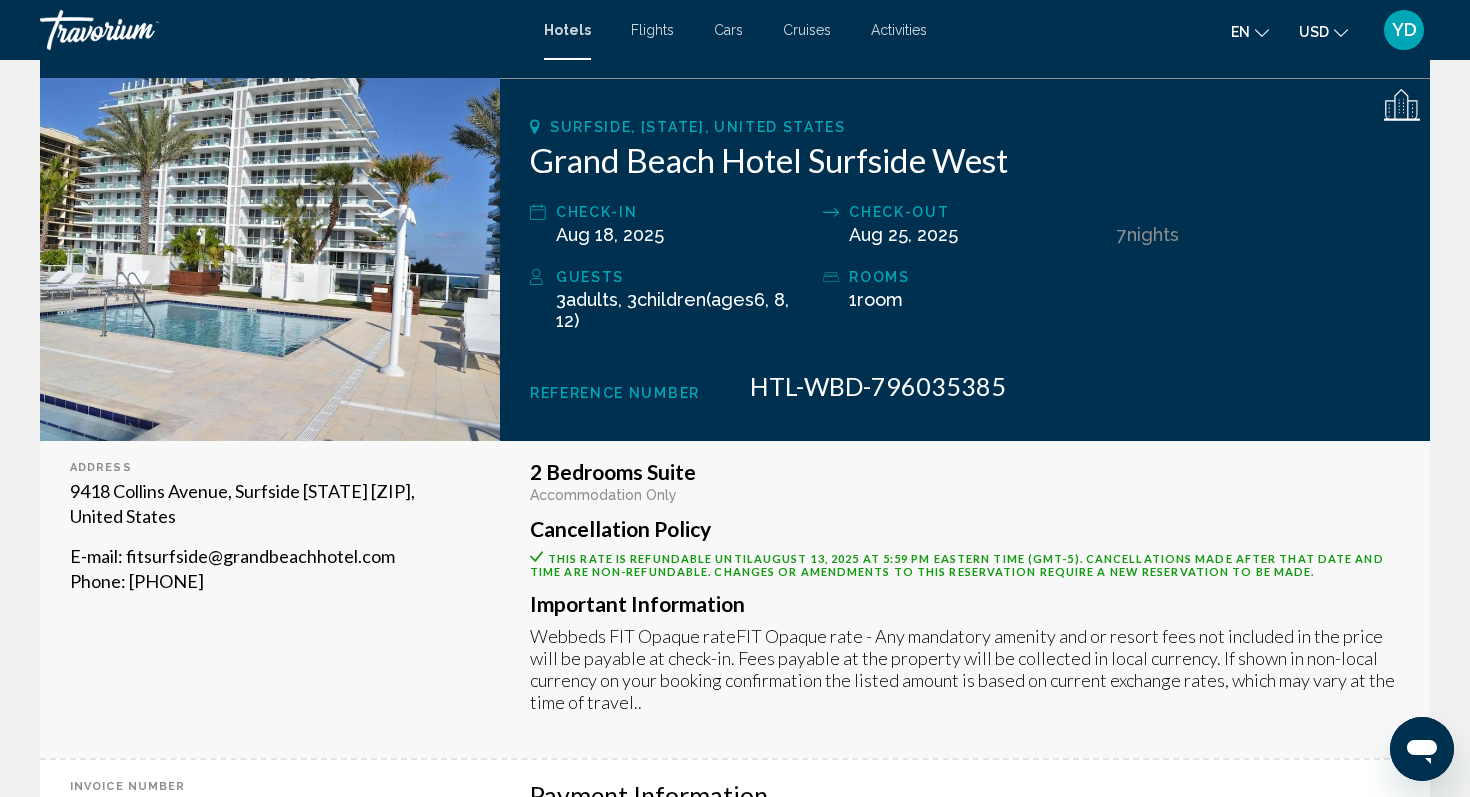 scroll, scrollTop: 247, scrollLeft: 0, axis: vertical 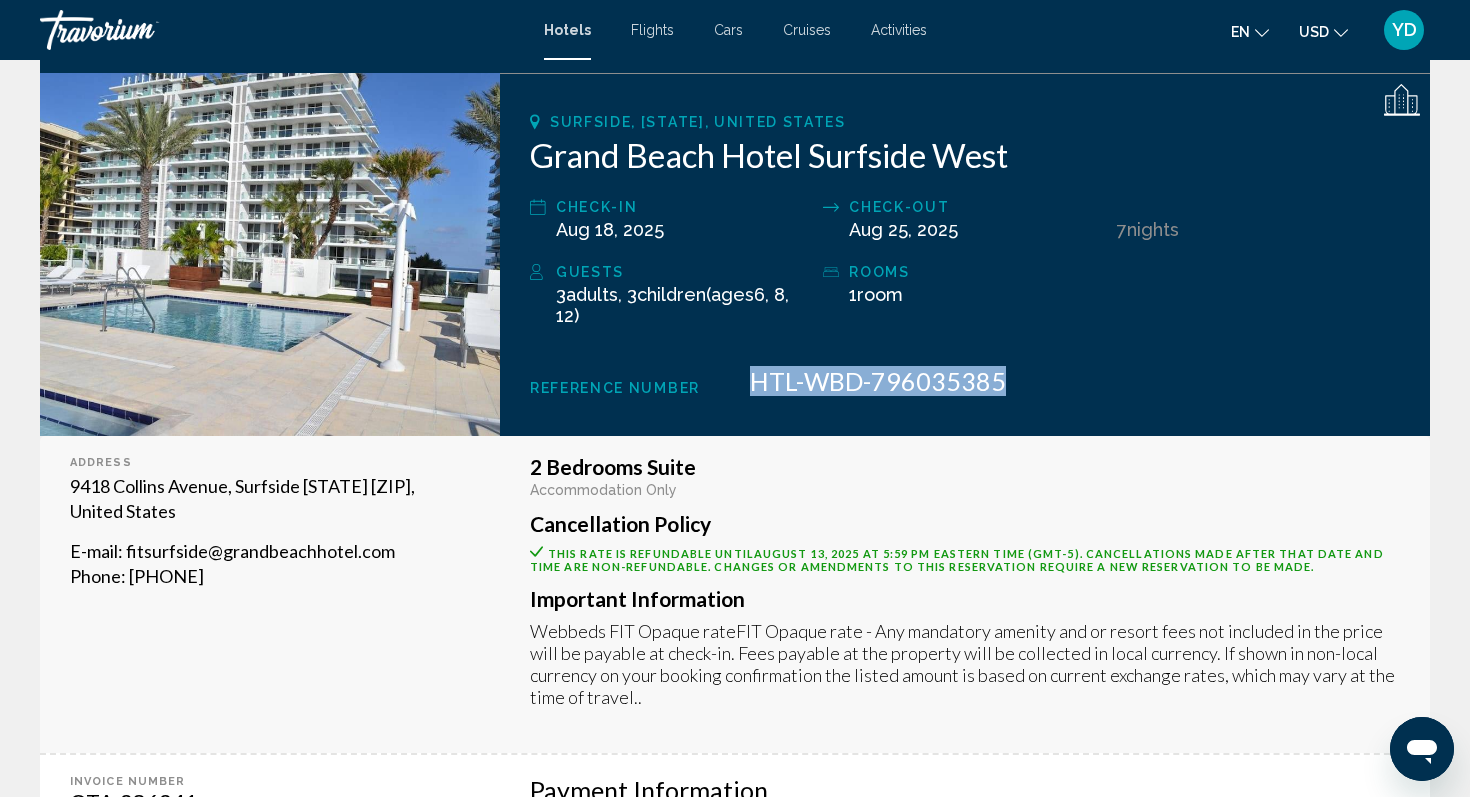 drag, startPoint x: 760, startPoint y: 392, endPoint x: 927, endPoint y: 403, distance: 167.36188 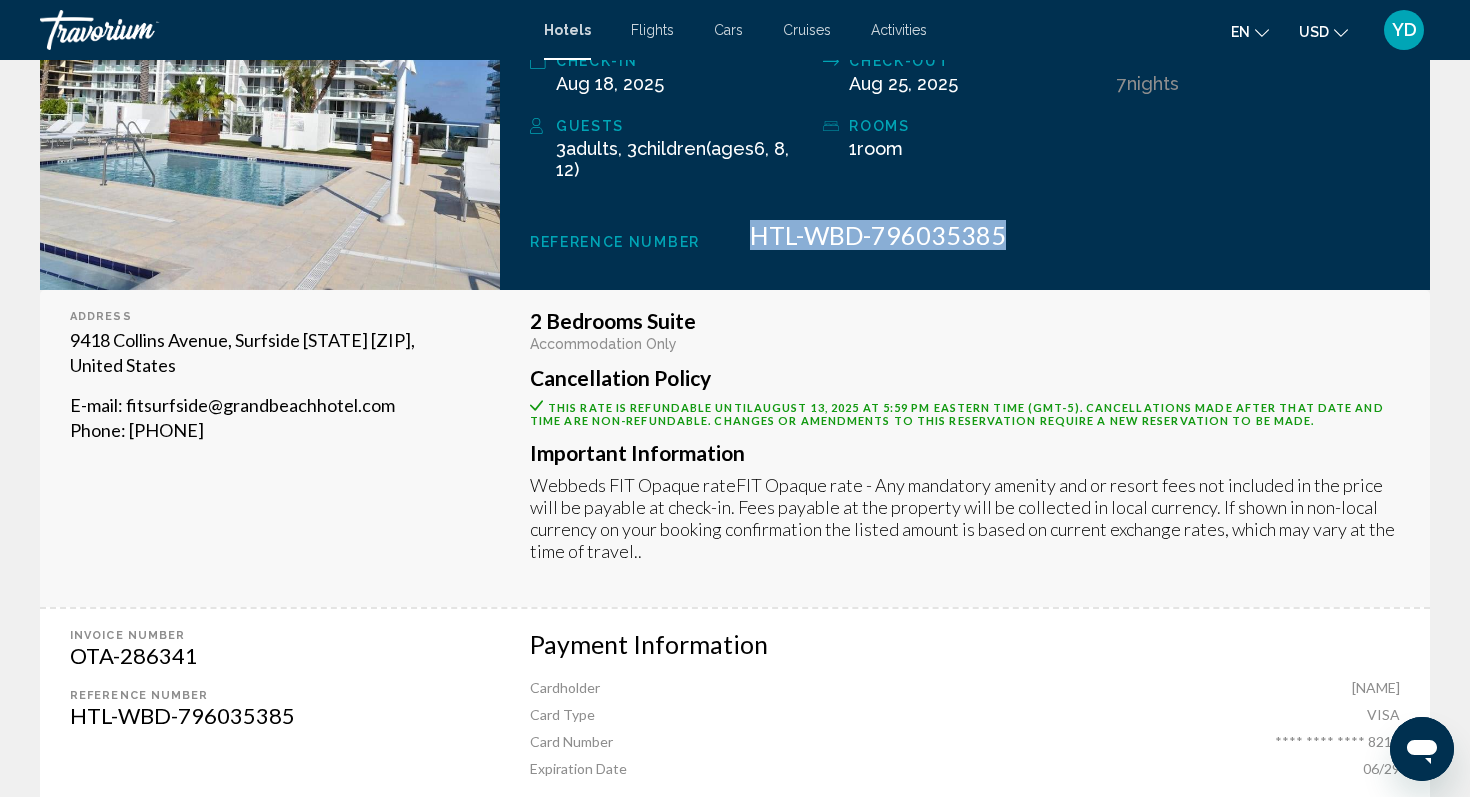 scroll, scrollTop: 413, scrollLeft: 0, axis: vertical 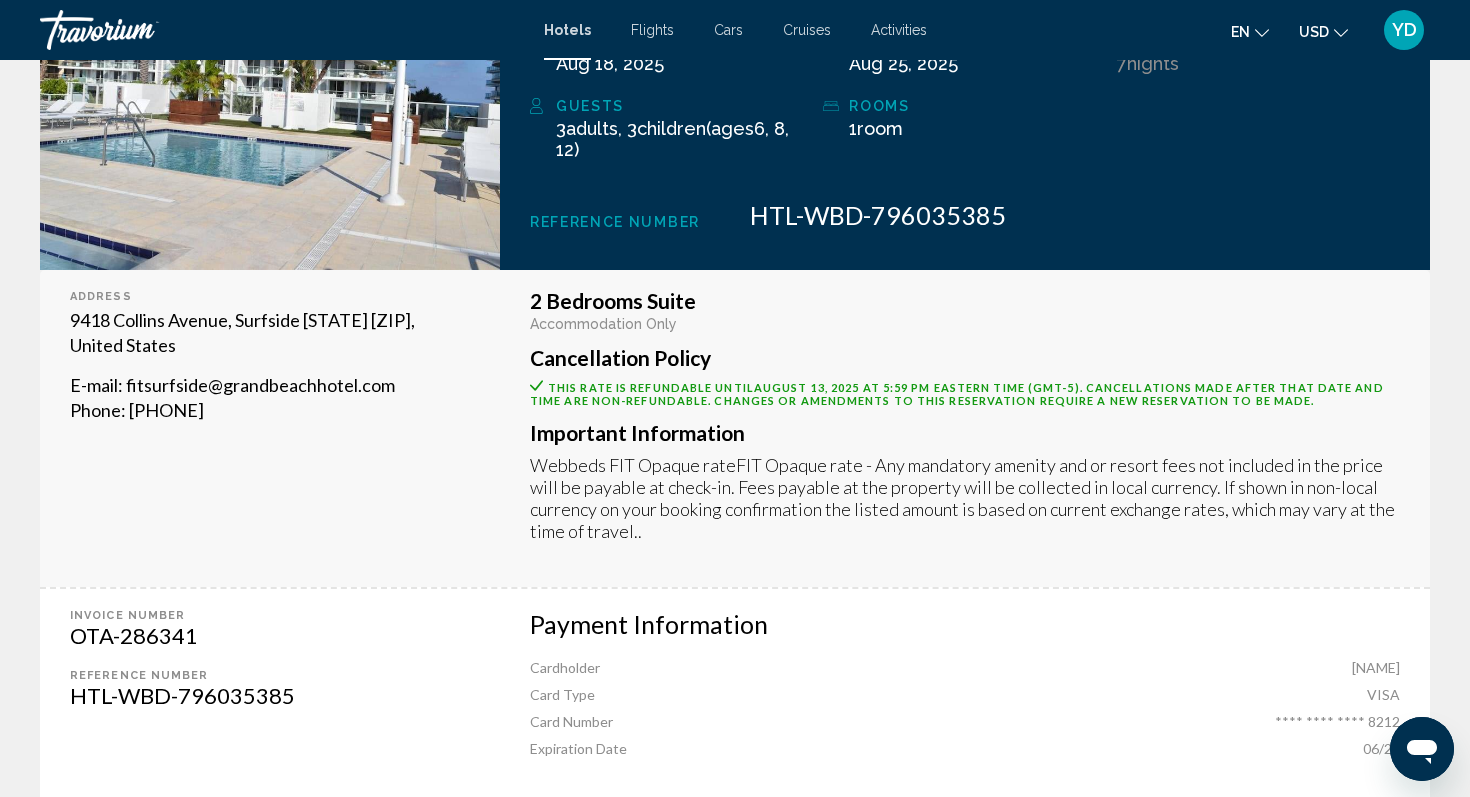 click on "Webbeds FIT Opaque rateFIT Opaque rate - Any mandatory amenity and or resort fees not included in the price will be payable at check-in. Fees payable at the property will be collected in local currency. If shown in non-local currency on your booking confirmation the listed amount is based on current exchange rates, which may vary at the time of travel.." 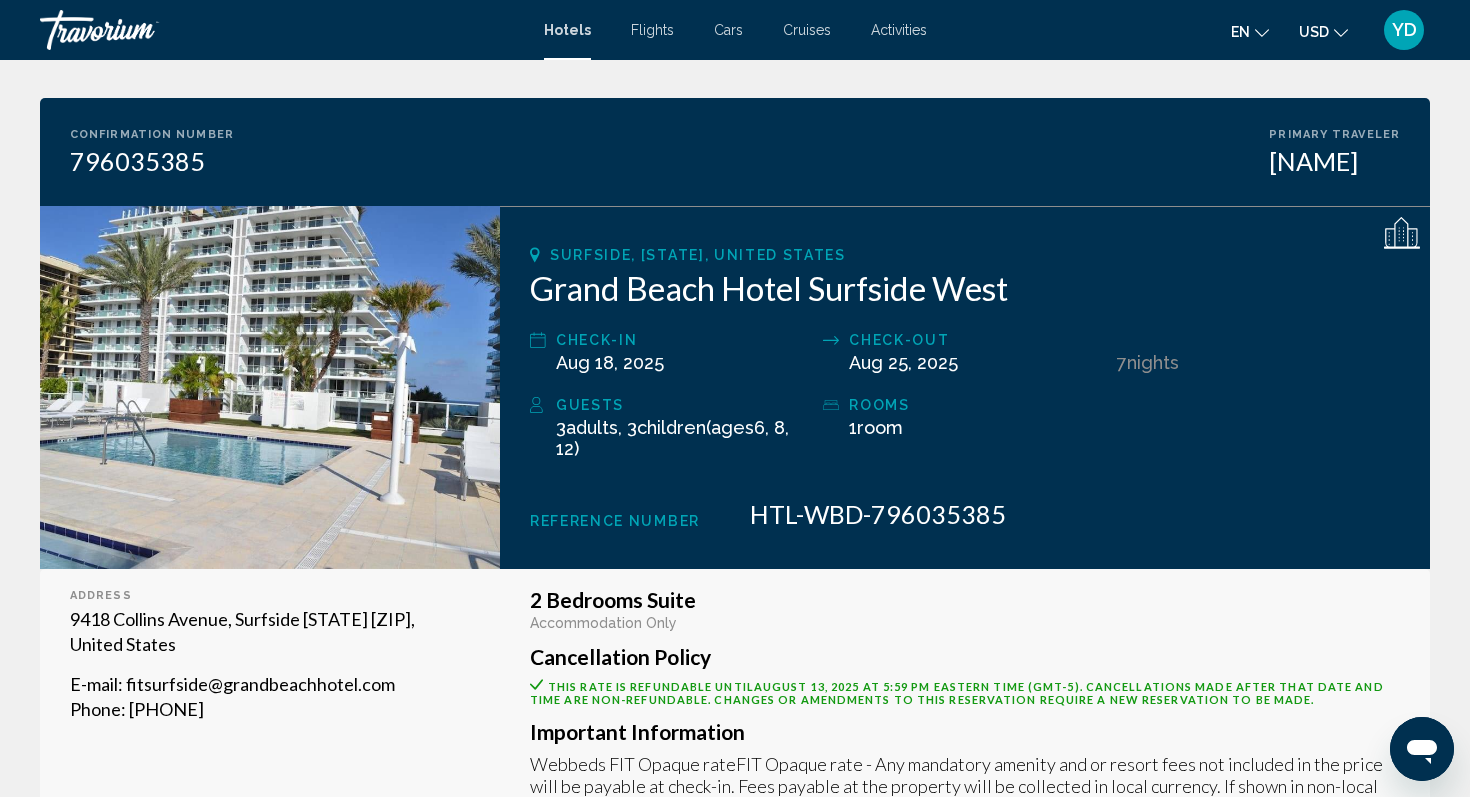 scroll, scrollTop: 0, scrollLeft: 0, axis: both 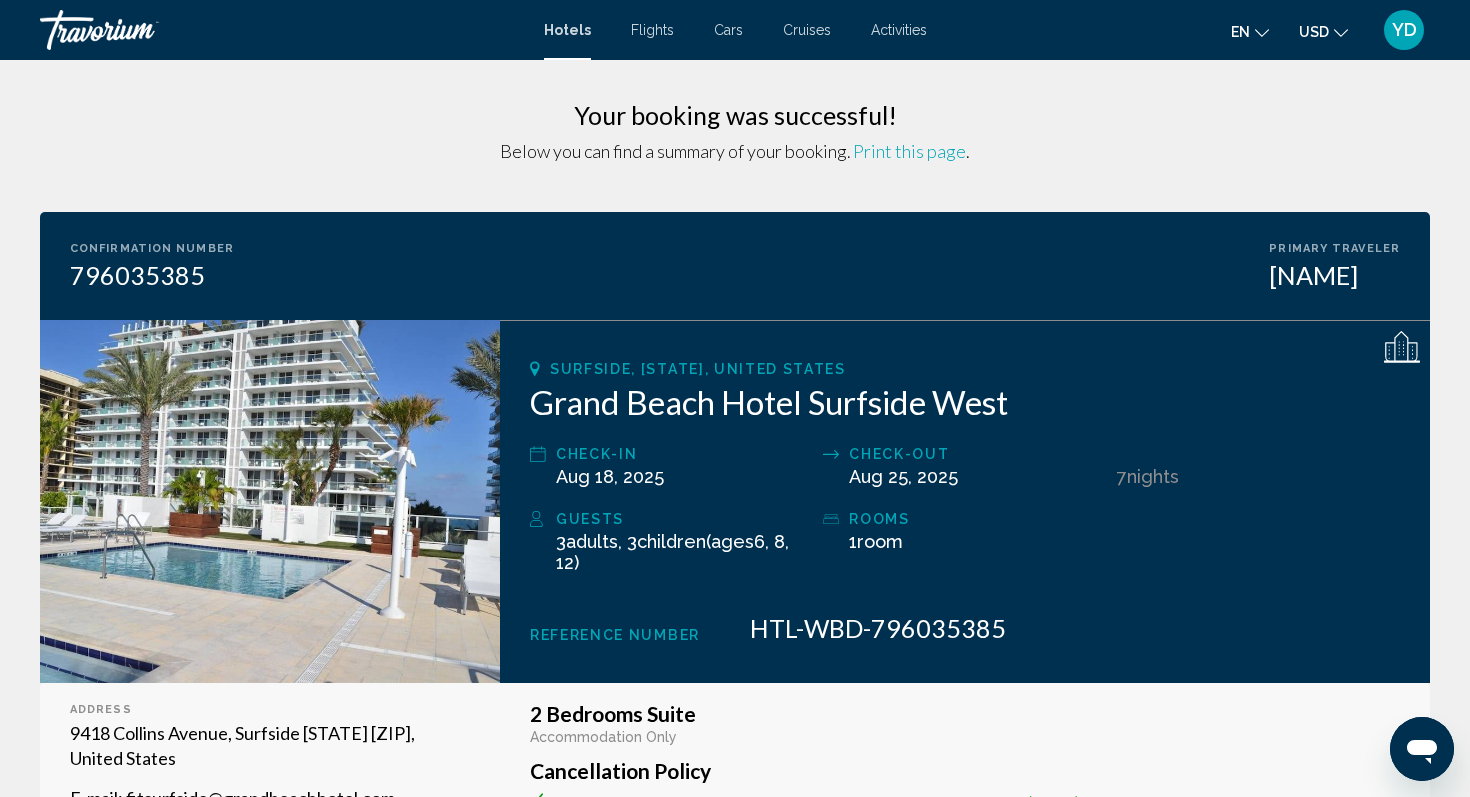 click on "YD" at bounding box center (1404, 30) 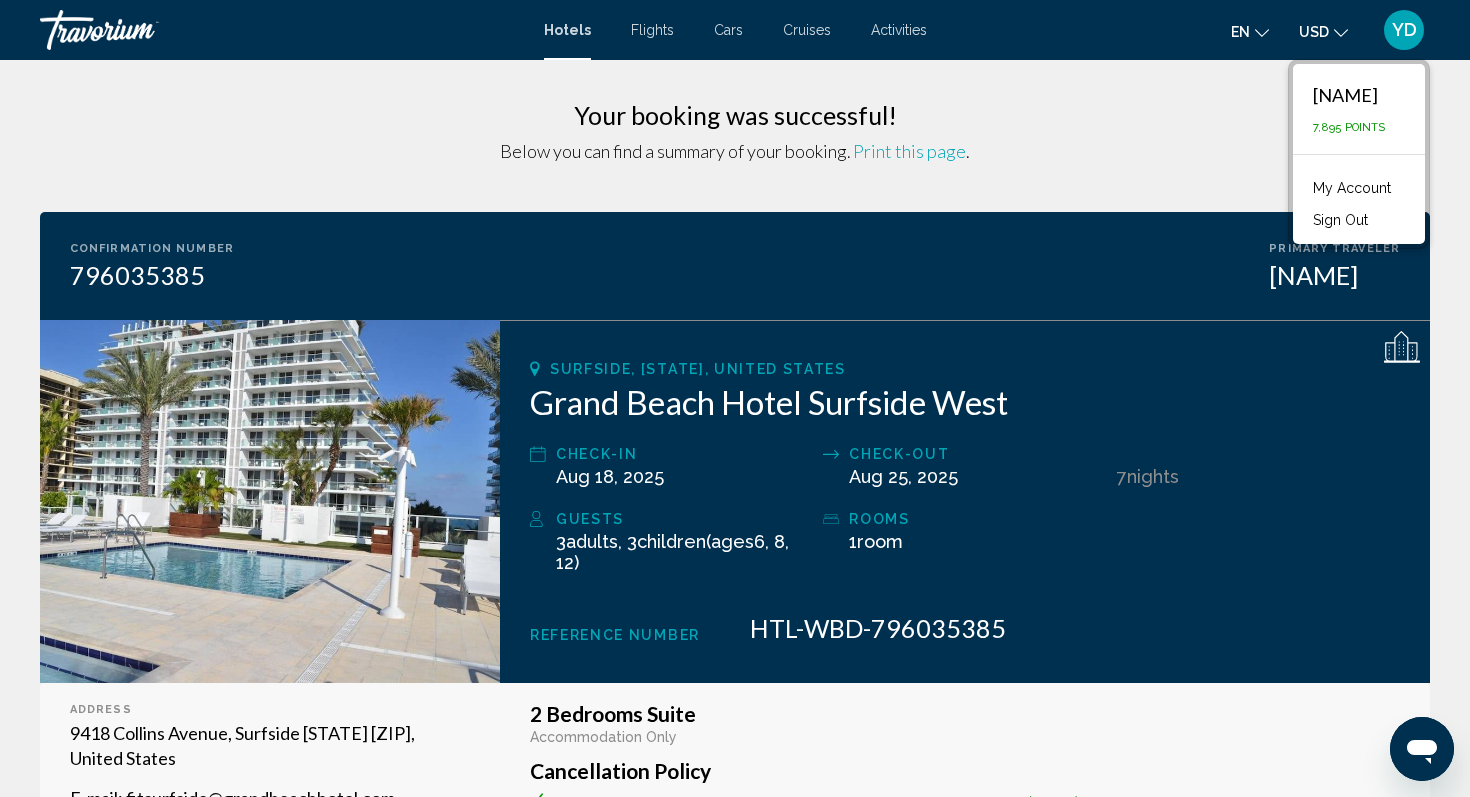 click on "My Account" at bounding box center (1352, 188) 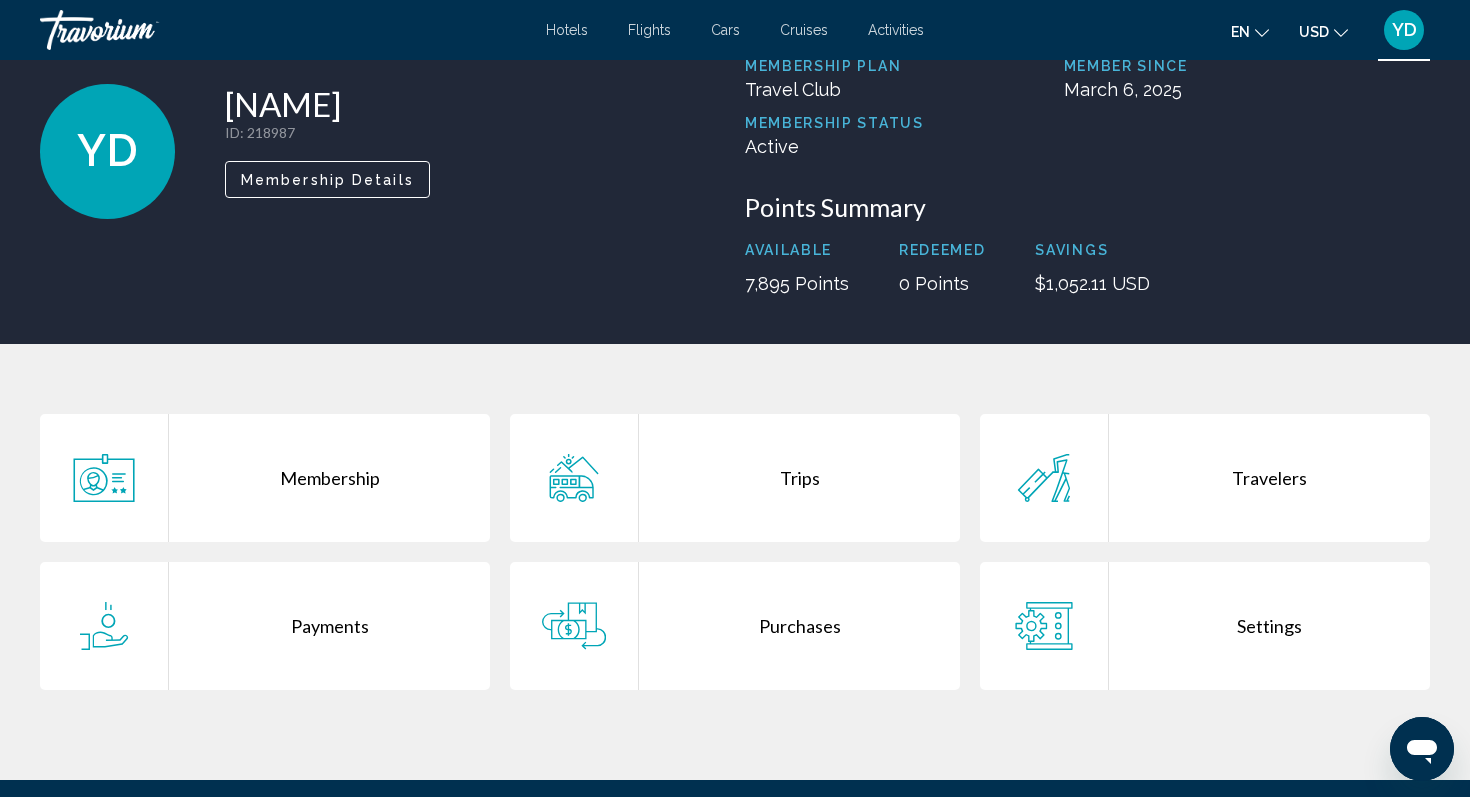 scroll, scrollTop: 154, scrollLeft: 0, axis: vertical 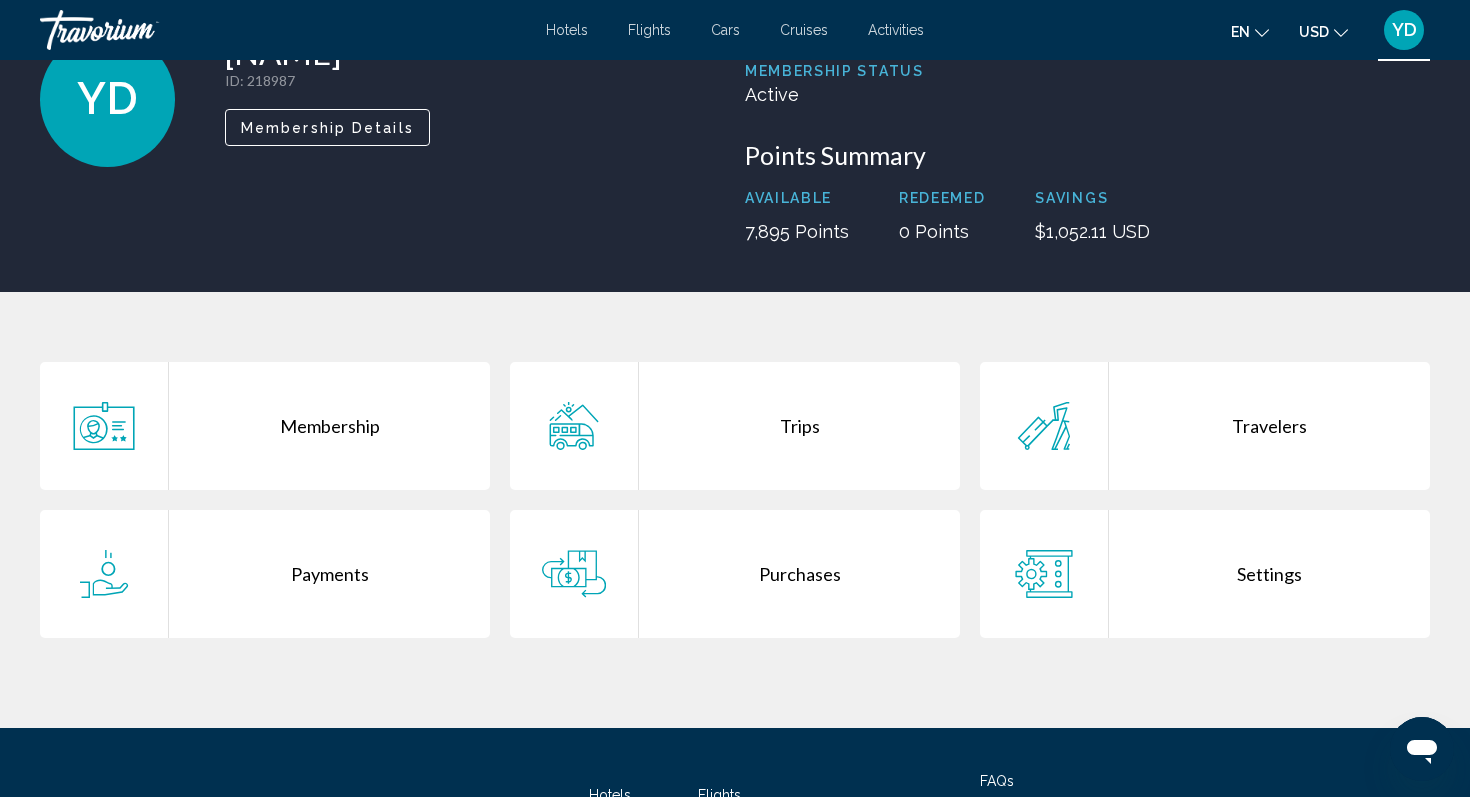 click on "Trips" at bounding box center (799, 426) 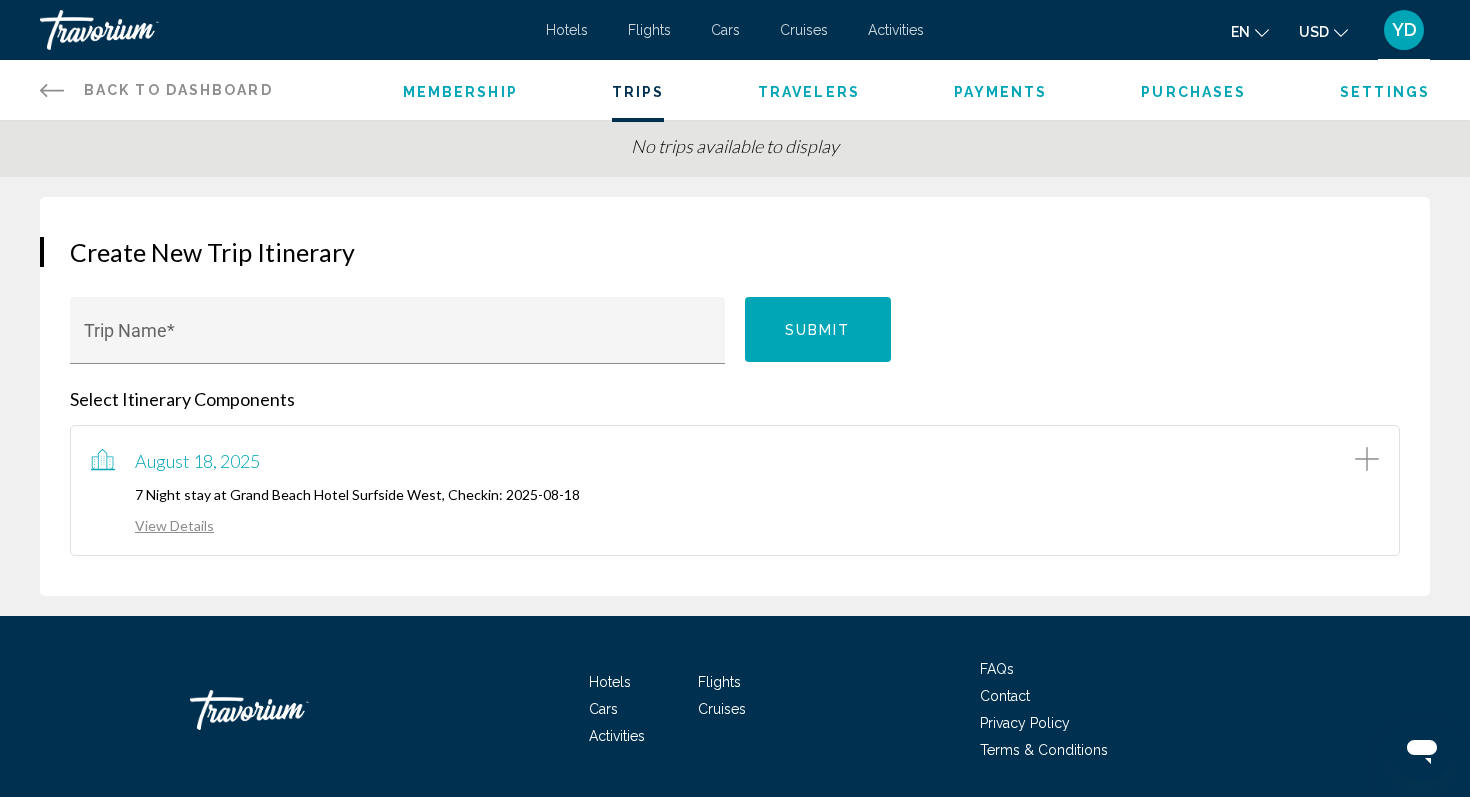 scroll, scrollTop: 167, scrollLeft: 0, axis: vertical 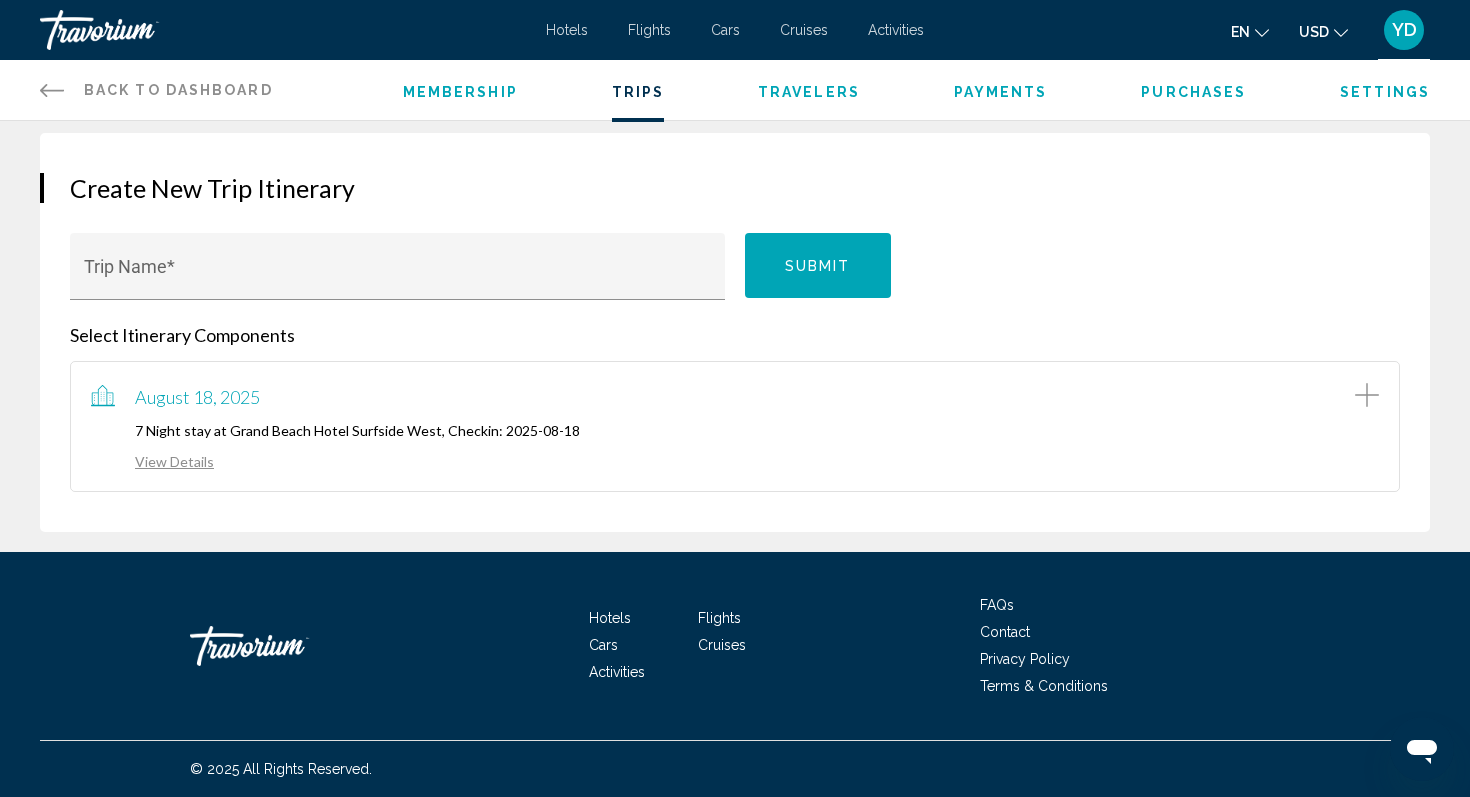click on "View Details" at bounding box center [152, 461] 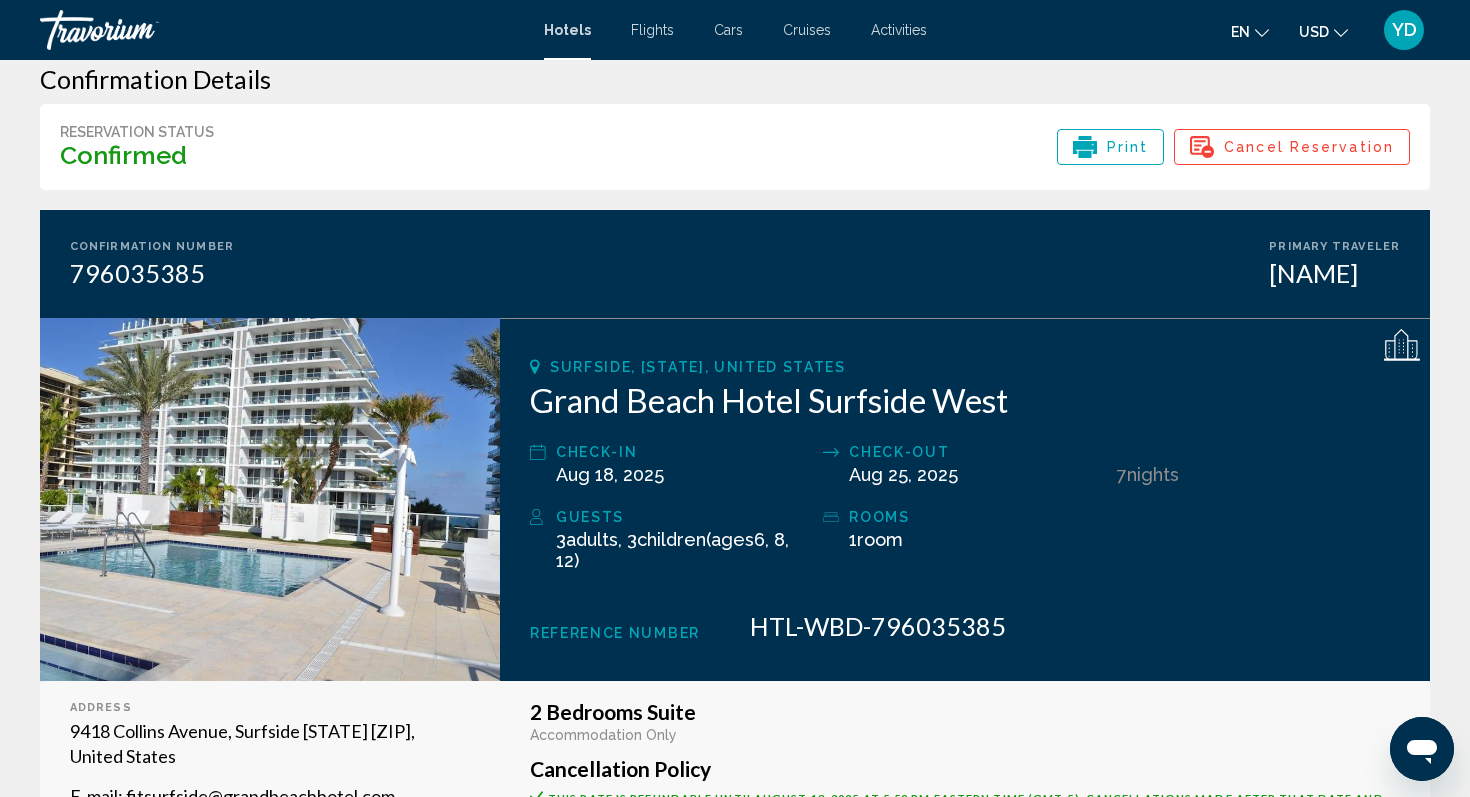 scroll, scrollTop: 44, scrollLeft: 0, axis: vertical 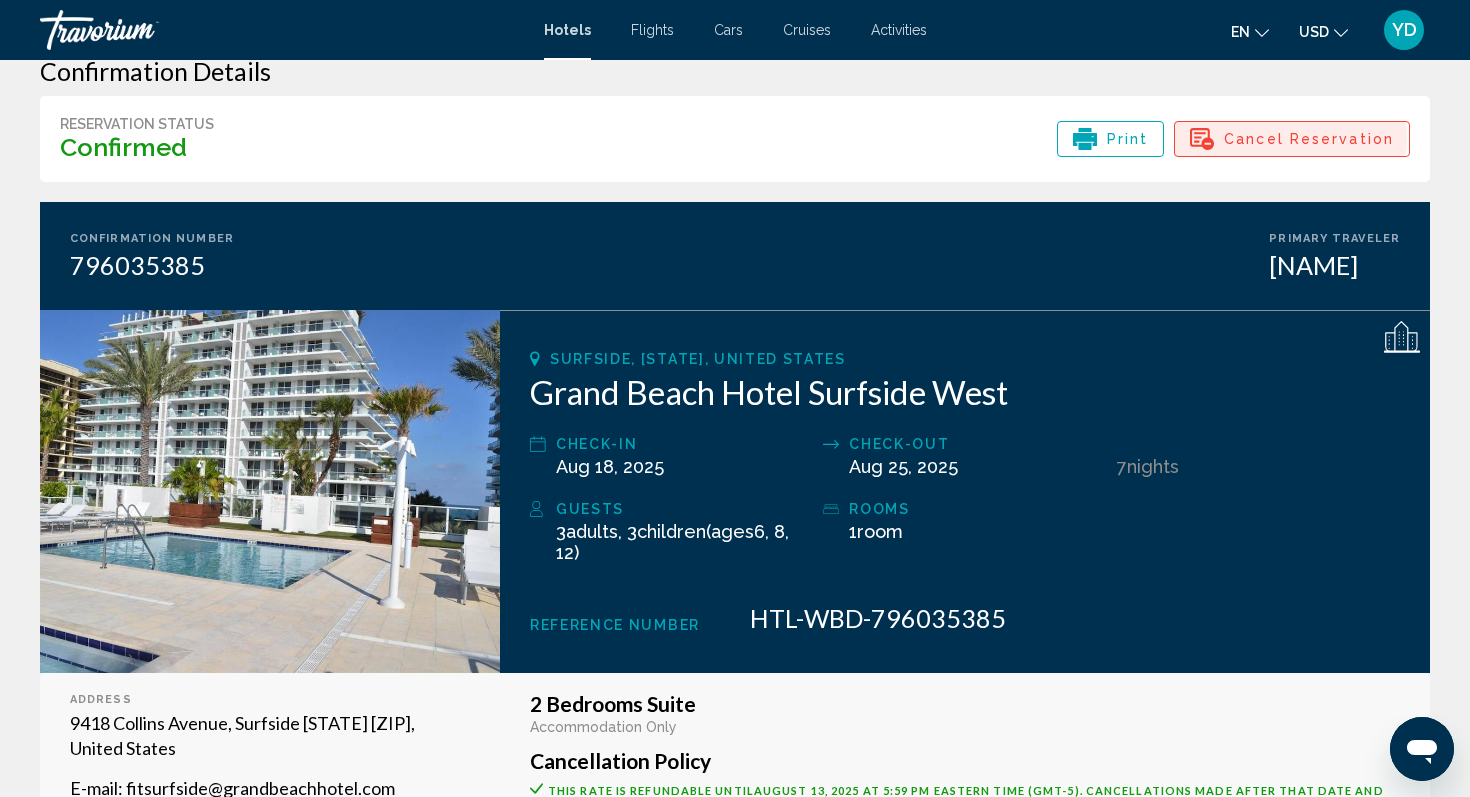 click on "Cancel Reservation" at bounding box center (1309, 139) 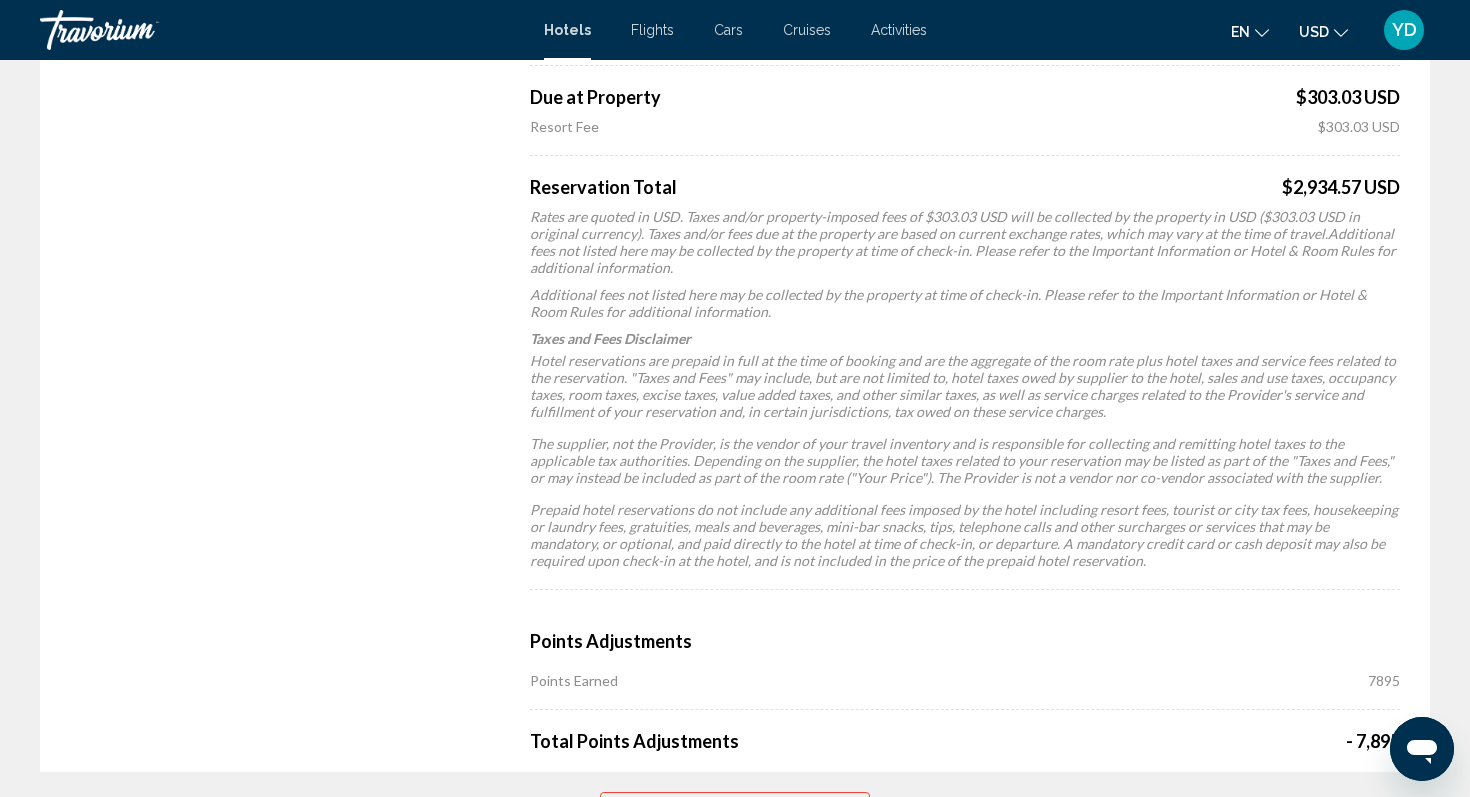 scroll, scrollTop: 1486, scrollLeft: 0, axis: vertical 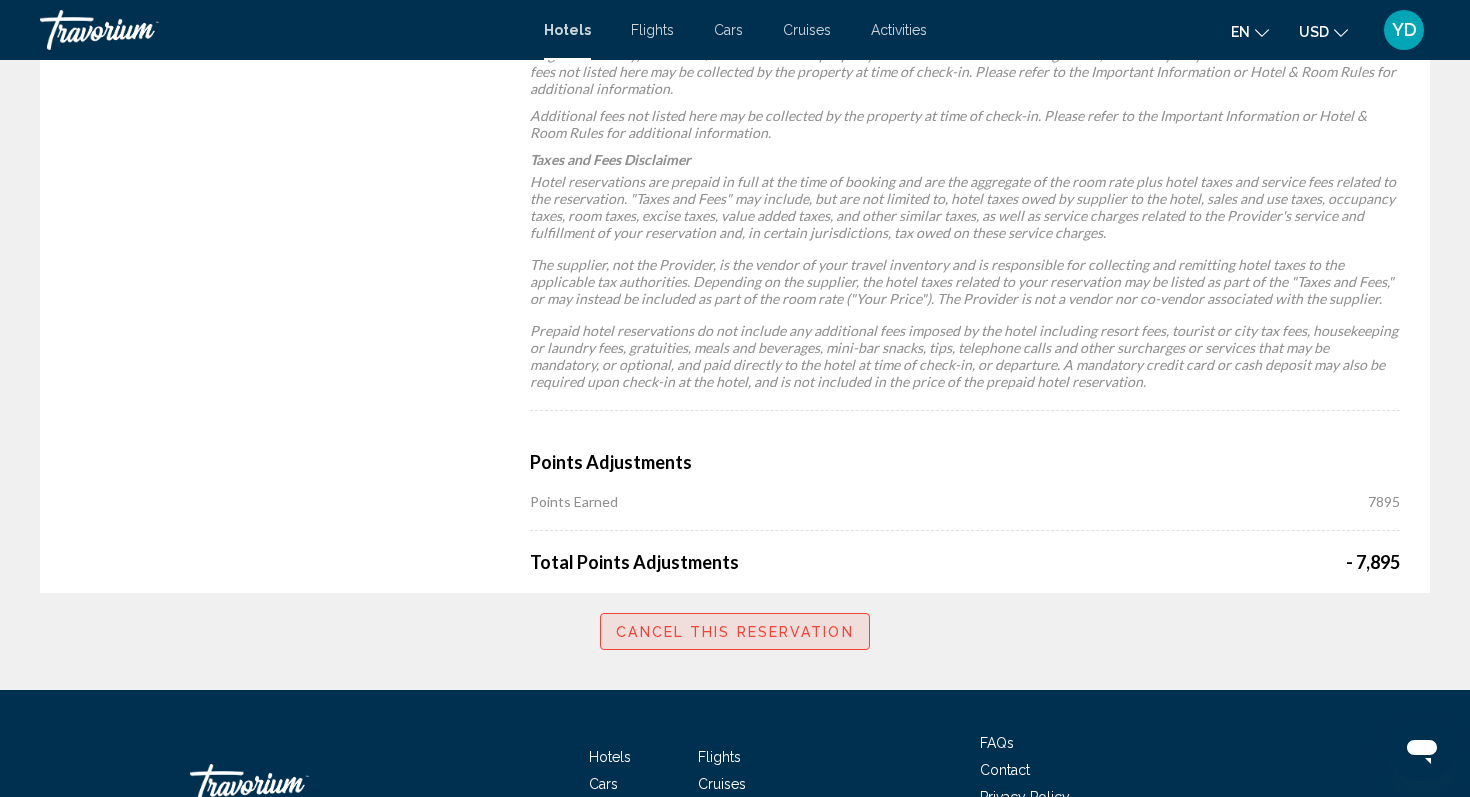 click on "Cancel this reservation" 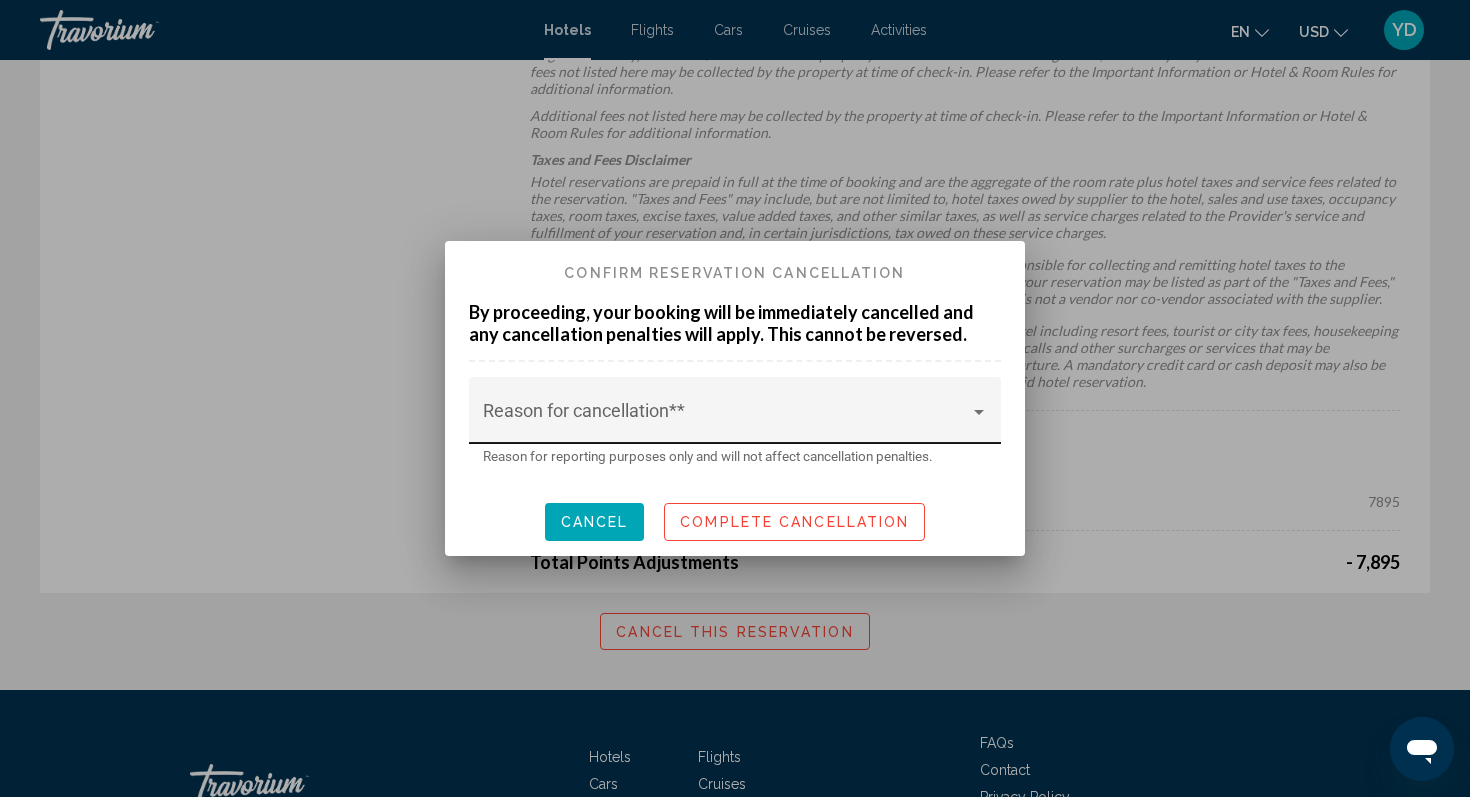 click at bounding box center [726, 420] 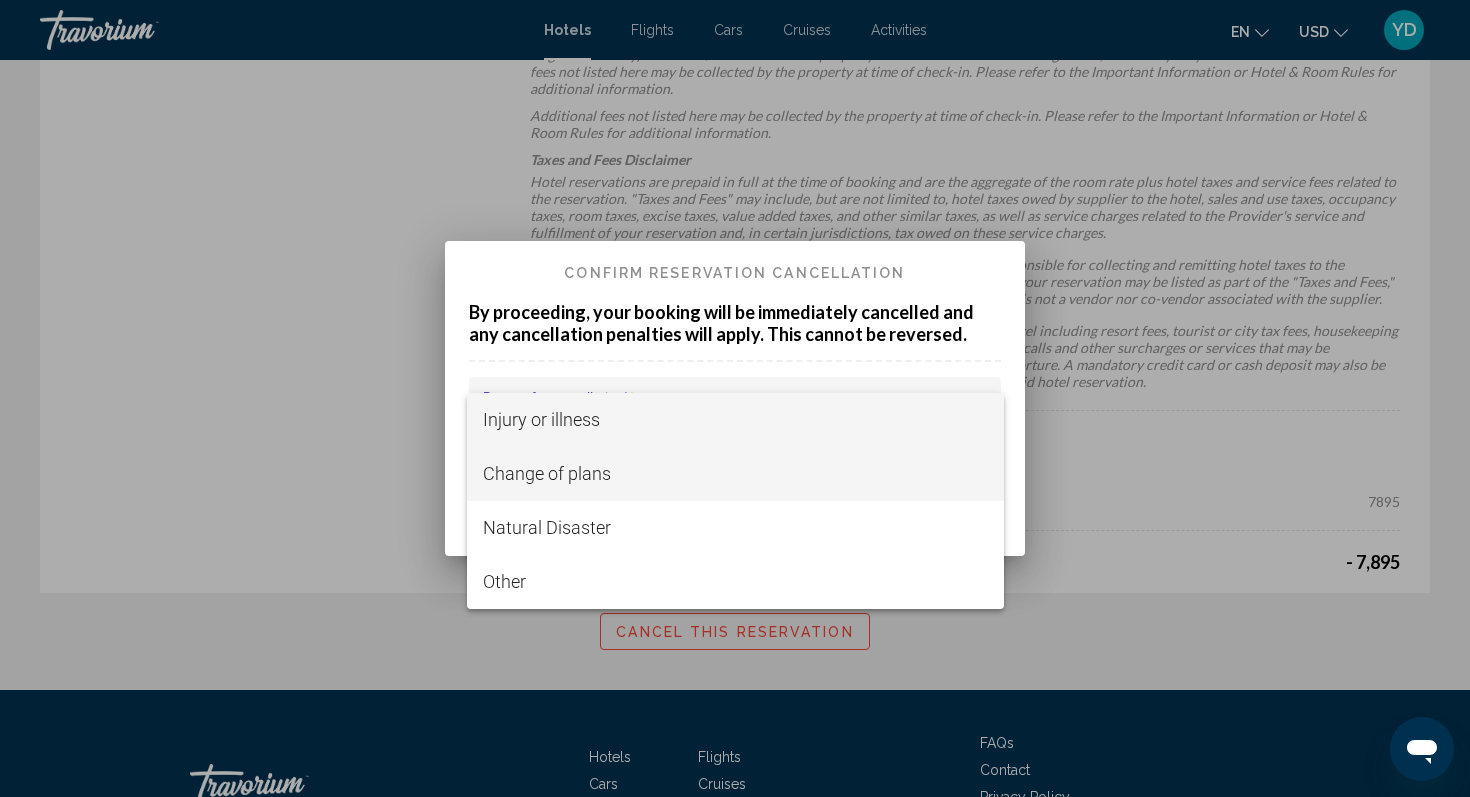 click on "Change of plans" at bounding box center (735, 474) 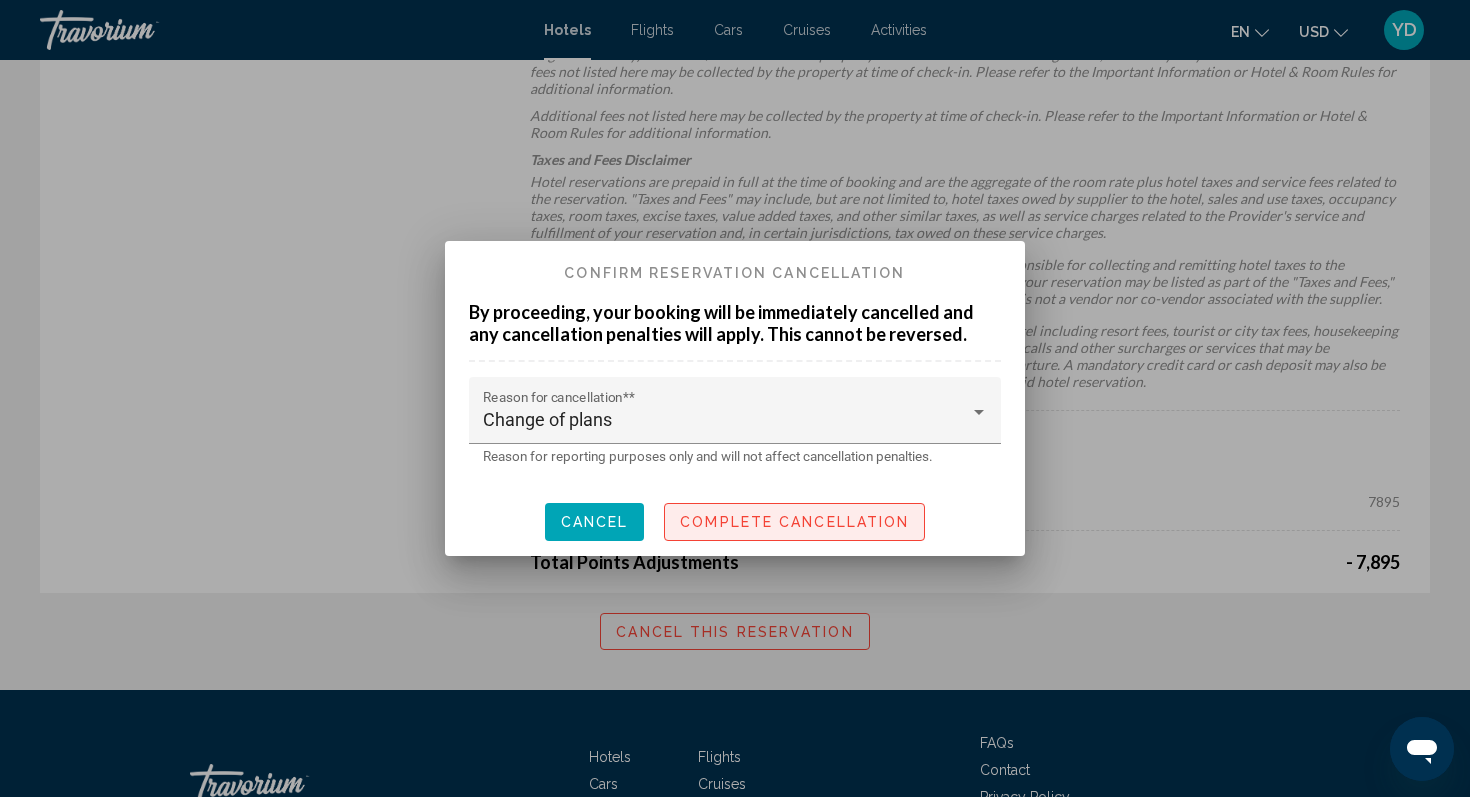 click on "Complete Cancellation" at bounding box center (794, 521) 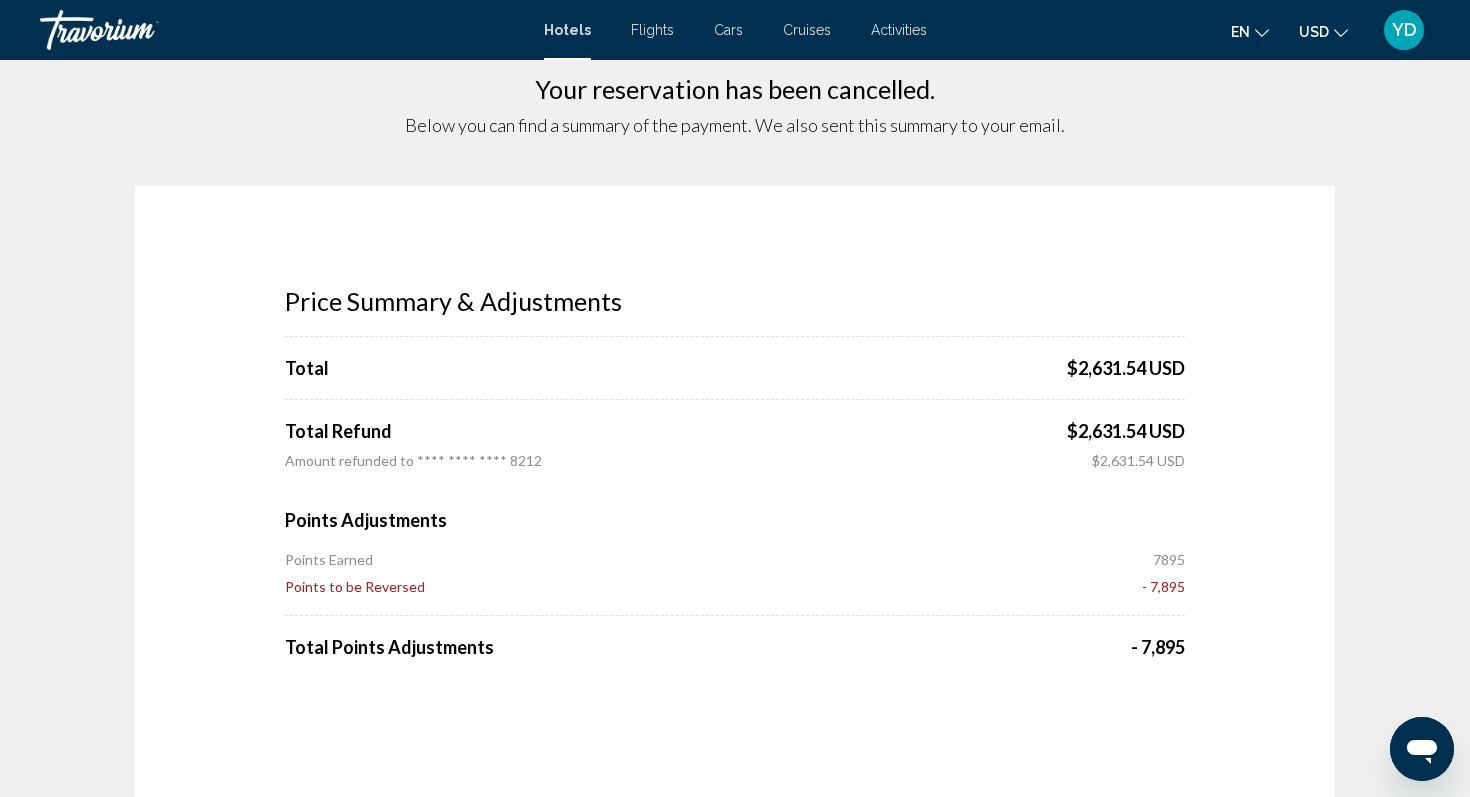scroll, scrollTop: 0, scrollLeft: 0, axis: both 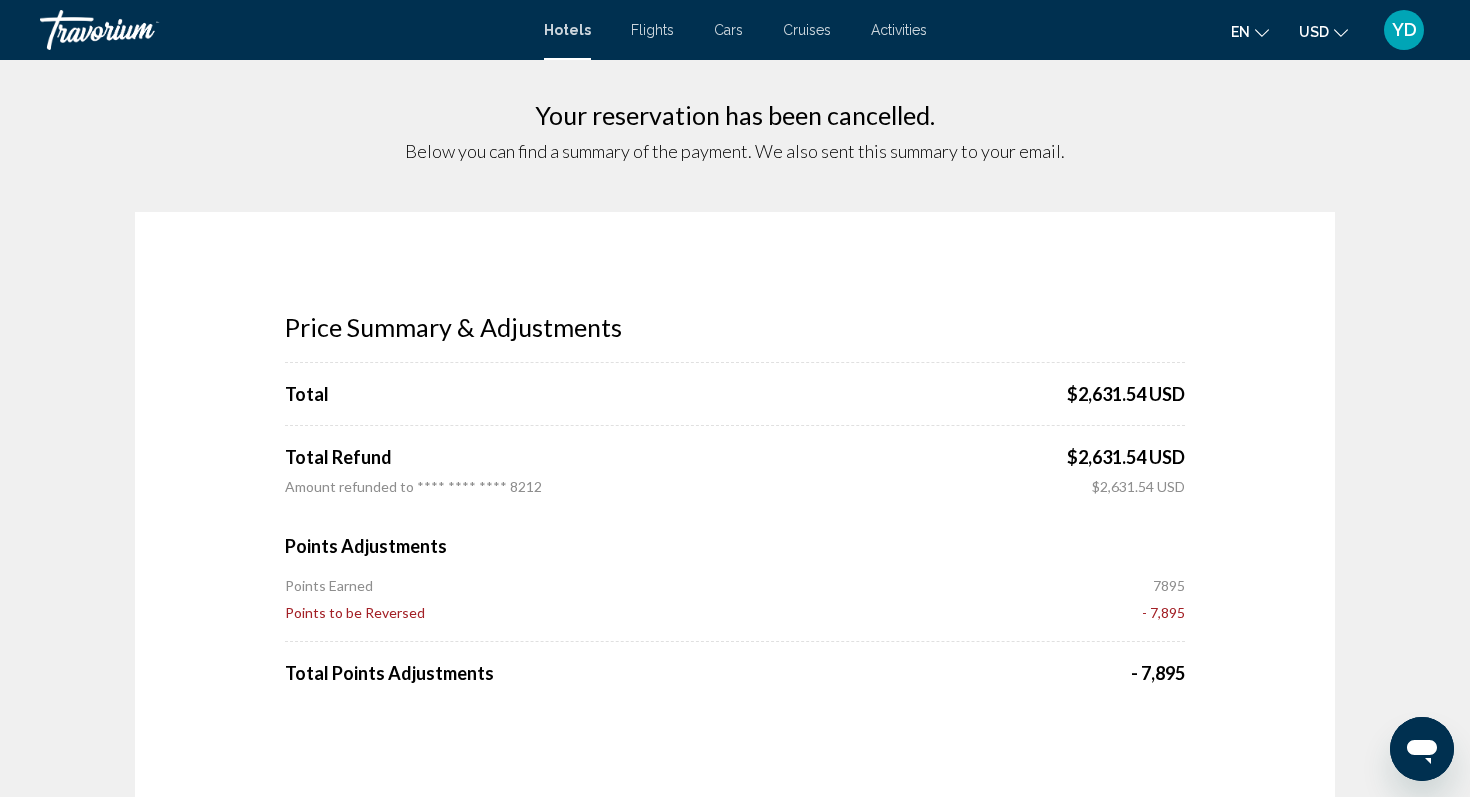 click on "Hotels" at bounding box center [567, 30] 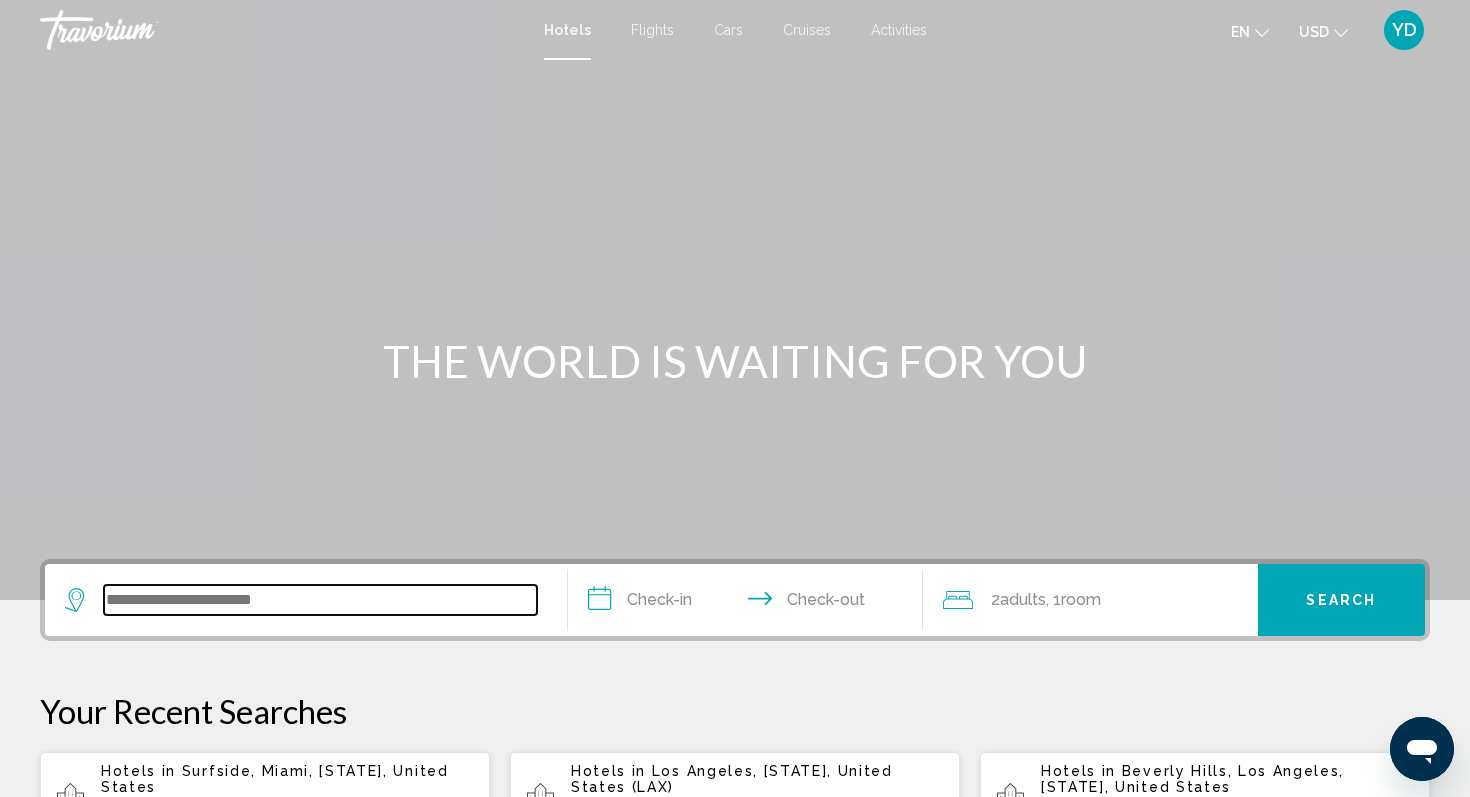 click at bounding box center (320, 600) 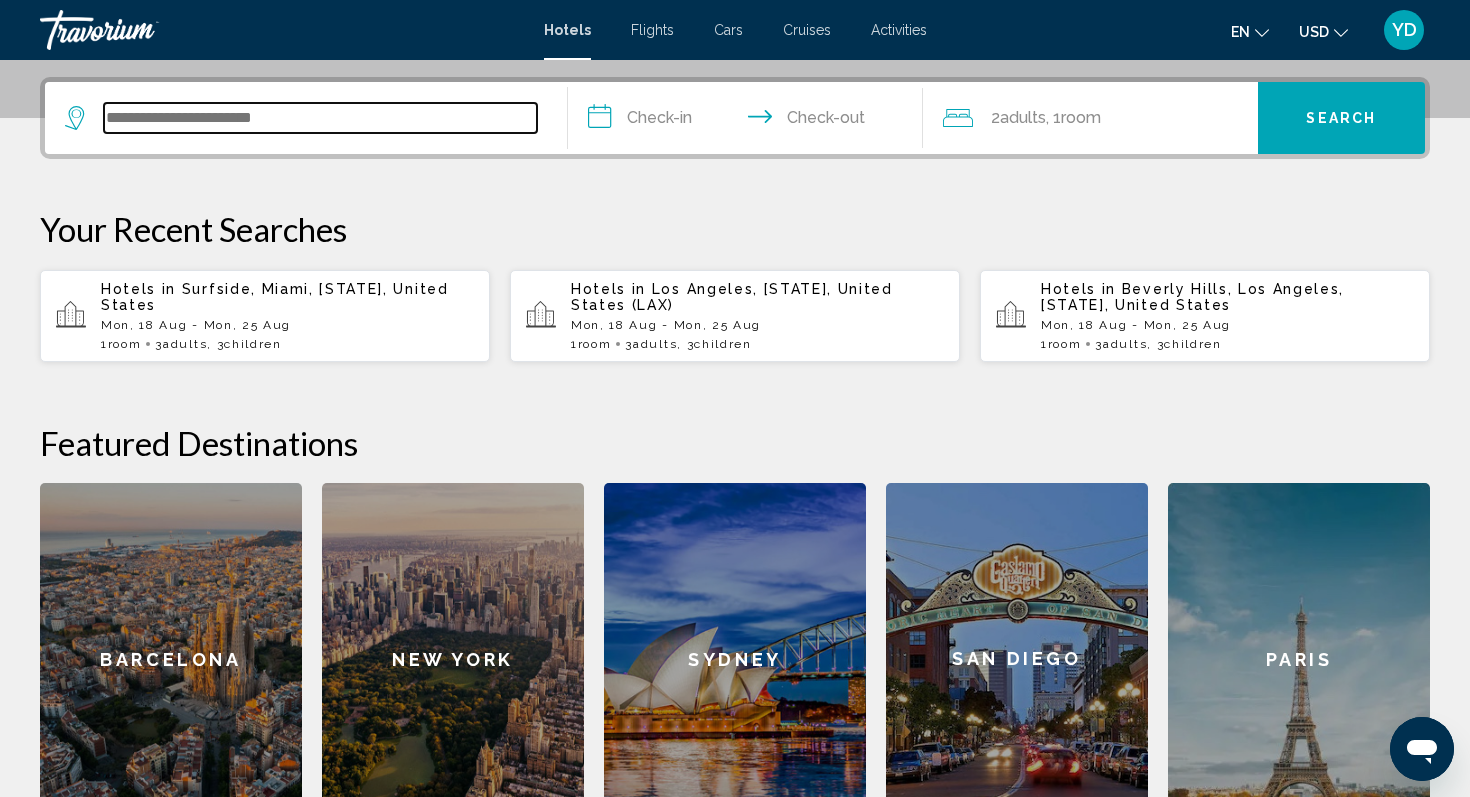 scroll, scrollTop: 494, scrollLeft: 0, axis: vertical 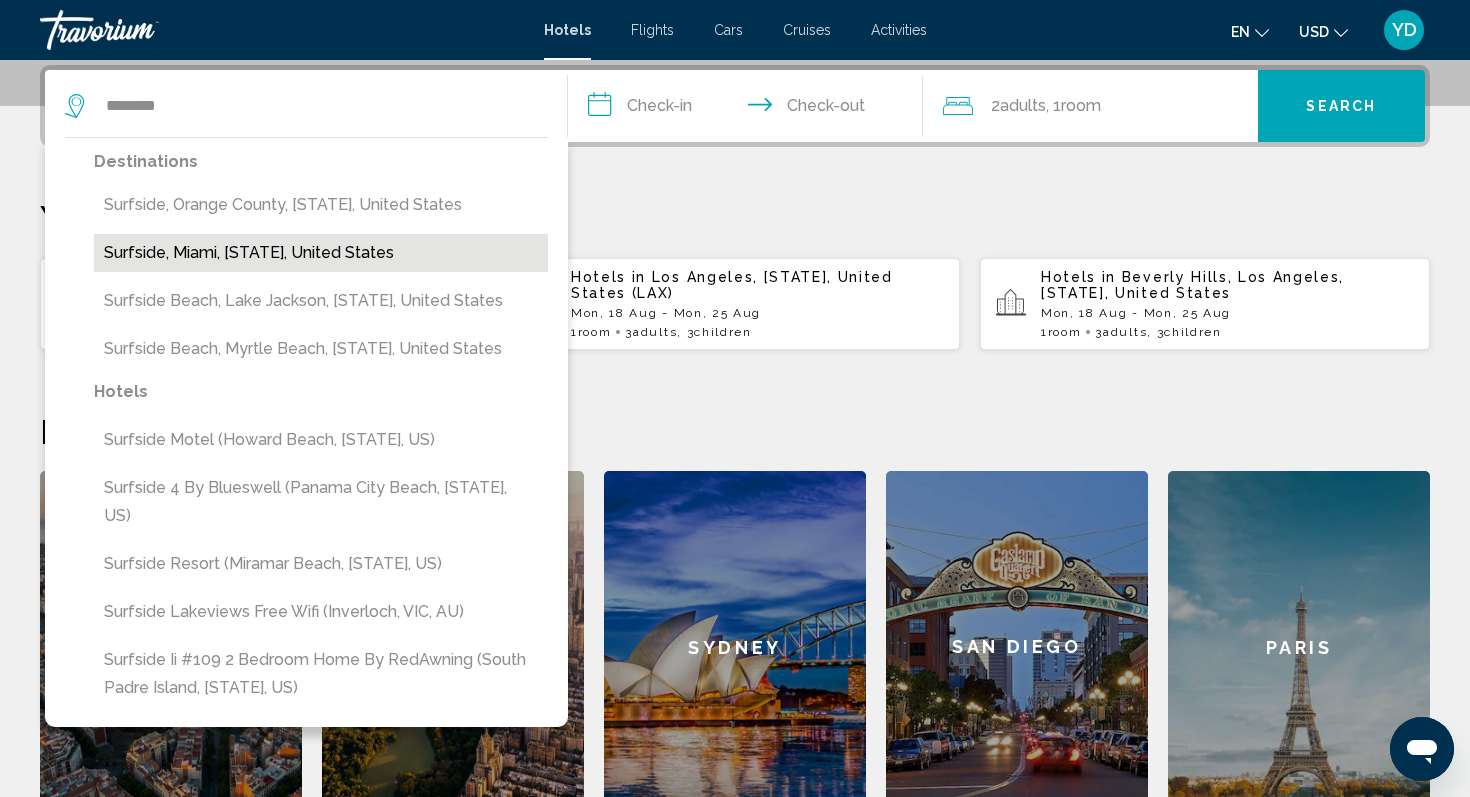 click on "Surfside, Miami, [STATE], United States" at bounding box center [321, 253] 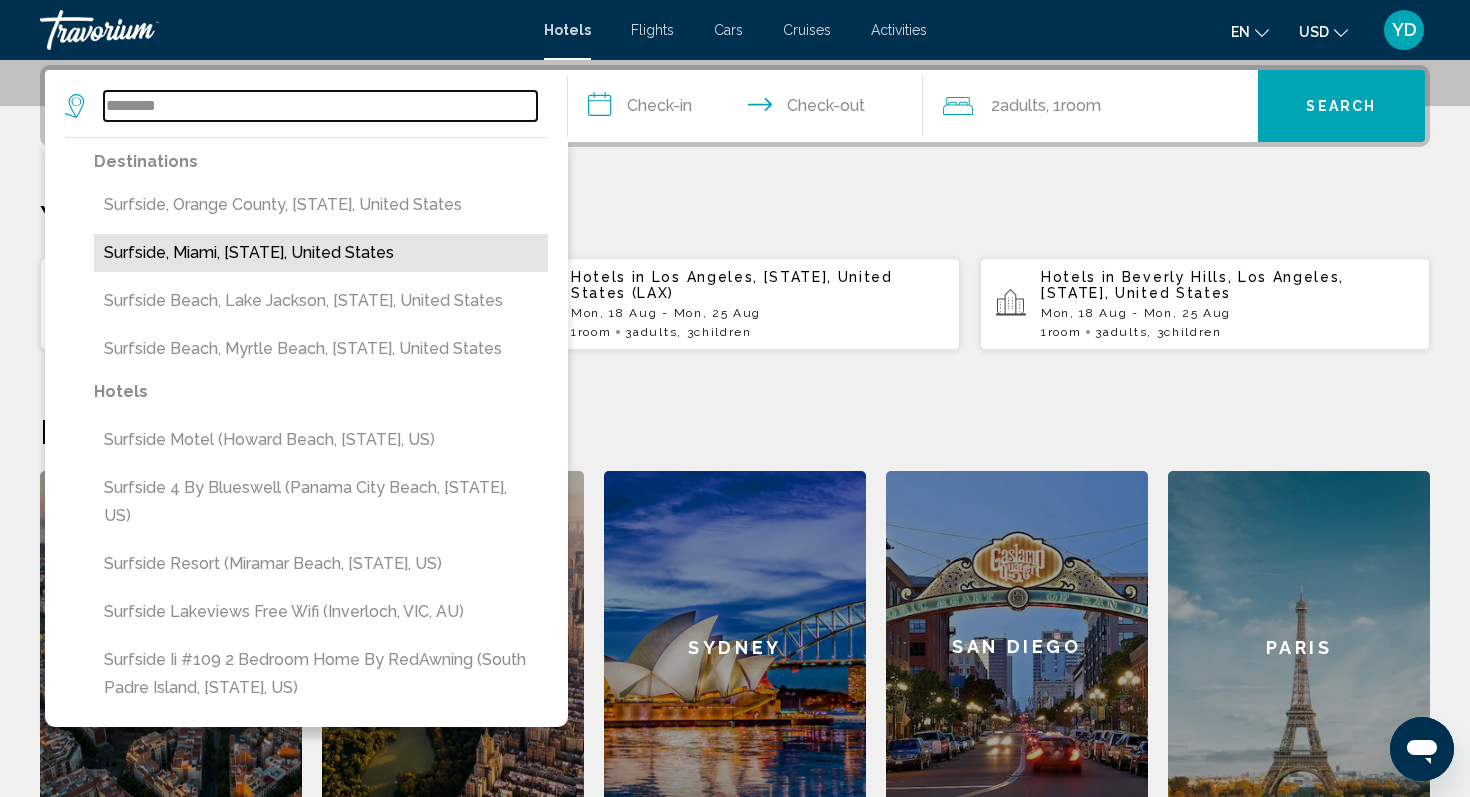 type on "**********" 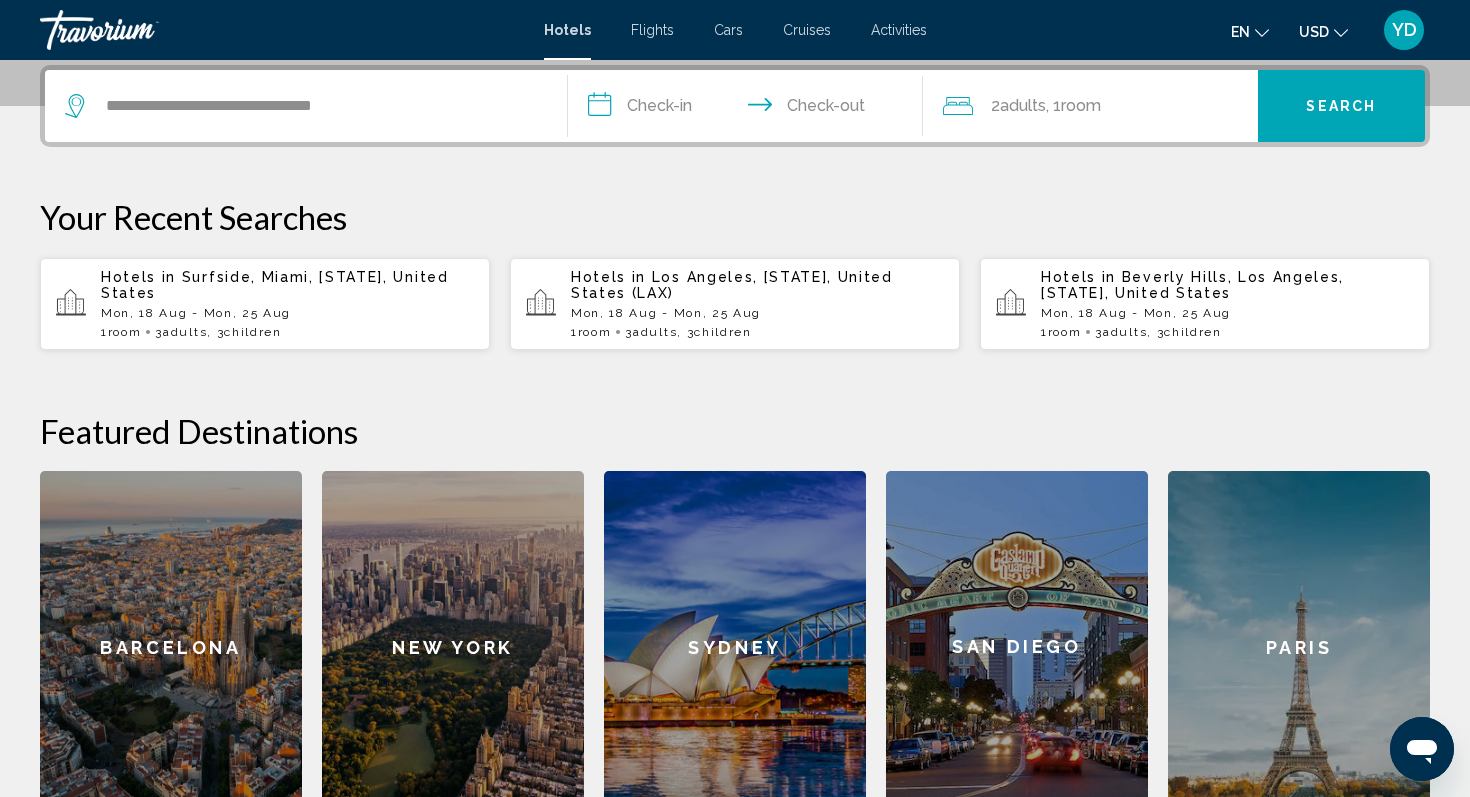 click on "**********" at bounding box center (749, 109) 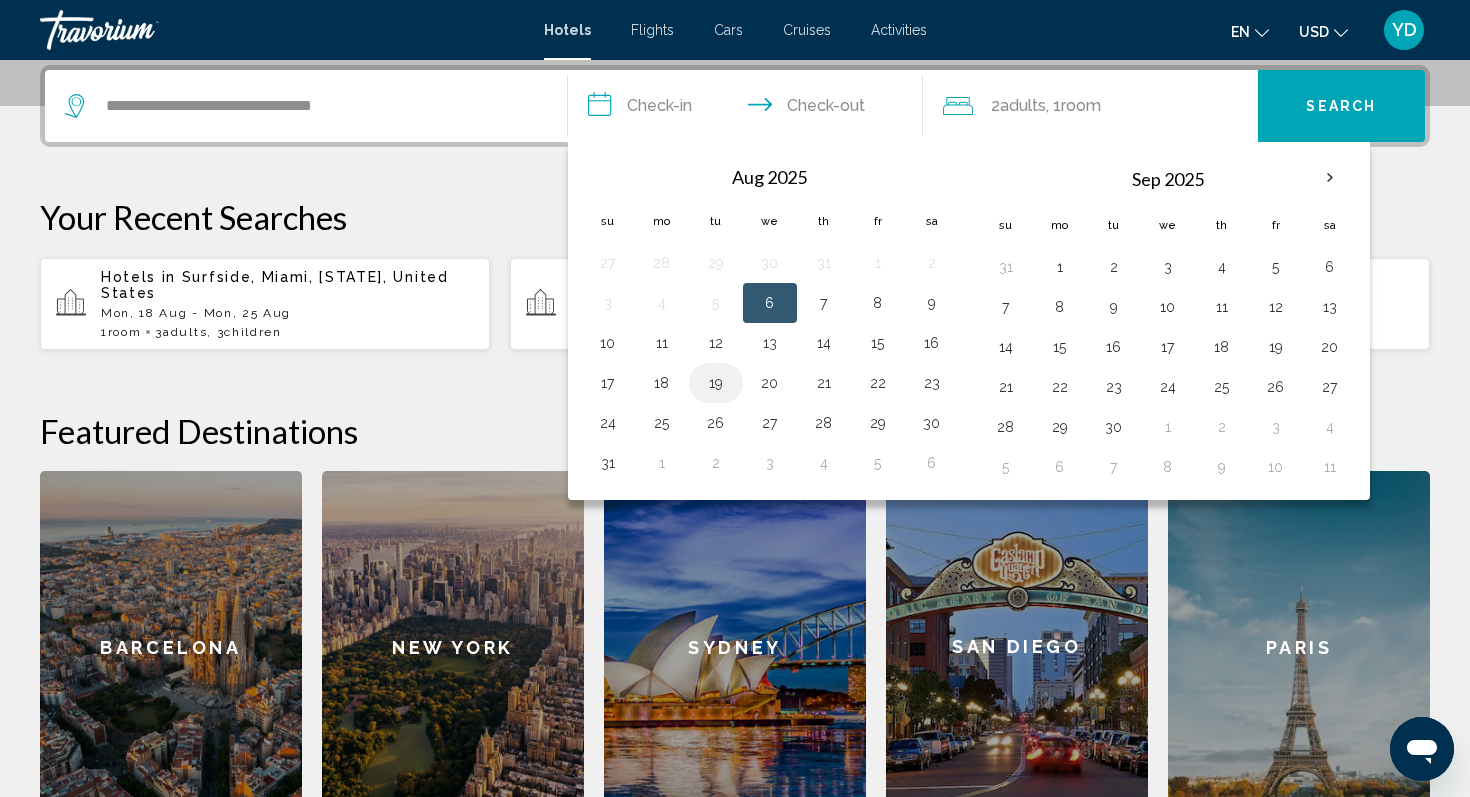 click on "19" at bounding box center (716, 383) 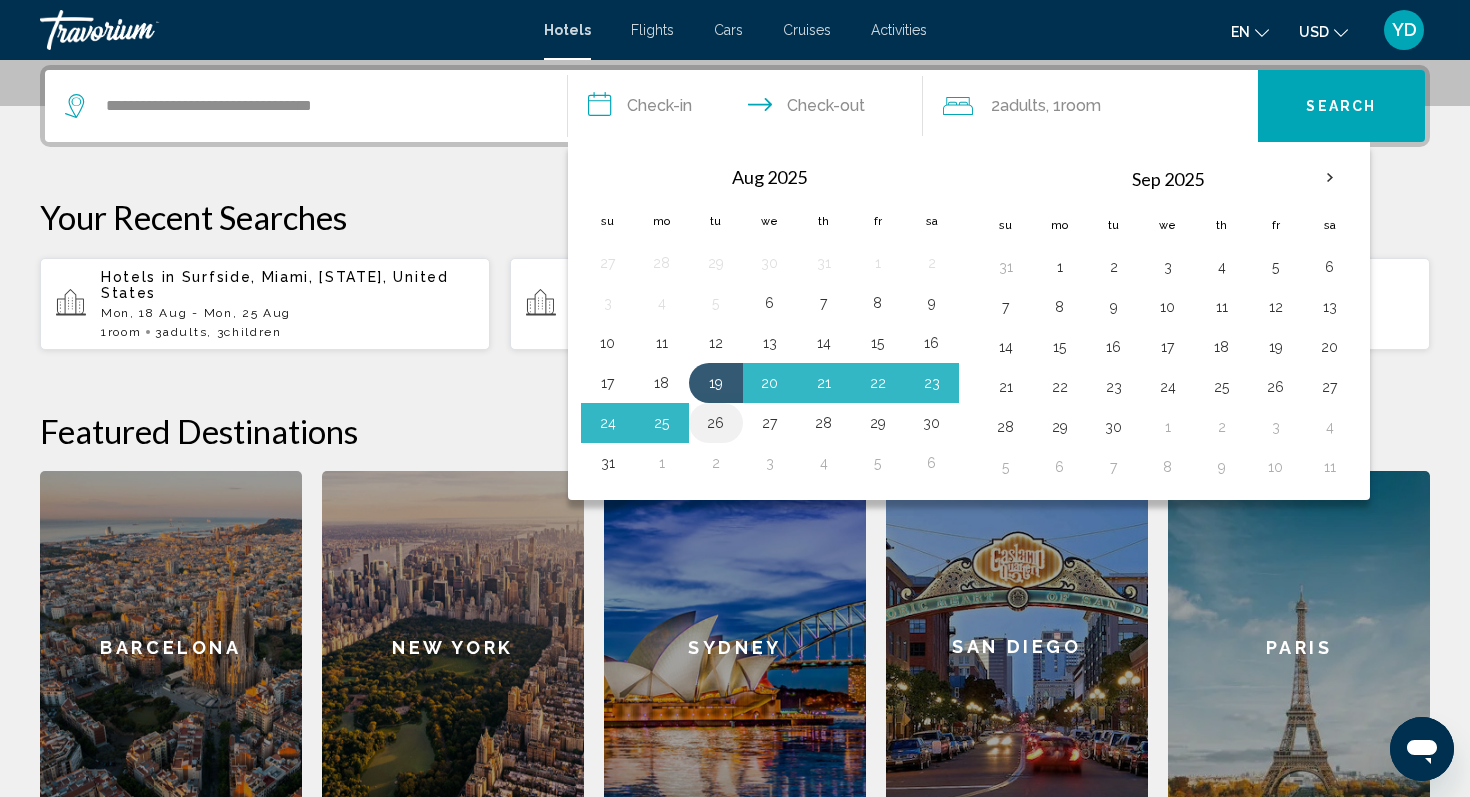 click on "26" at bounding box center [716, 423] 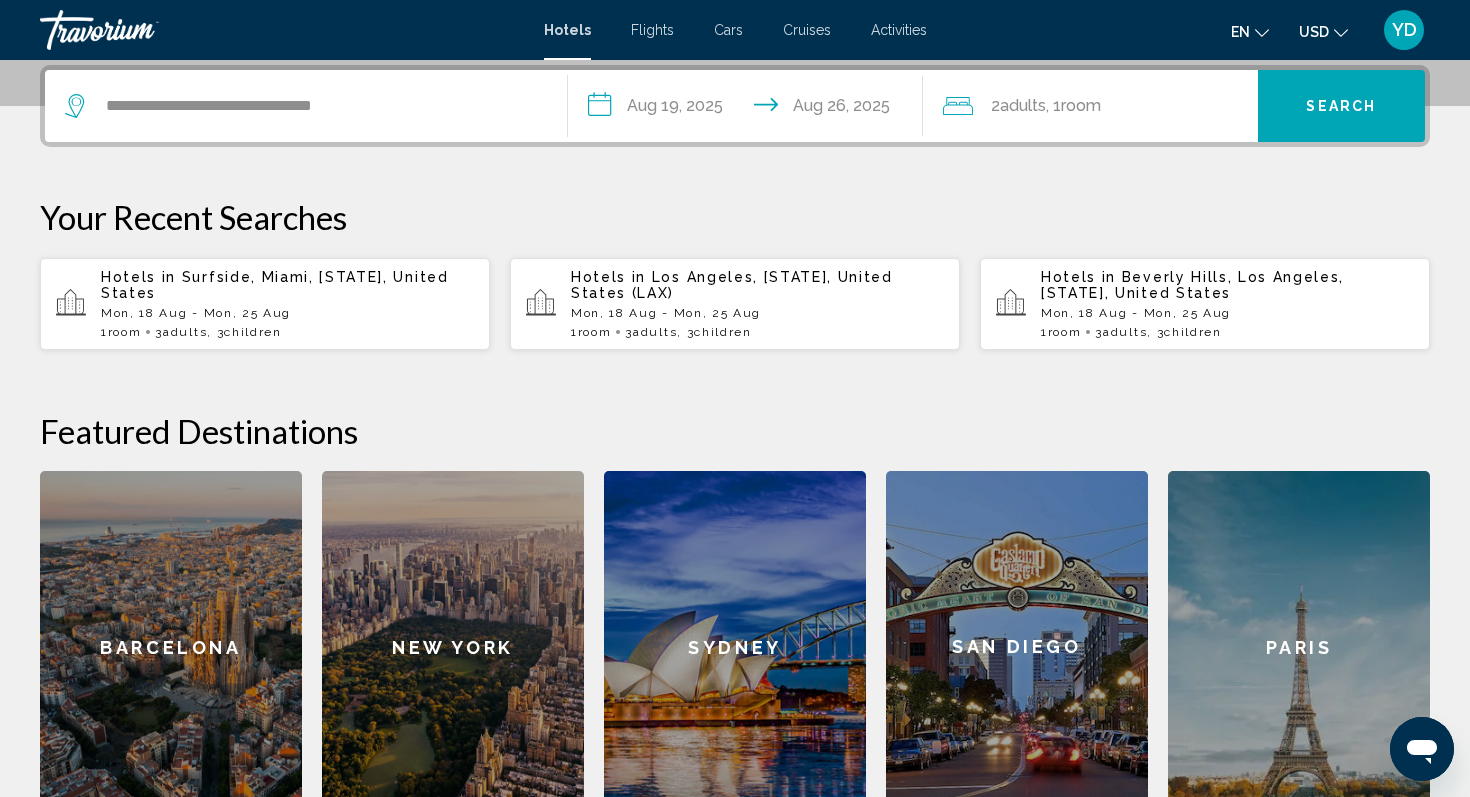 click on "2  Adult Adults , 1  Room rooms" 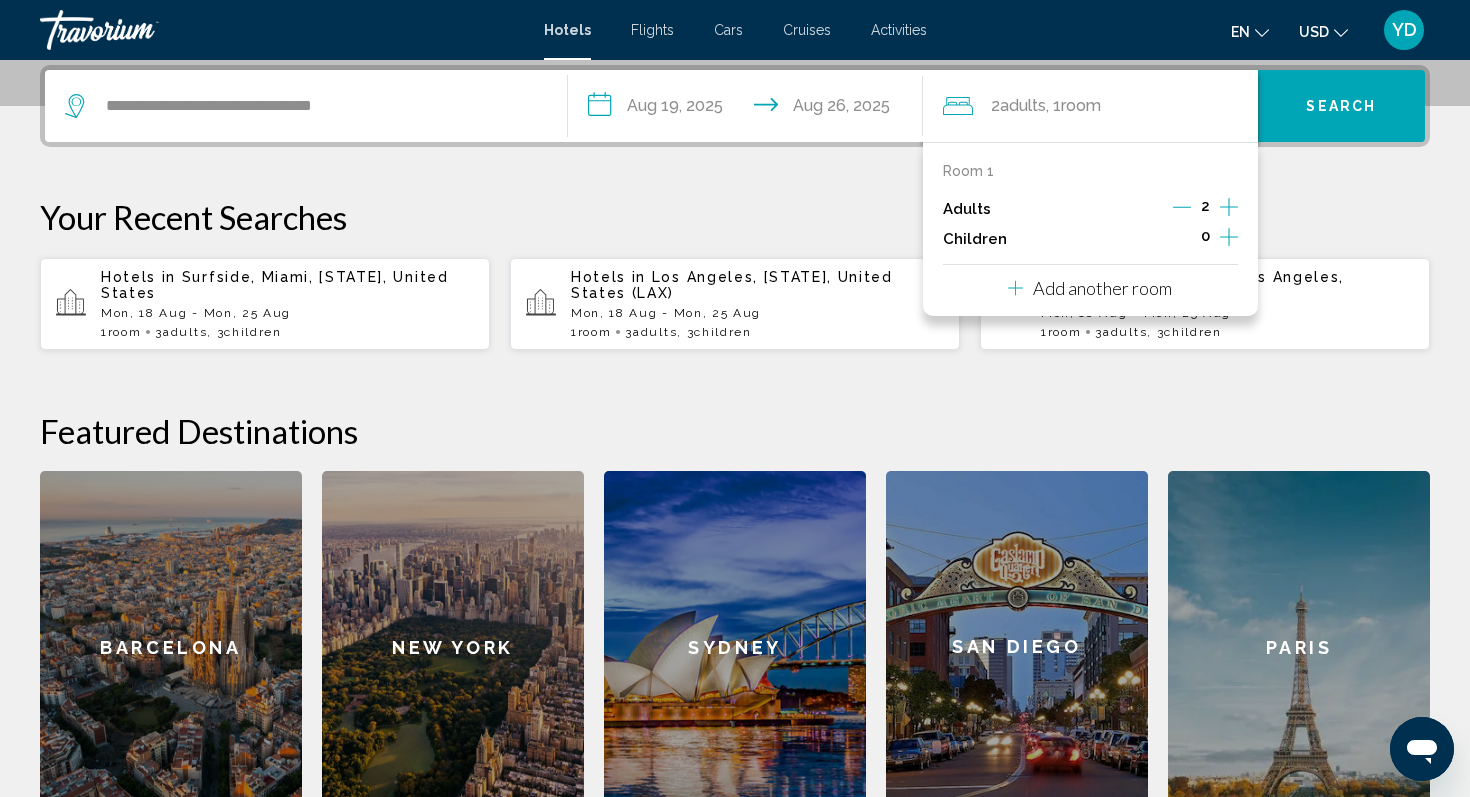 click 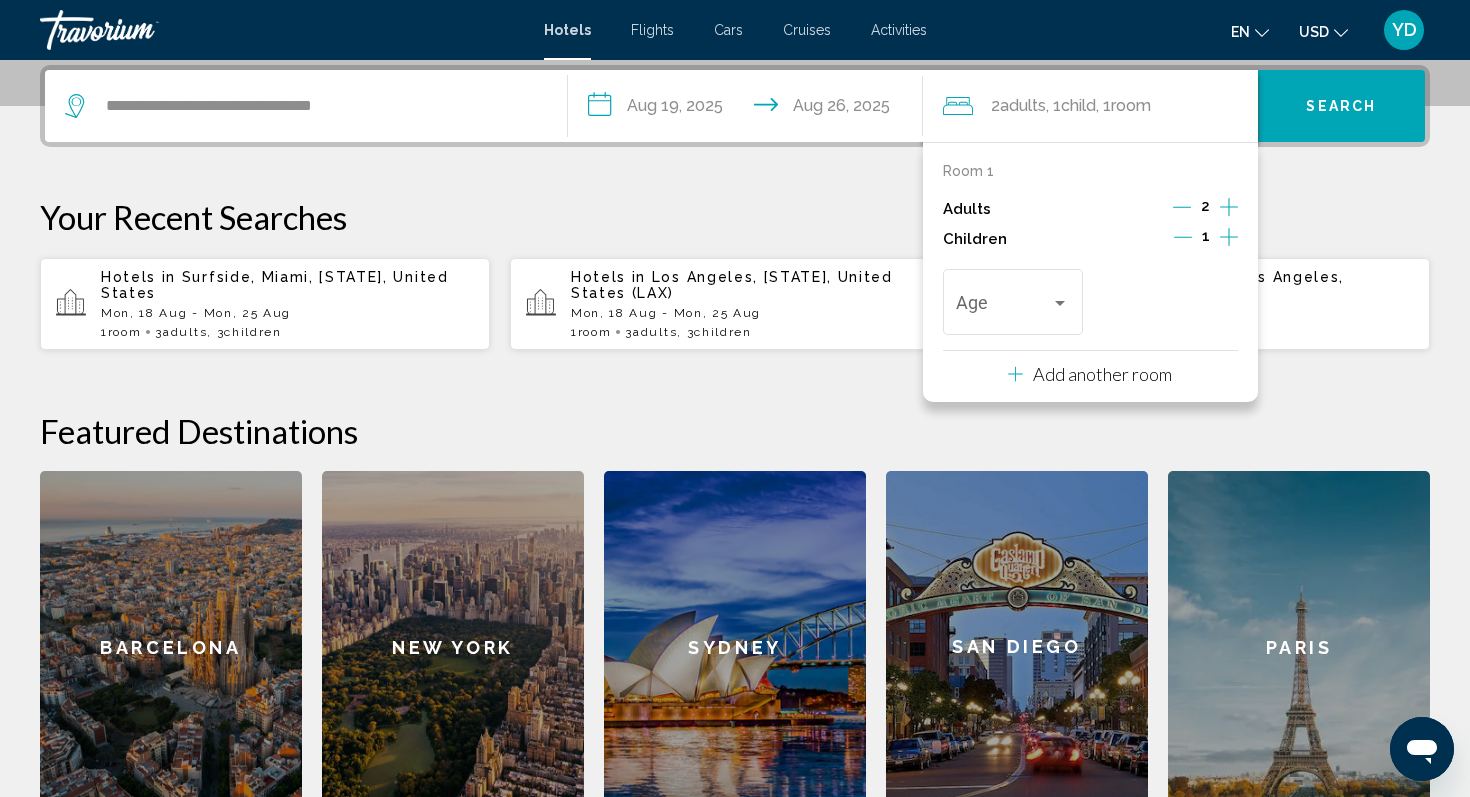 click 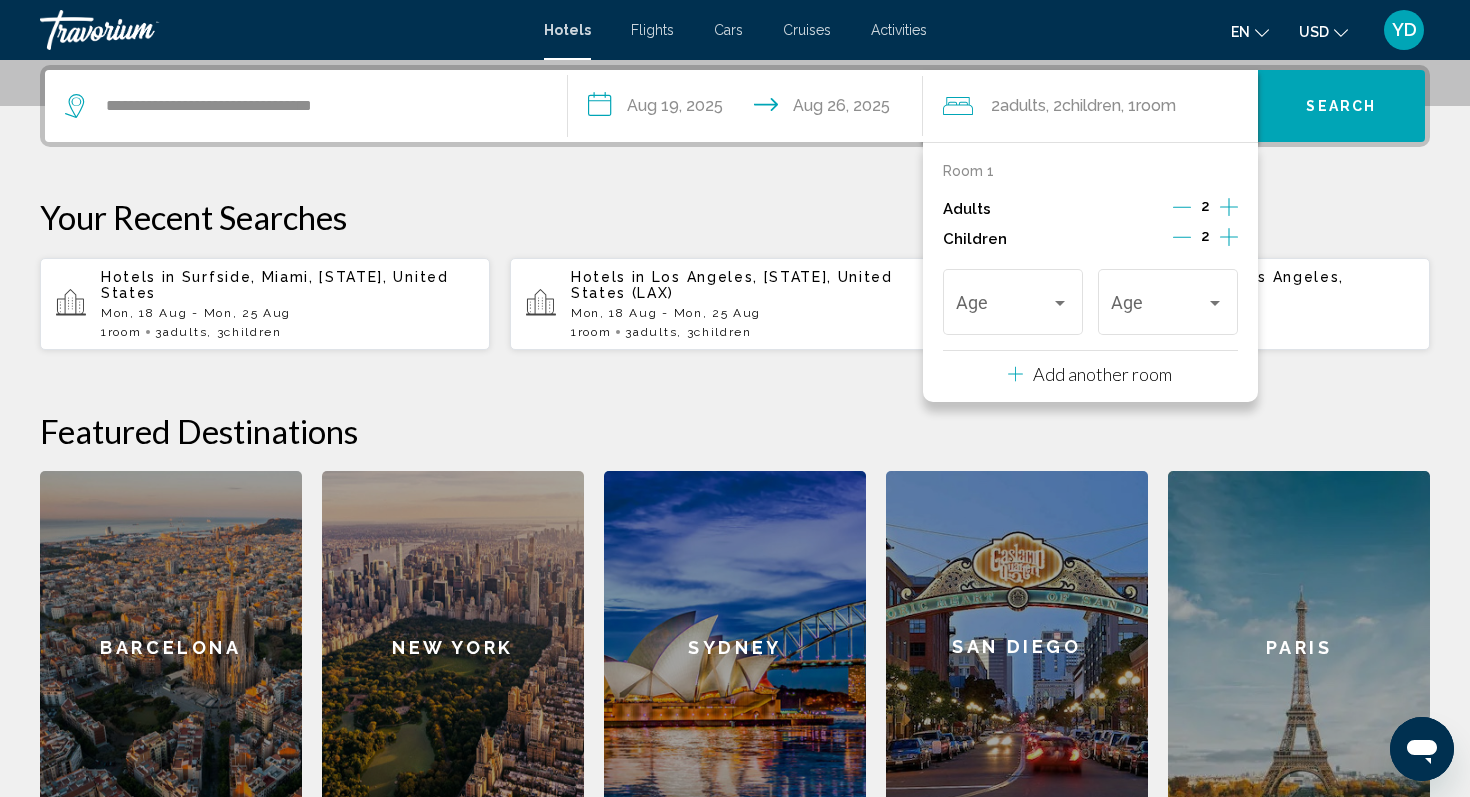 click 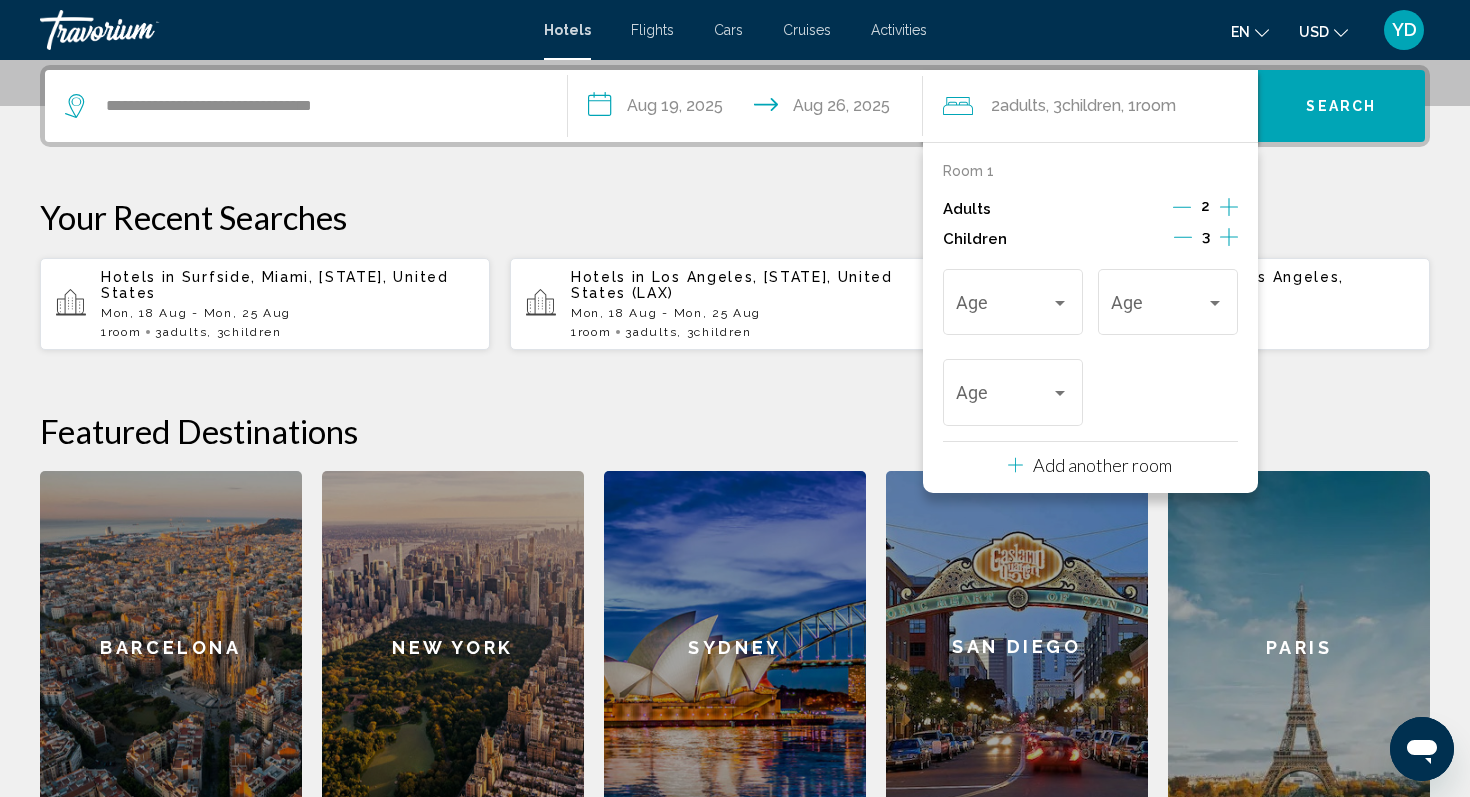 click 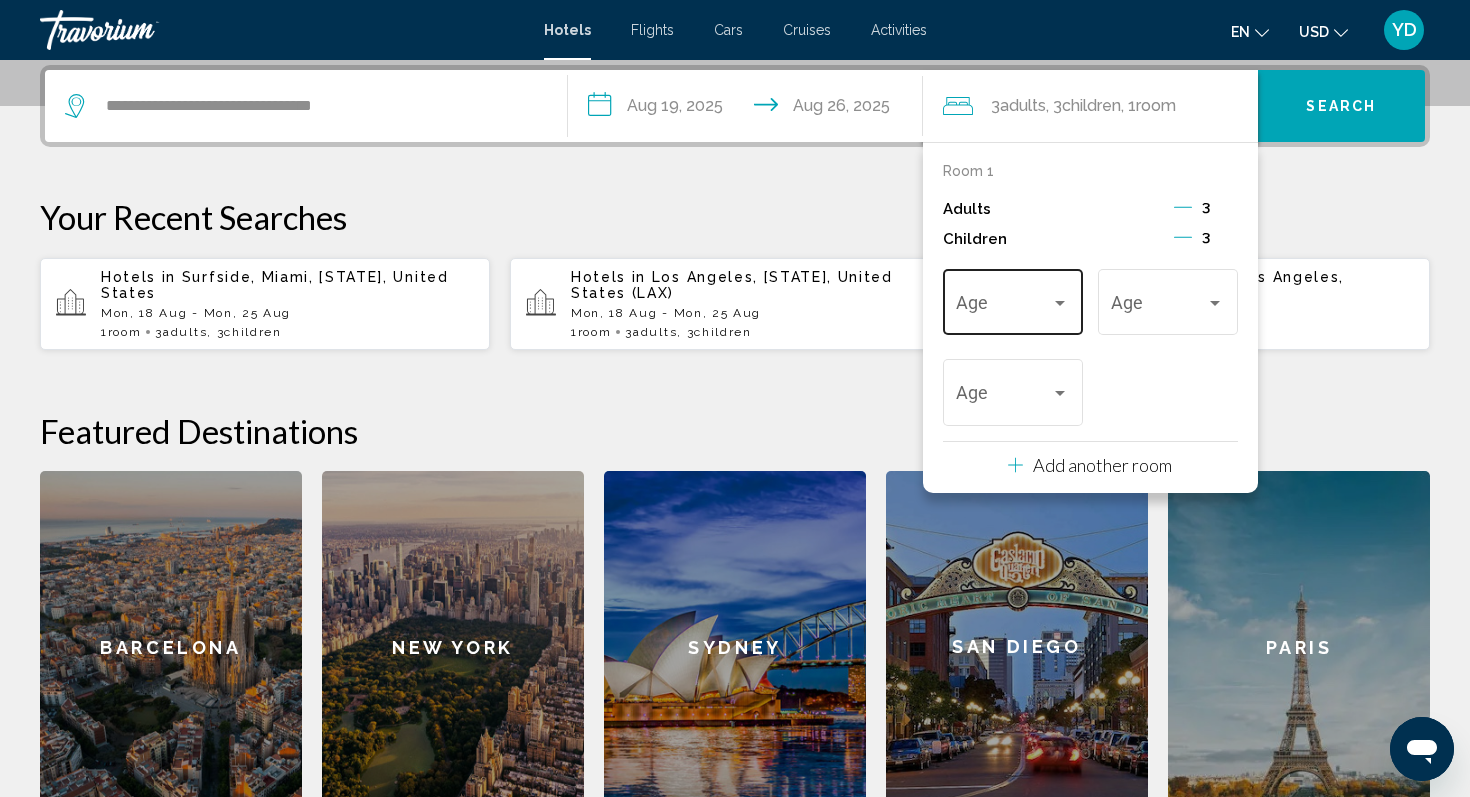 click on "Age" at bounding box center [1012, 299] 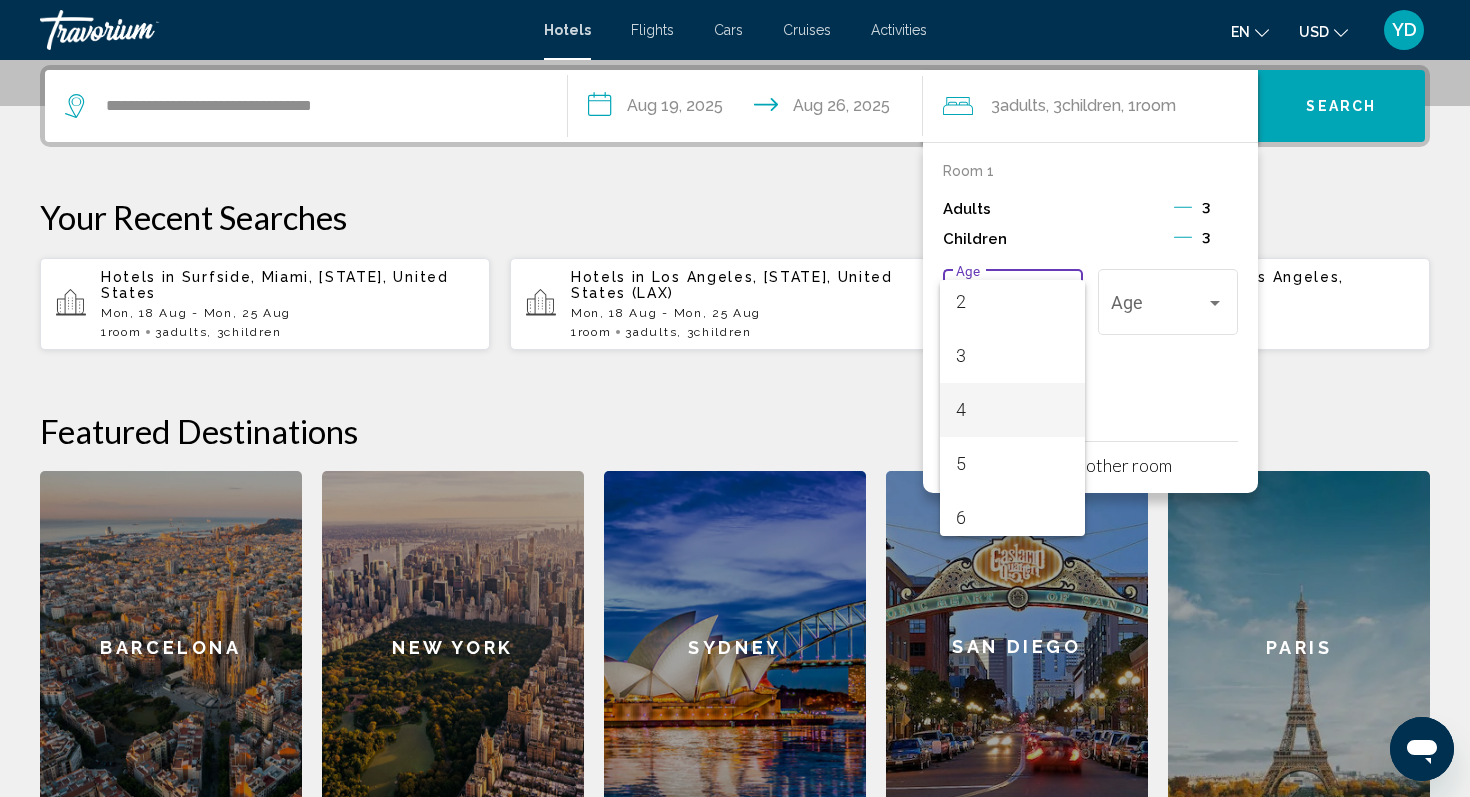 scroll, scrollTop: 149, scrollLeft: 0, axis: vertical 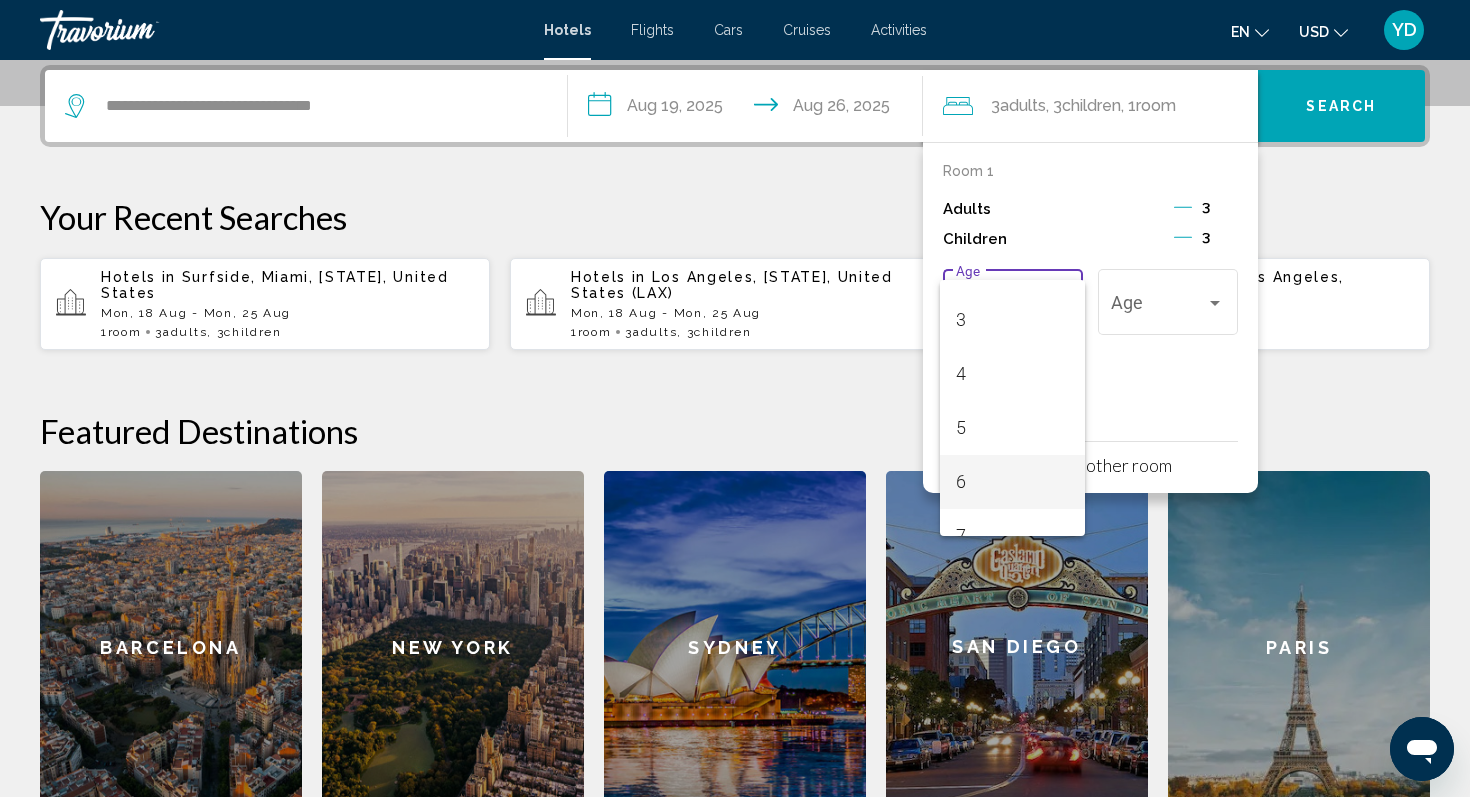 click on "6" at bounding box center [1012, 482] 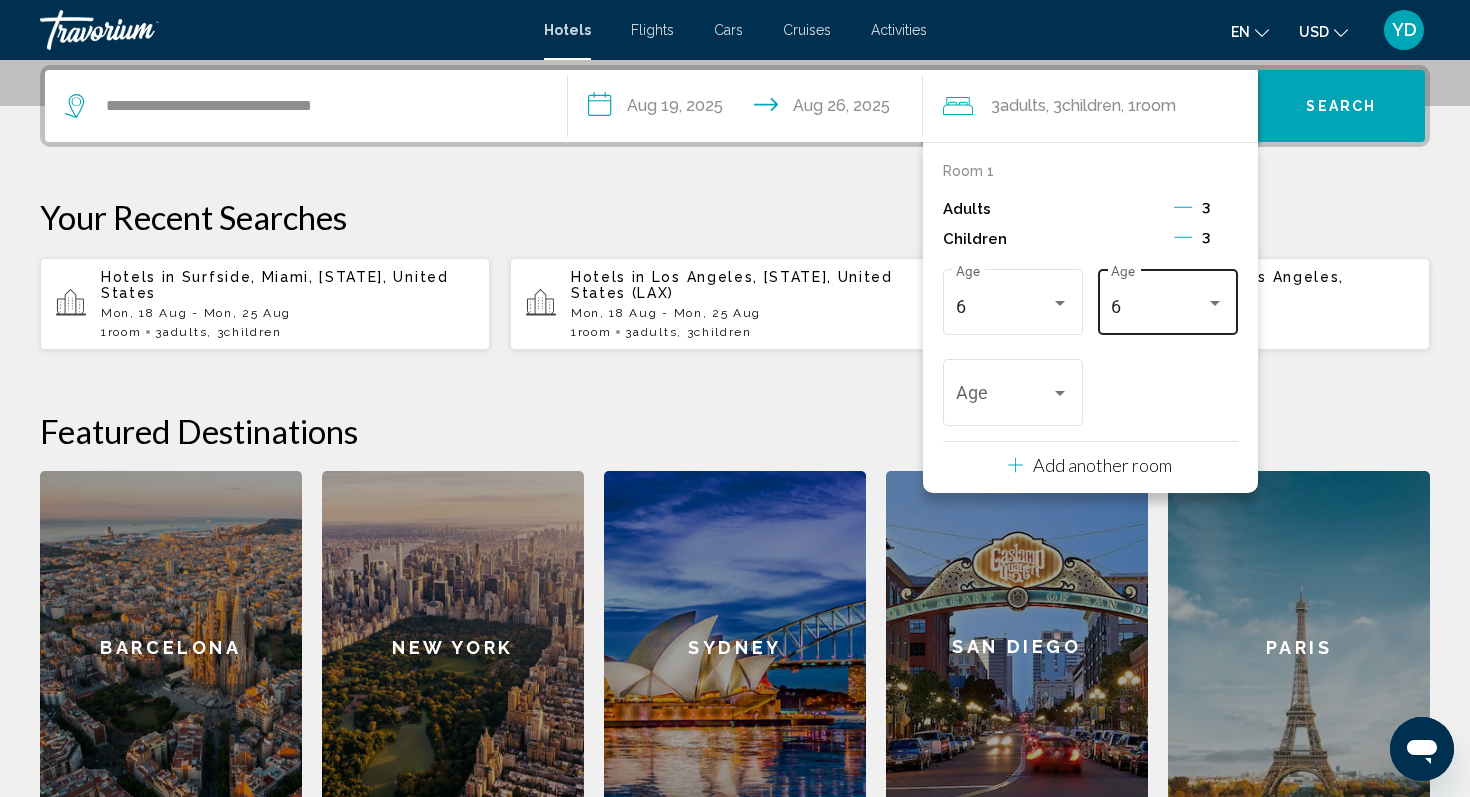 click on "6 Age" at bounding box center (1167, 299) 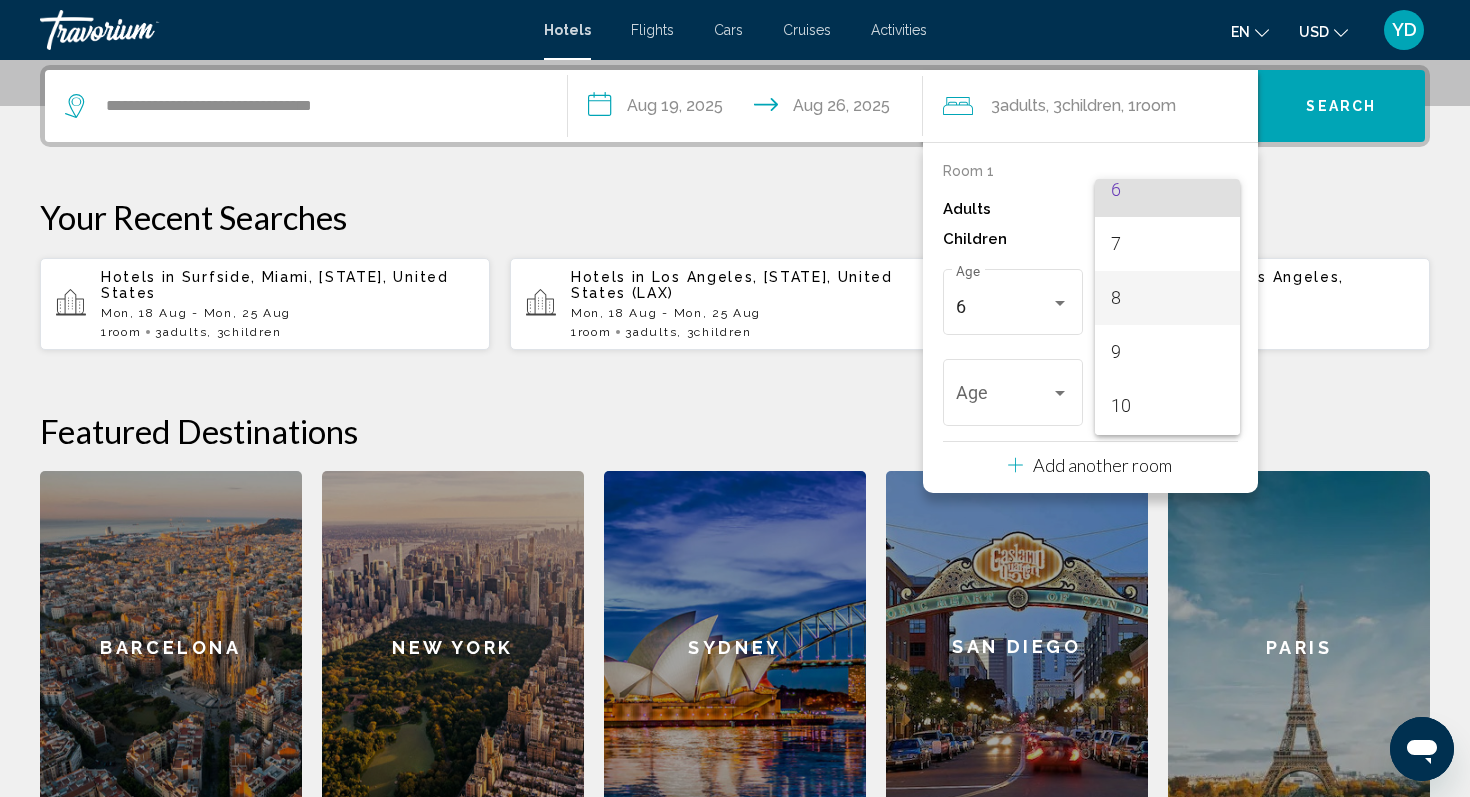 scroll, scrollTop: 396, scrollLeft: 0, axis: vertical 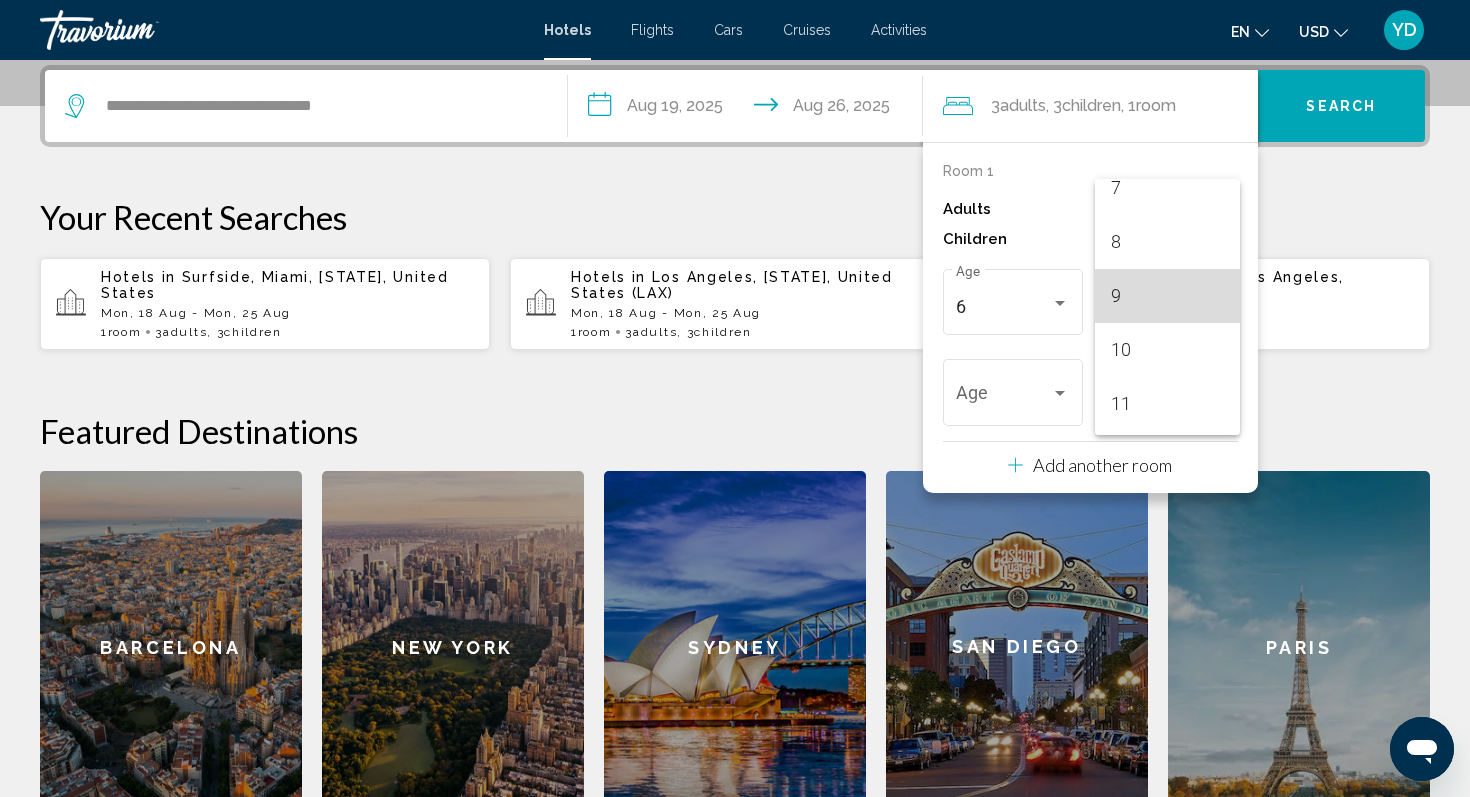 click on "9" at bounding box center (1167, 296) 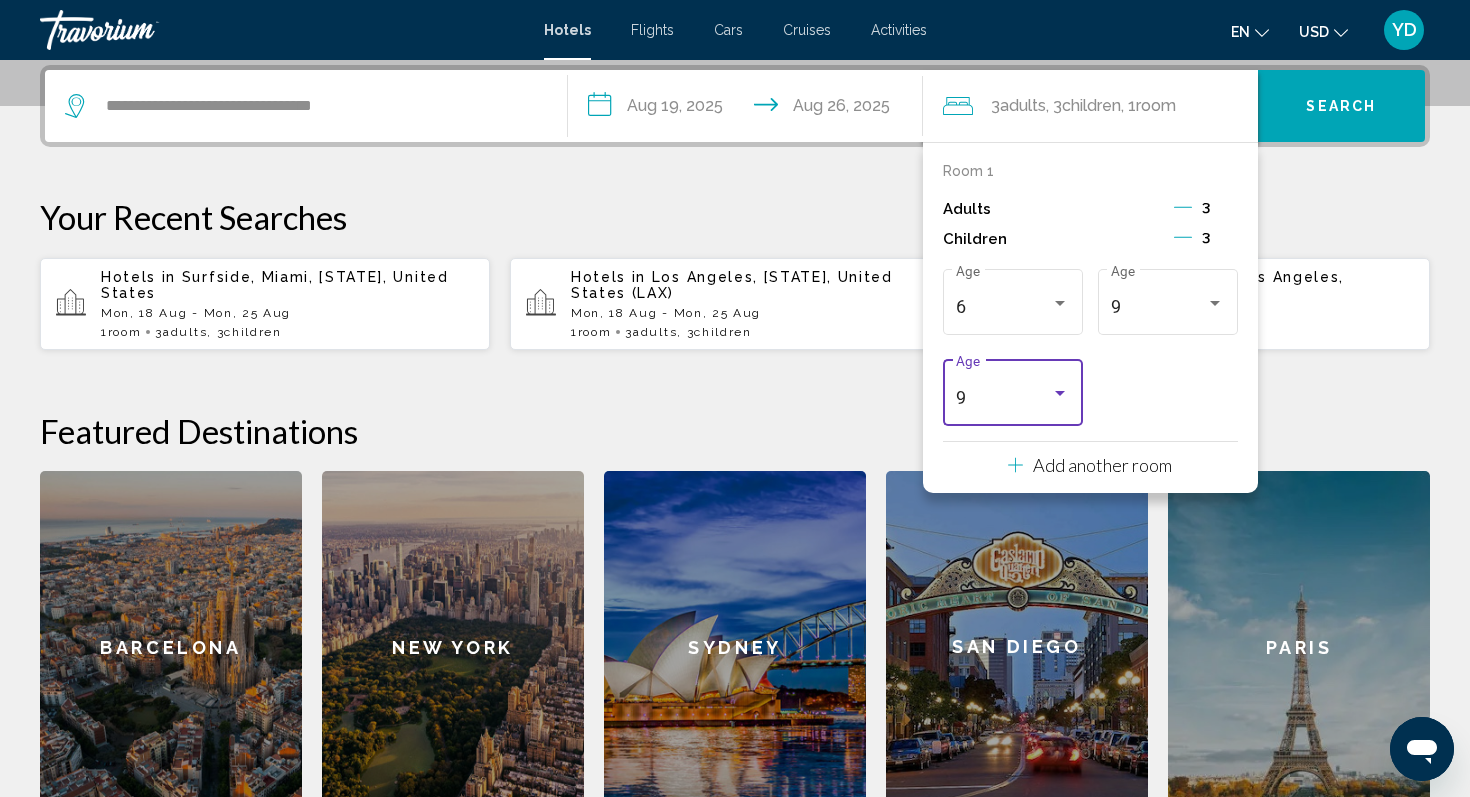 click on "9" at bounding box center [1003, 398] 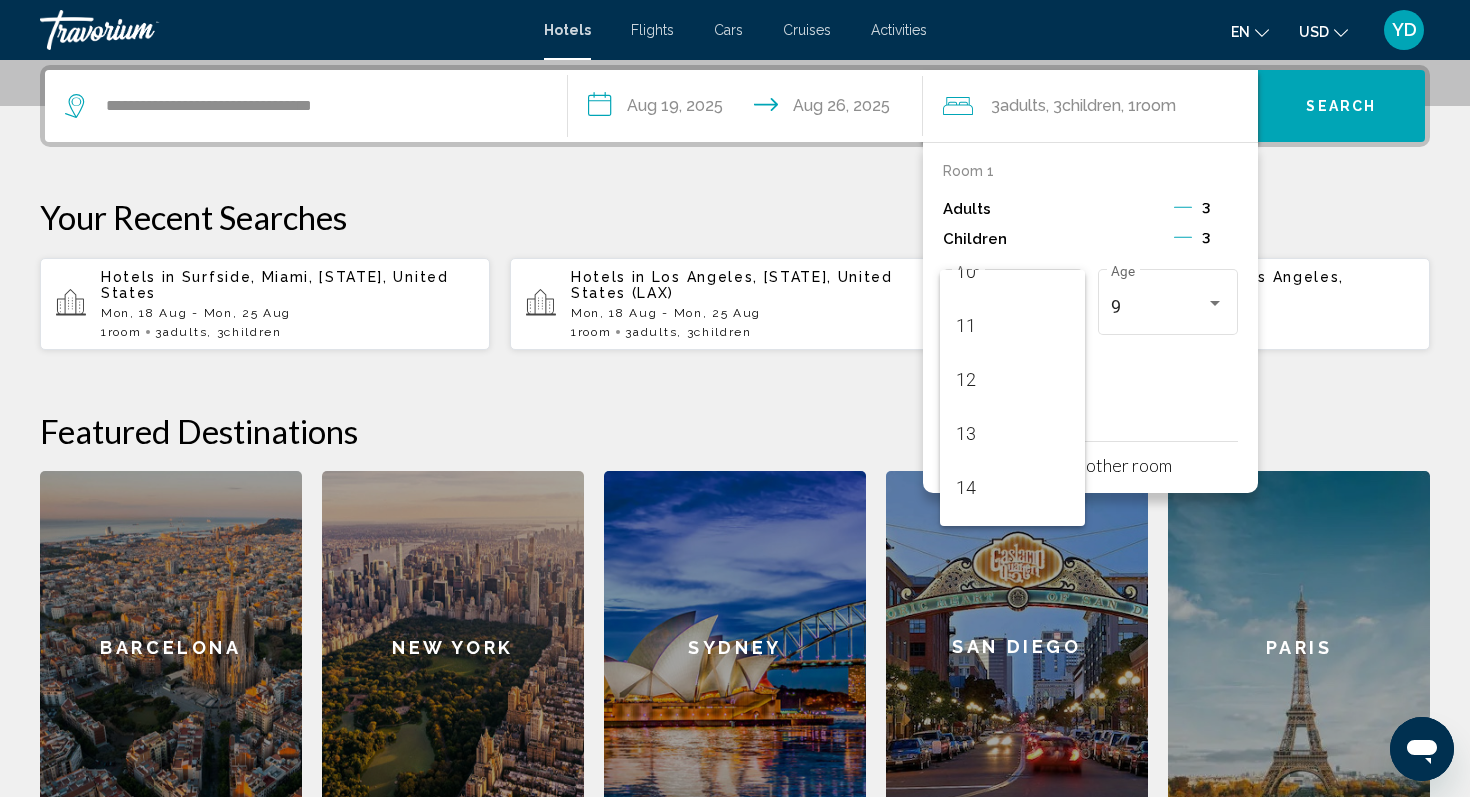 scroll, scrollTop: 569, scrollLeft: 0, axis: vertical 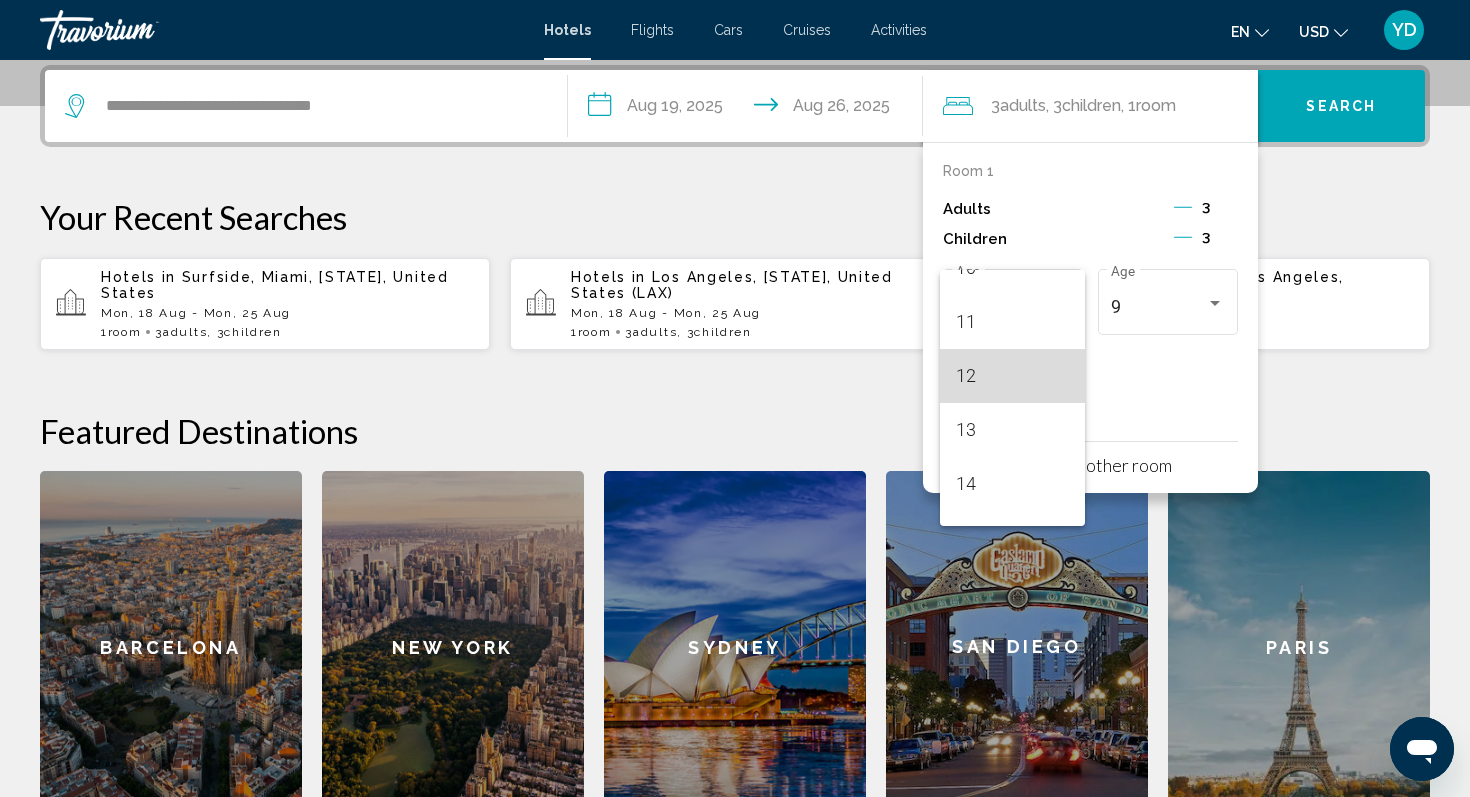 click on "12" at bounding box center (1012, 376) 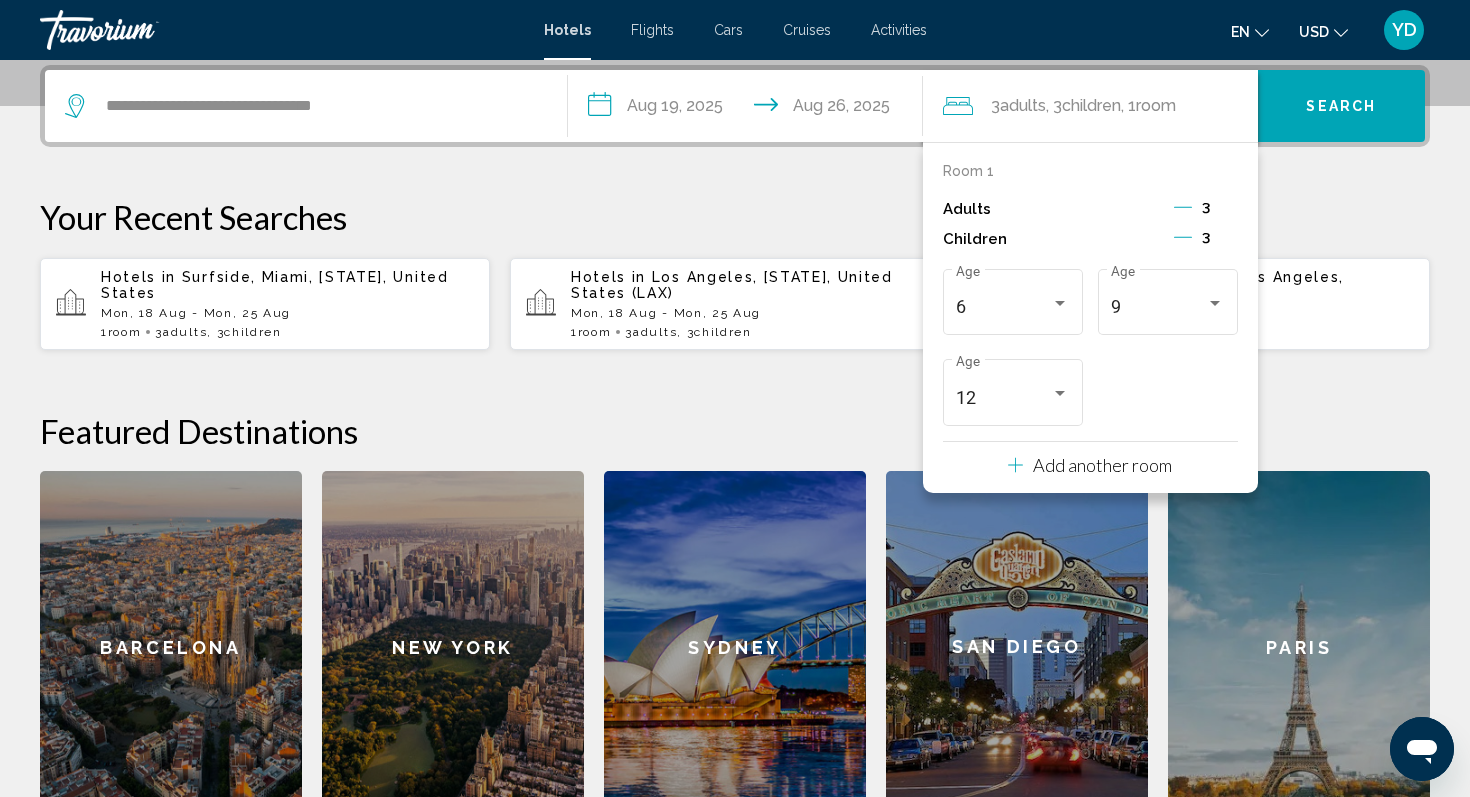 click on "**********" at bounding box center [735, 444] 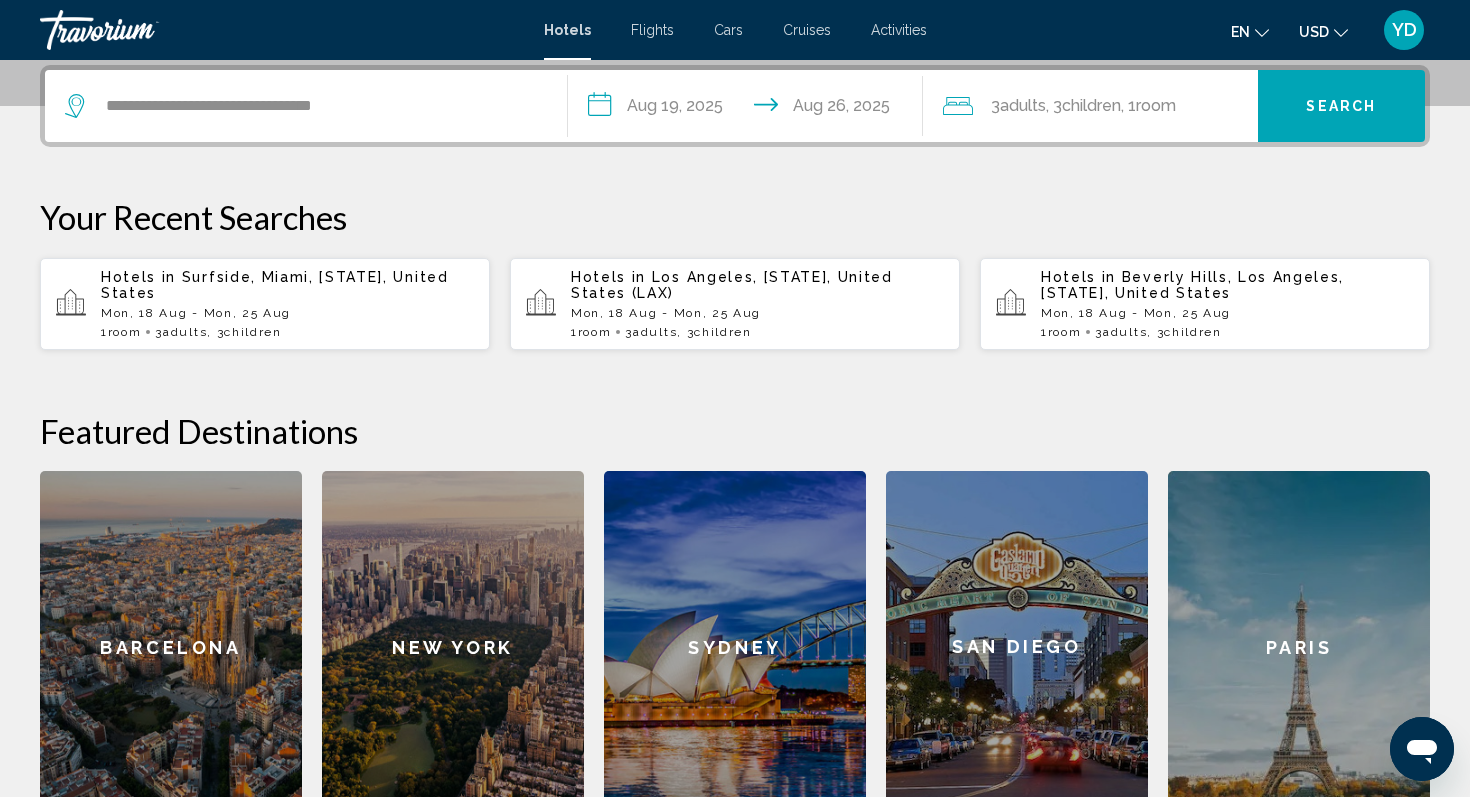scroll, scrollTop: 499, scrollLeft: 0, axis: vertical 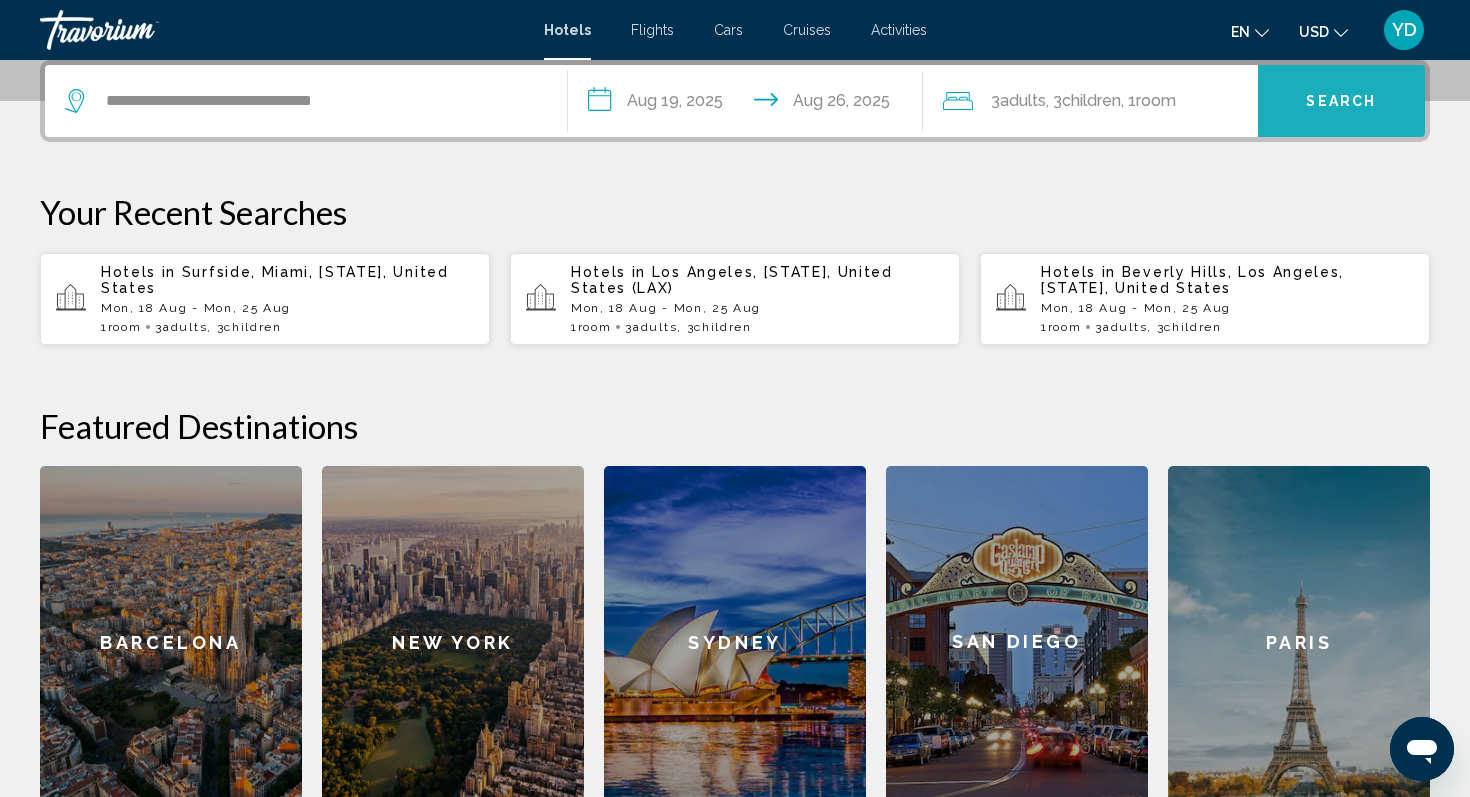 click on "Search" at bounding box center (1342, 101) 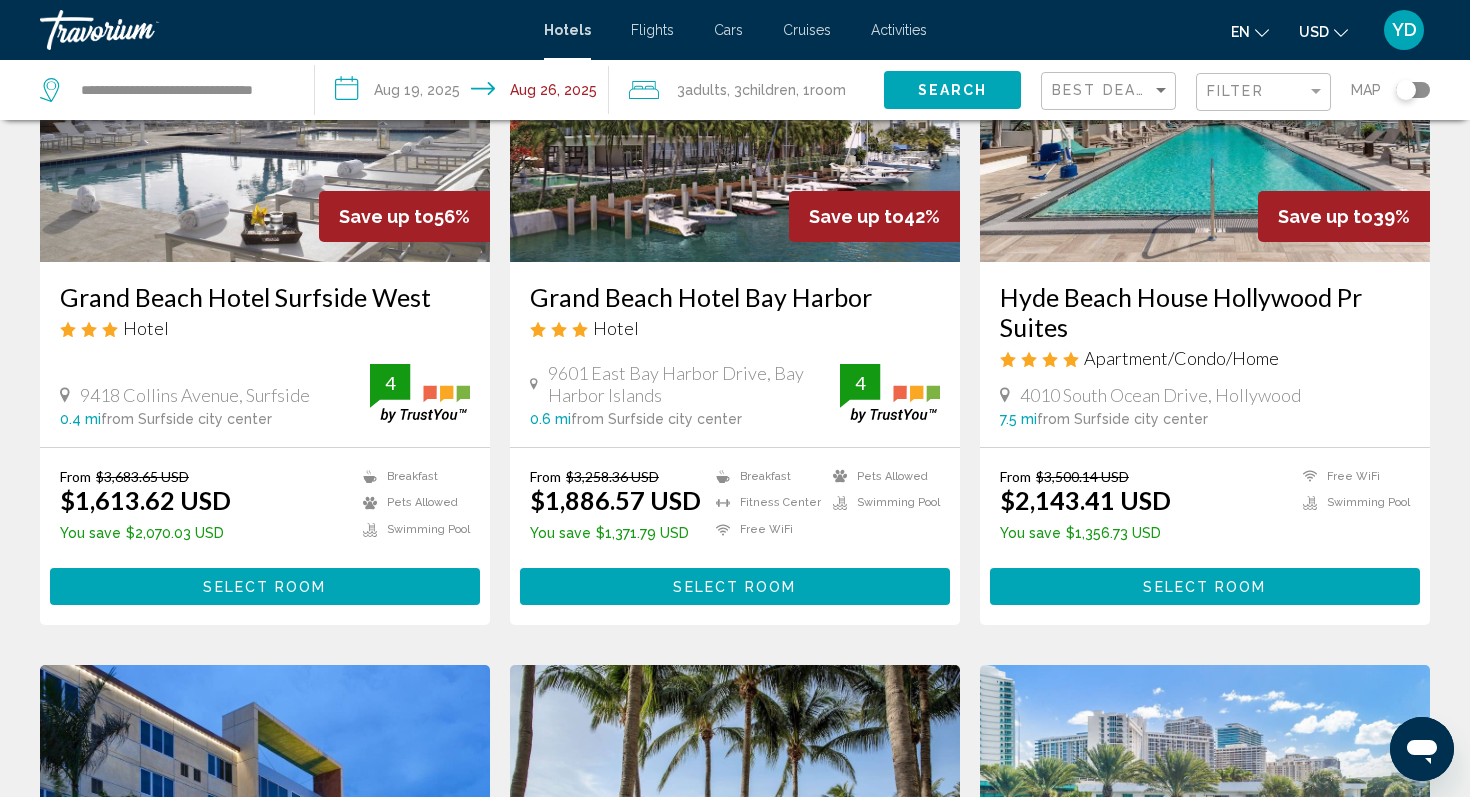 scroll, scrollTop: 246, scrollLeft: 0, axis: vertical 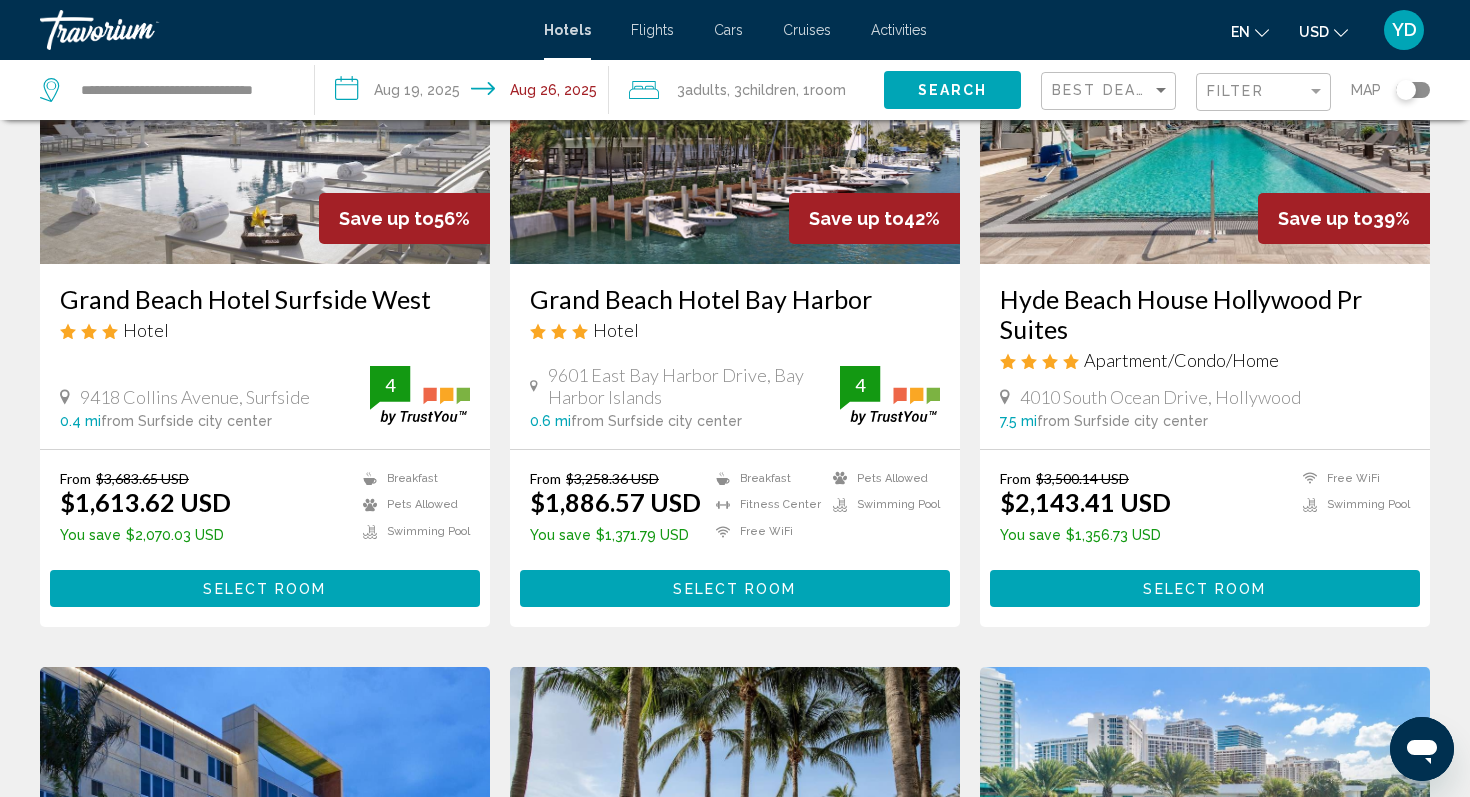 click on "Select Room" at bounding box center (264, 589) 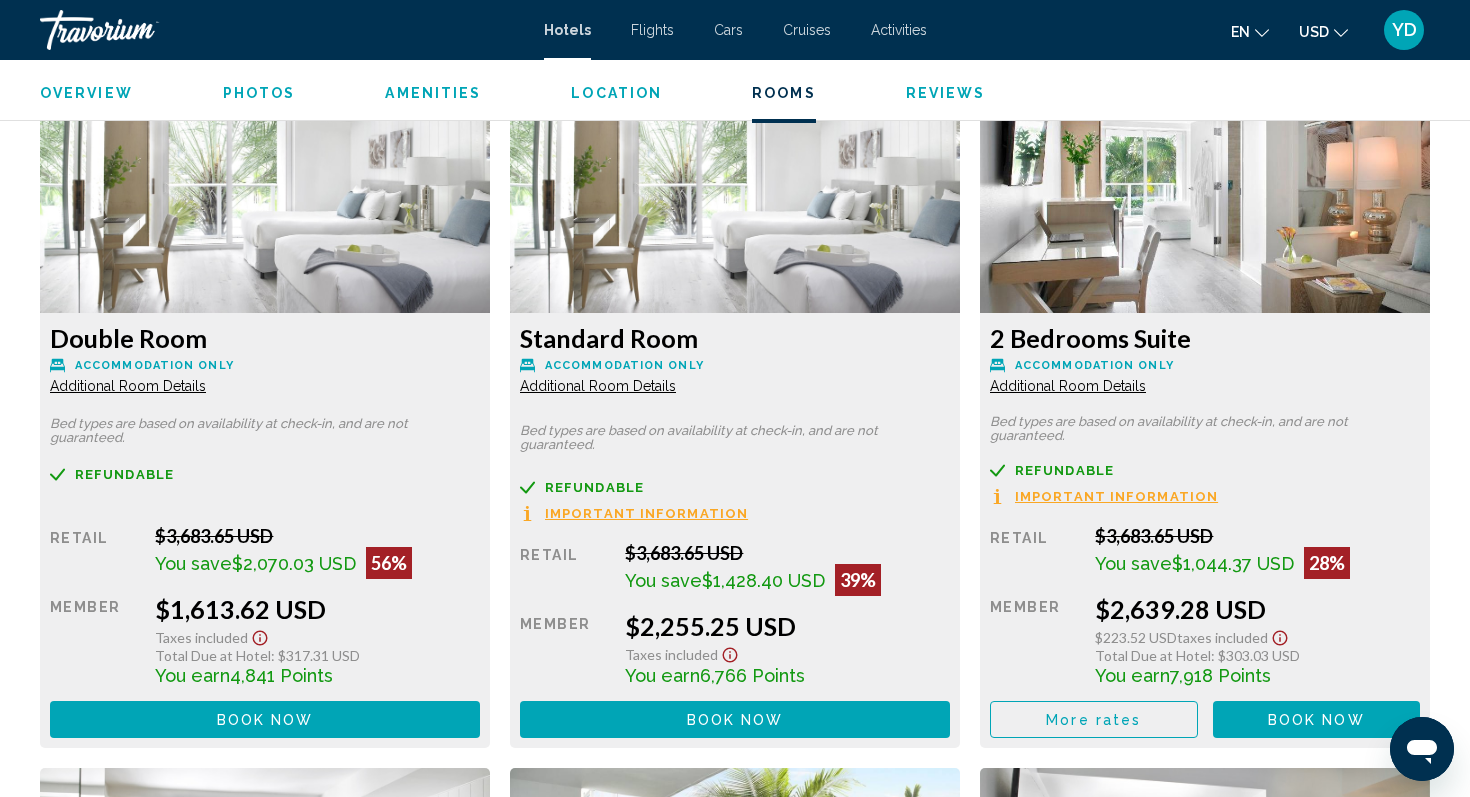 scroll, scrollTop: 2731, scrollLeft: 0, axis: vertical 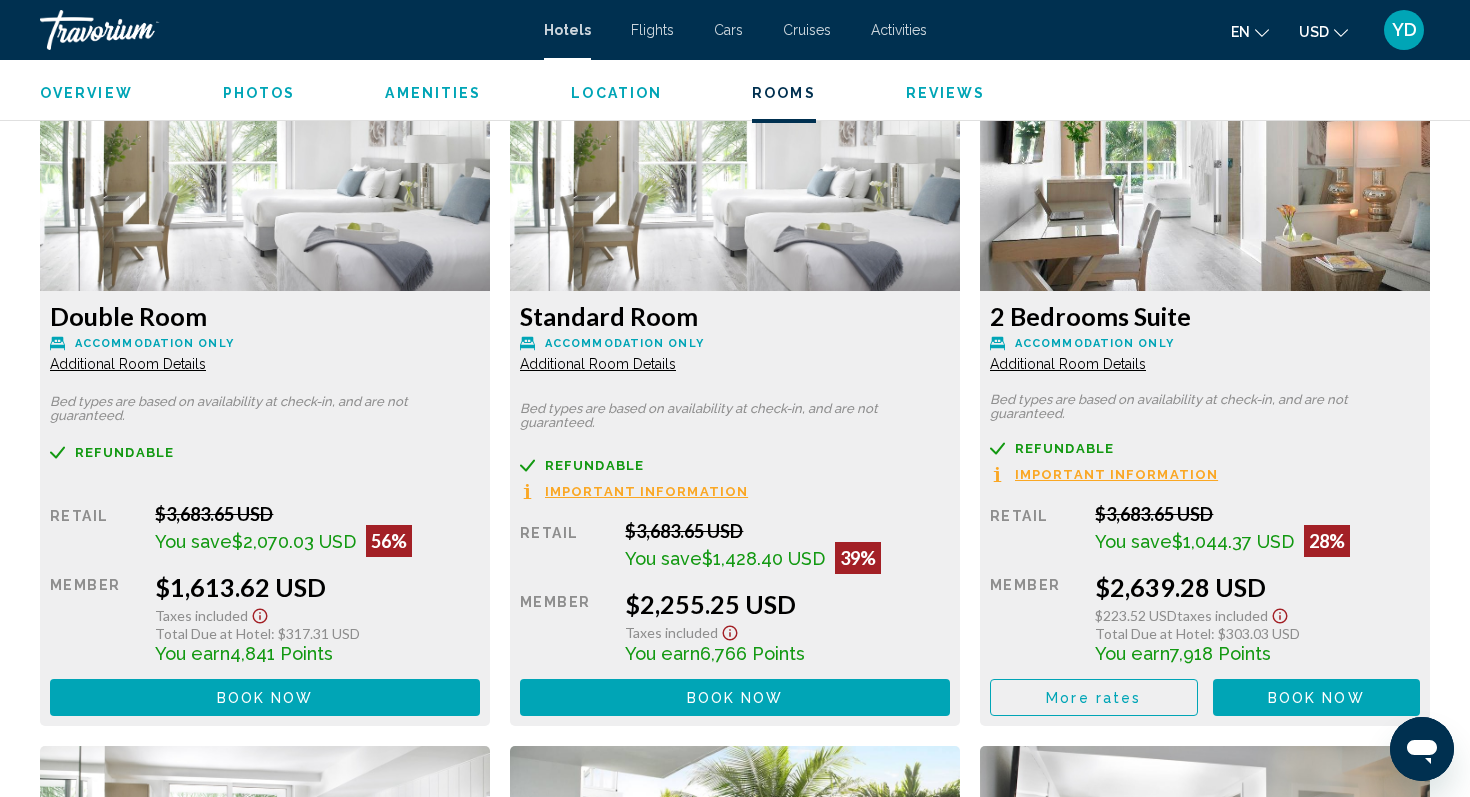 click on "Book now No longer available" at bounding box center [265, 697] 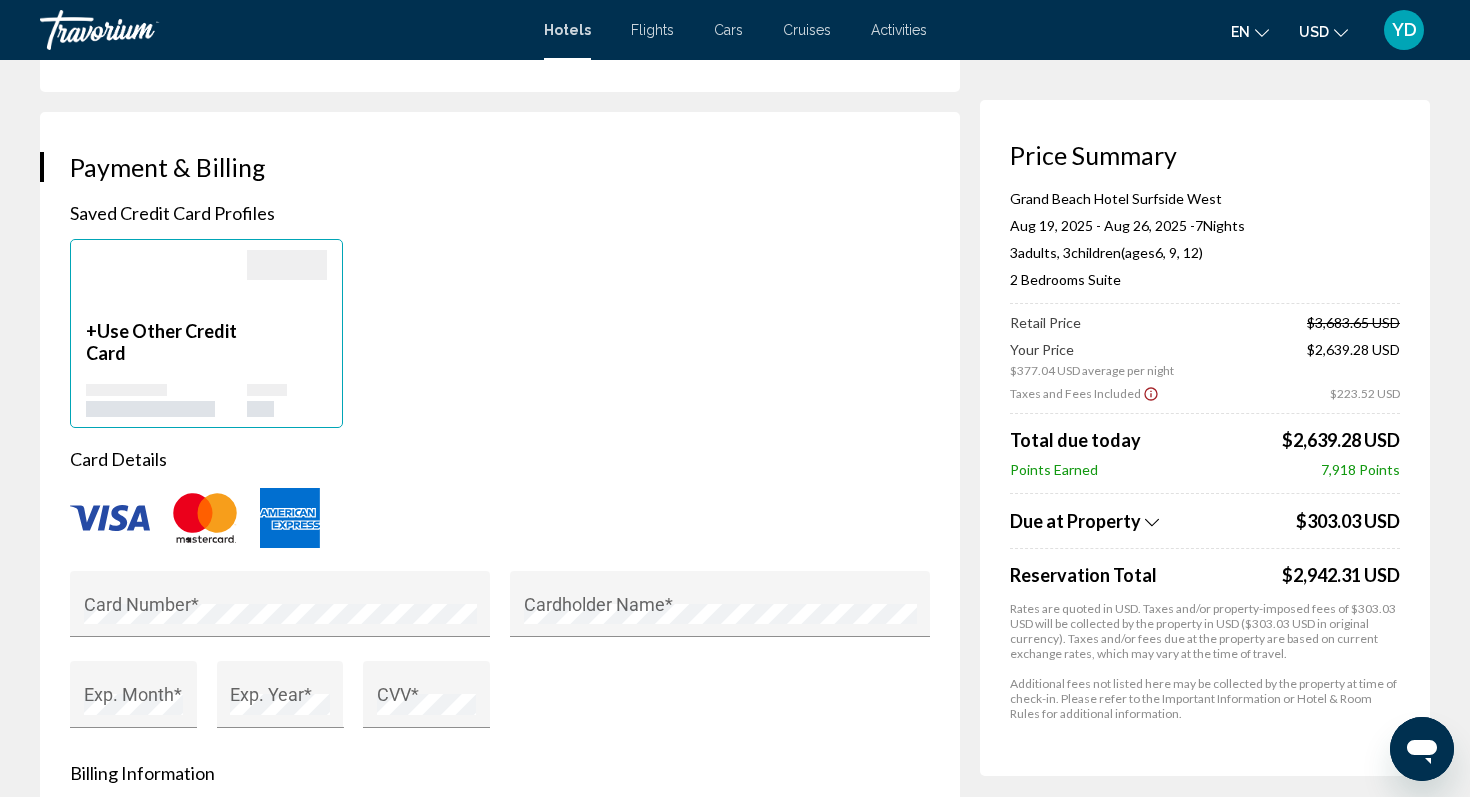 scroll, scrollTop: 1641, scrollLeft: 0, axis: vertical 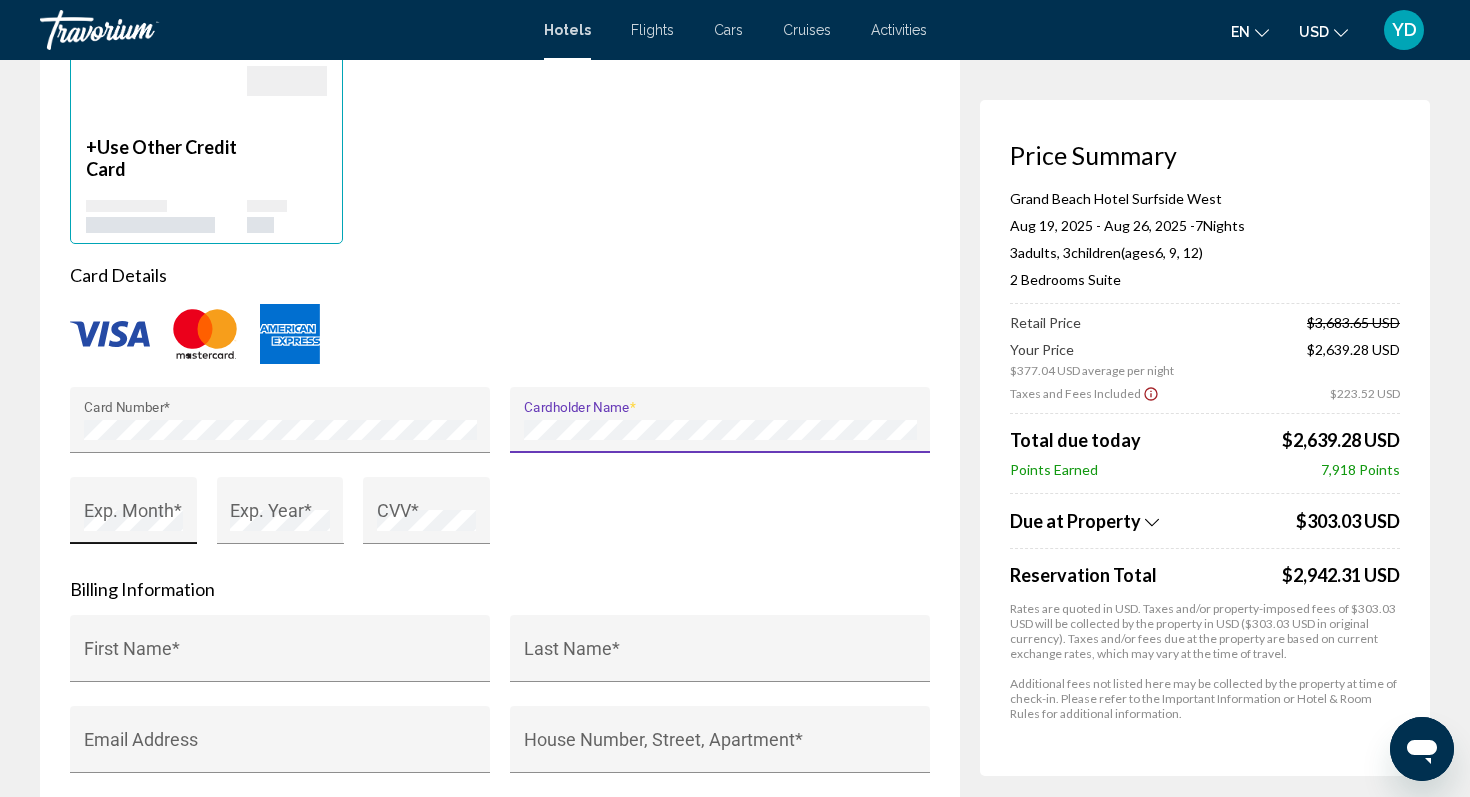 click on "Exp. Month  *" at bounding box center [134, 517] 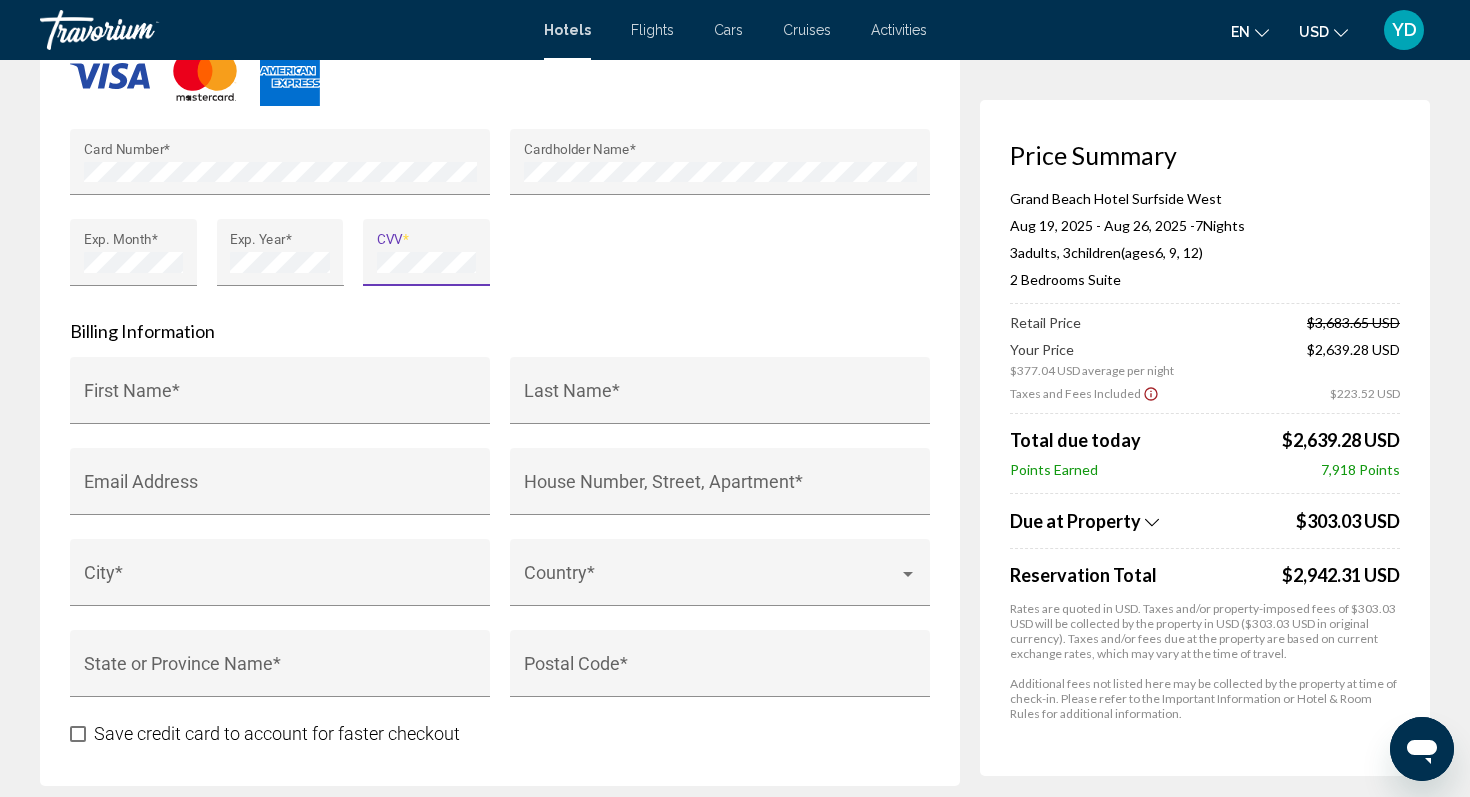scroll, scrollTop: 1914, scrollLeft: 0, axis: vertical 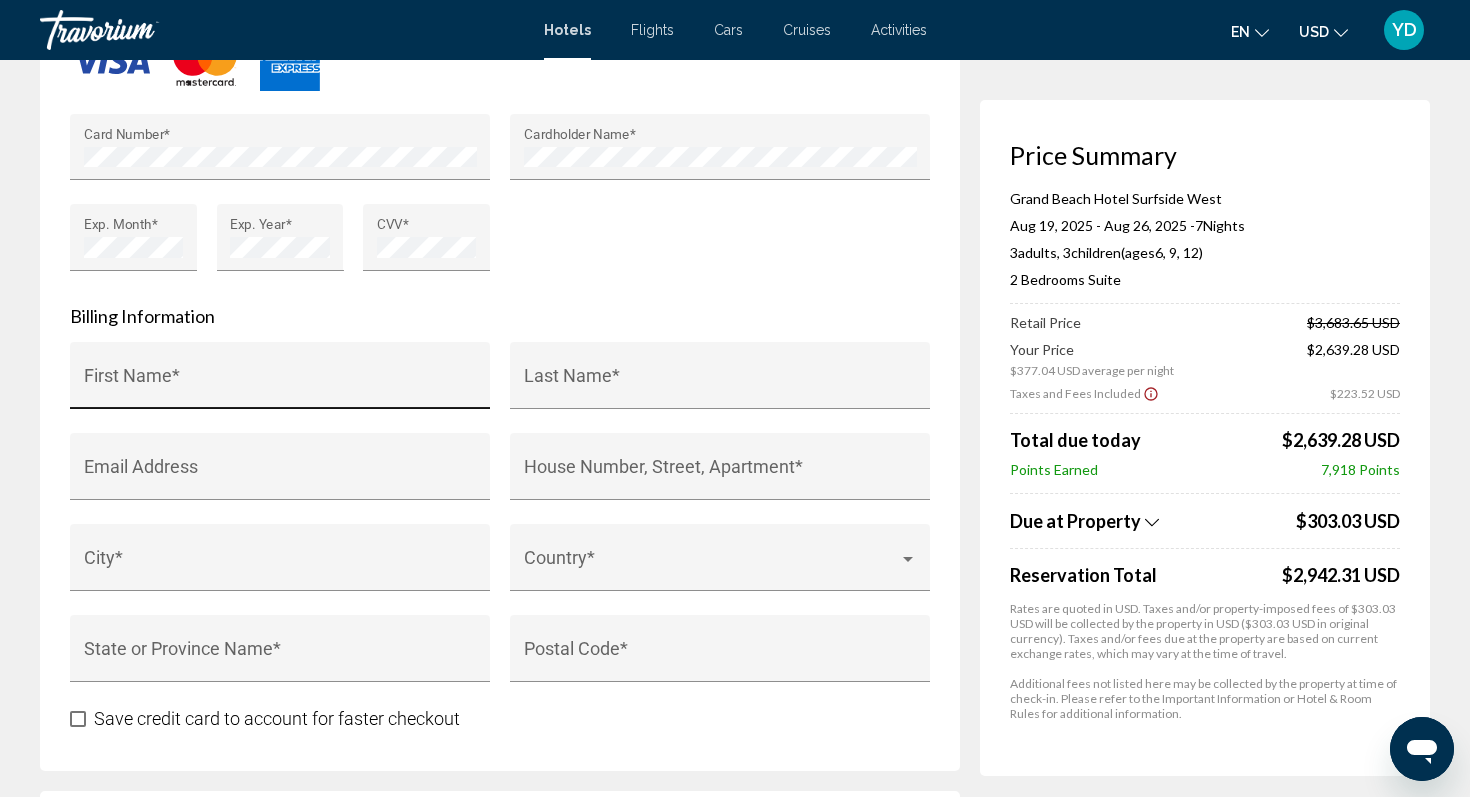 click on "First Name  *" at bounding box center [280, 382] 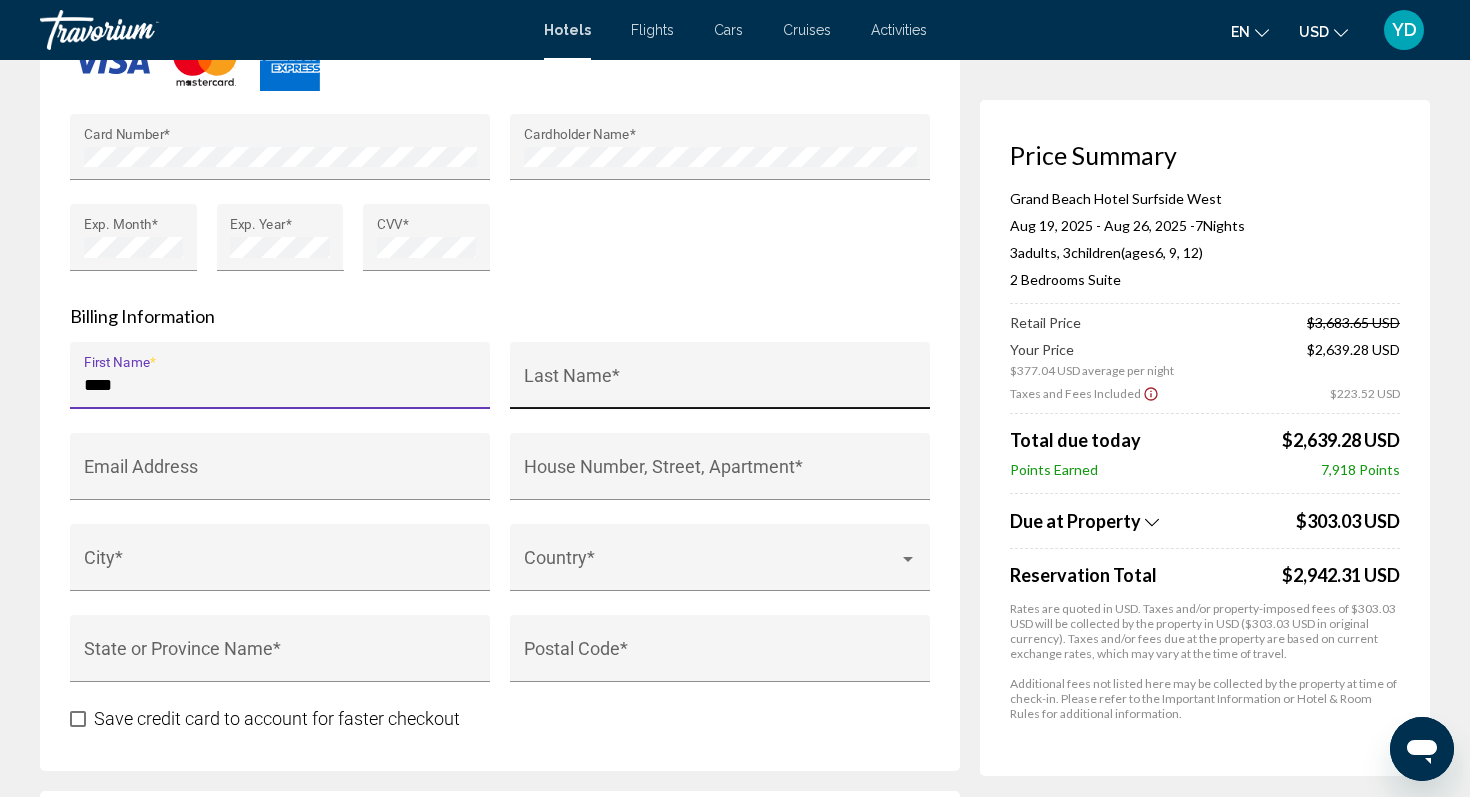 type on "****" 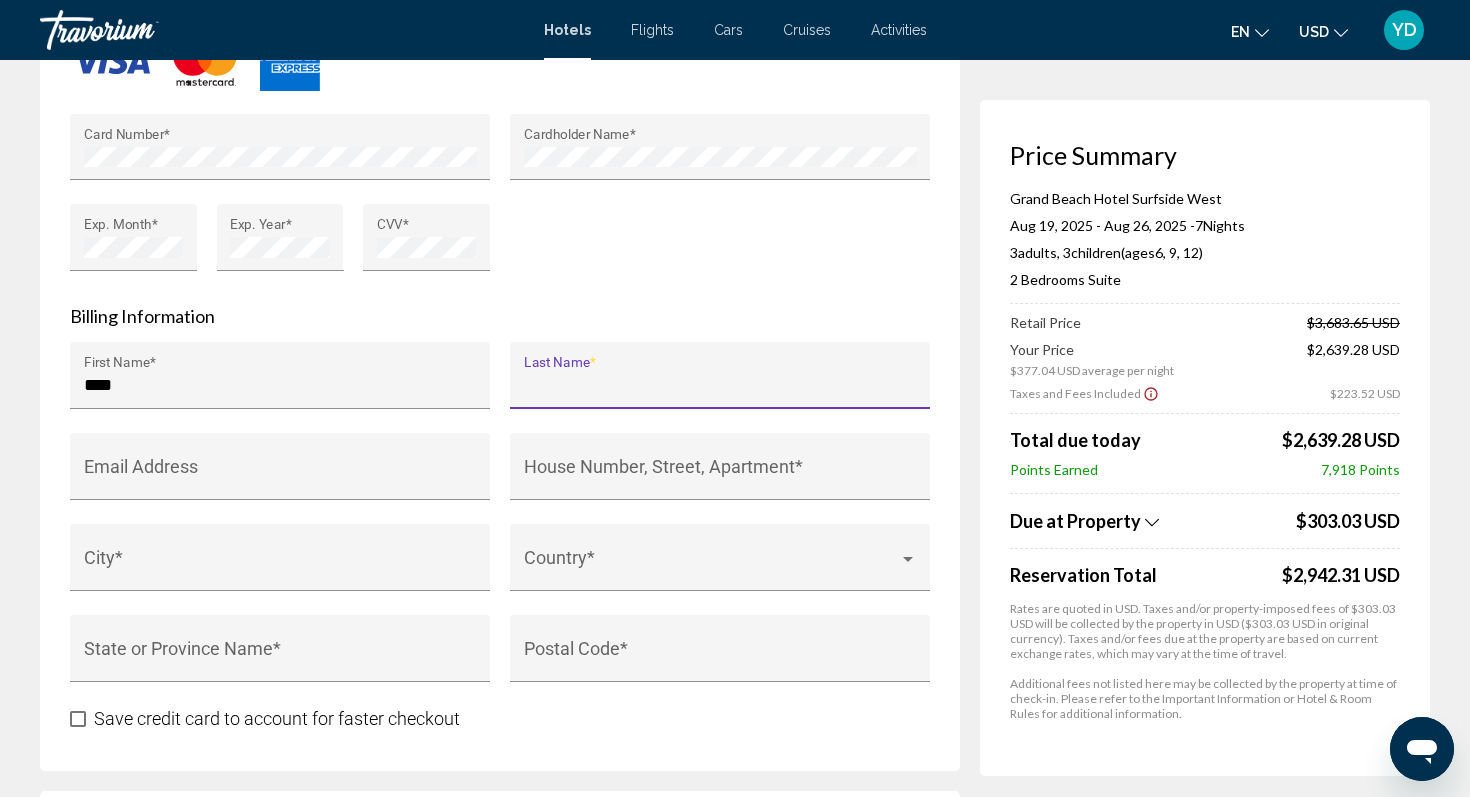 click on "Last Name  *" at bounding box center (720, 385) 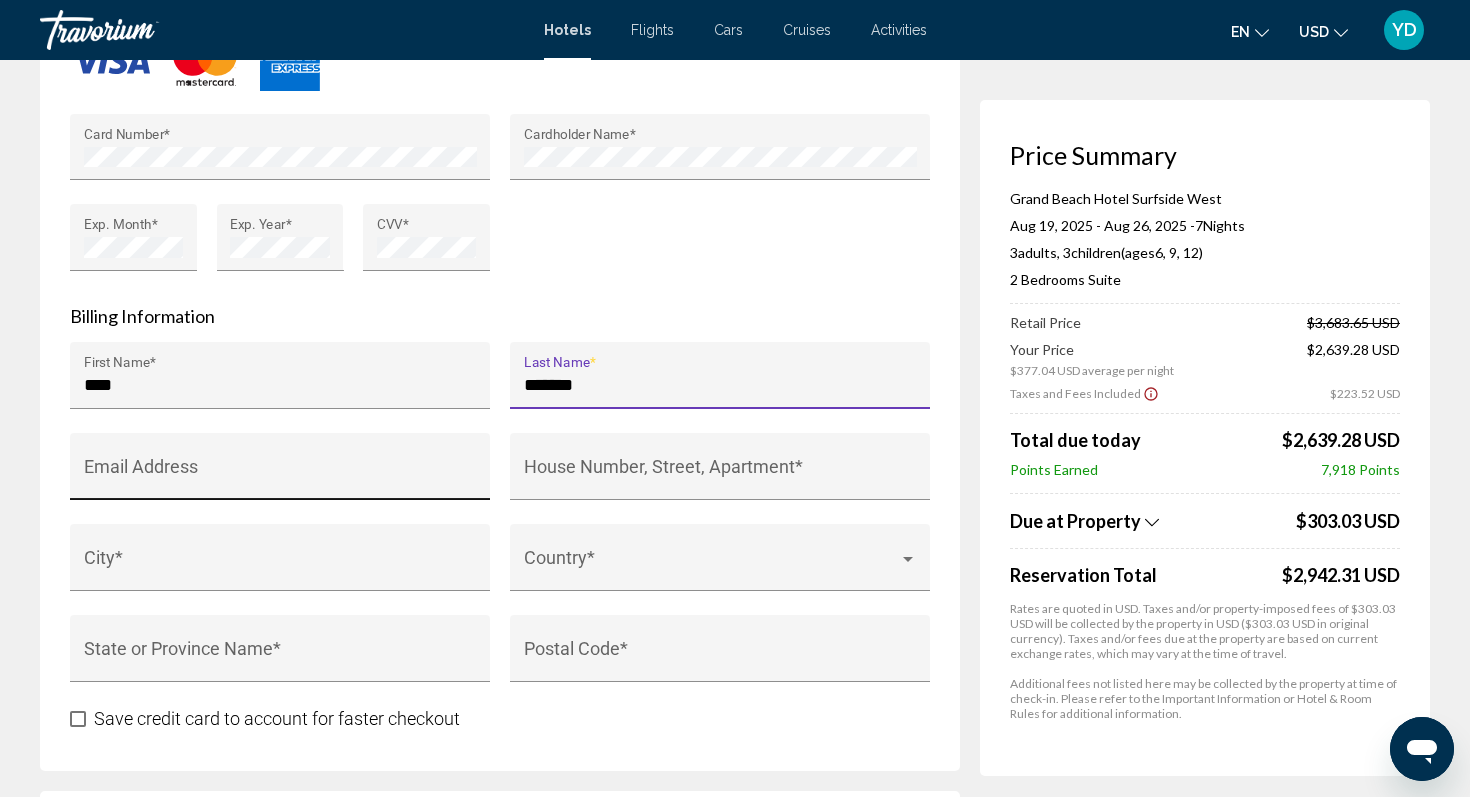type on "*******" 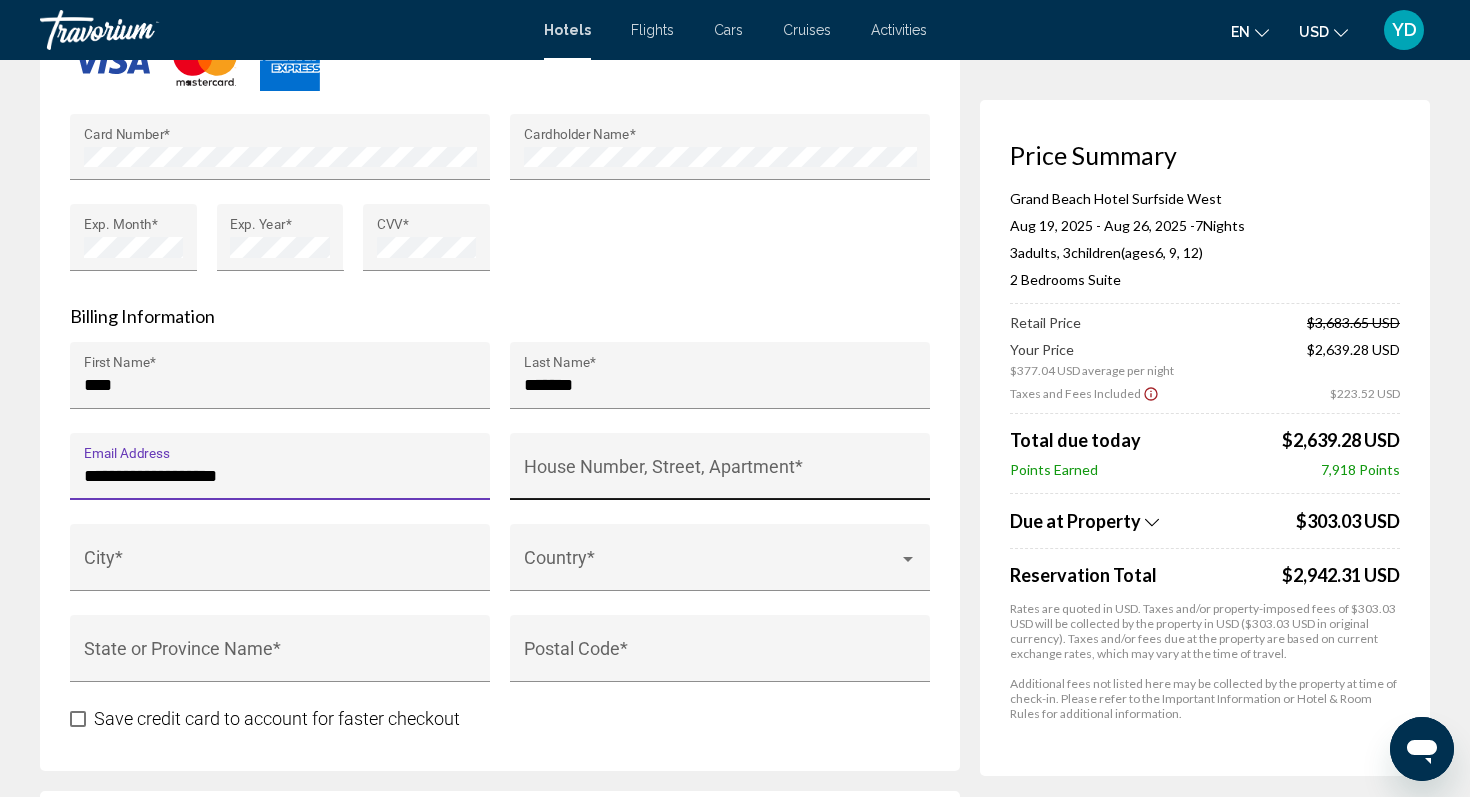 type on "**********" 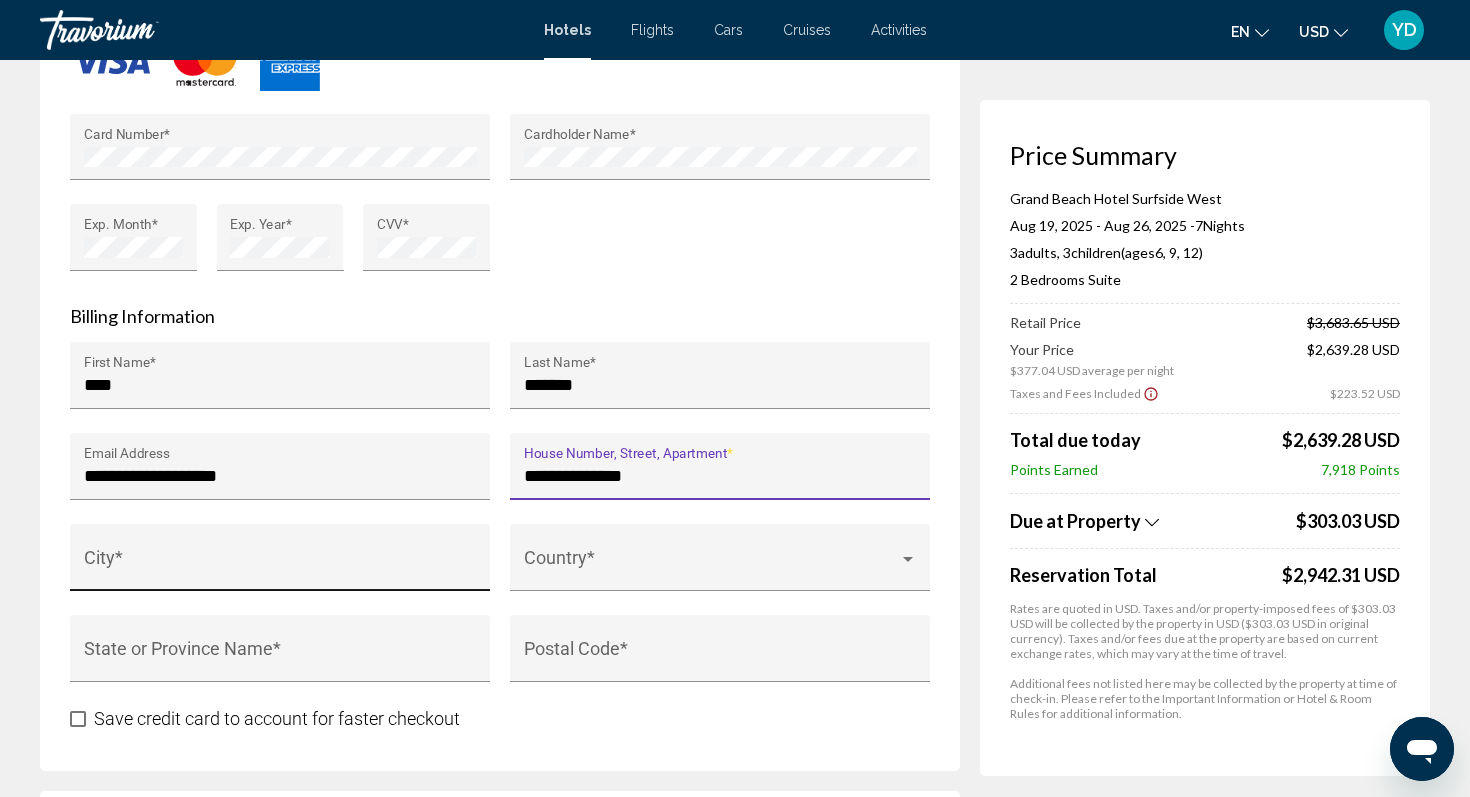 type on "**********" 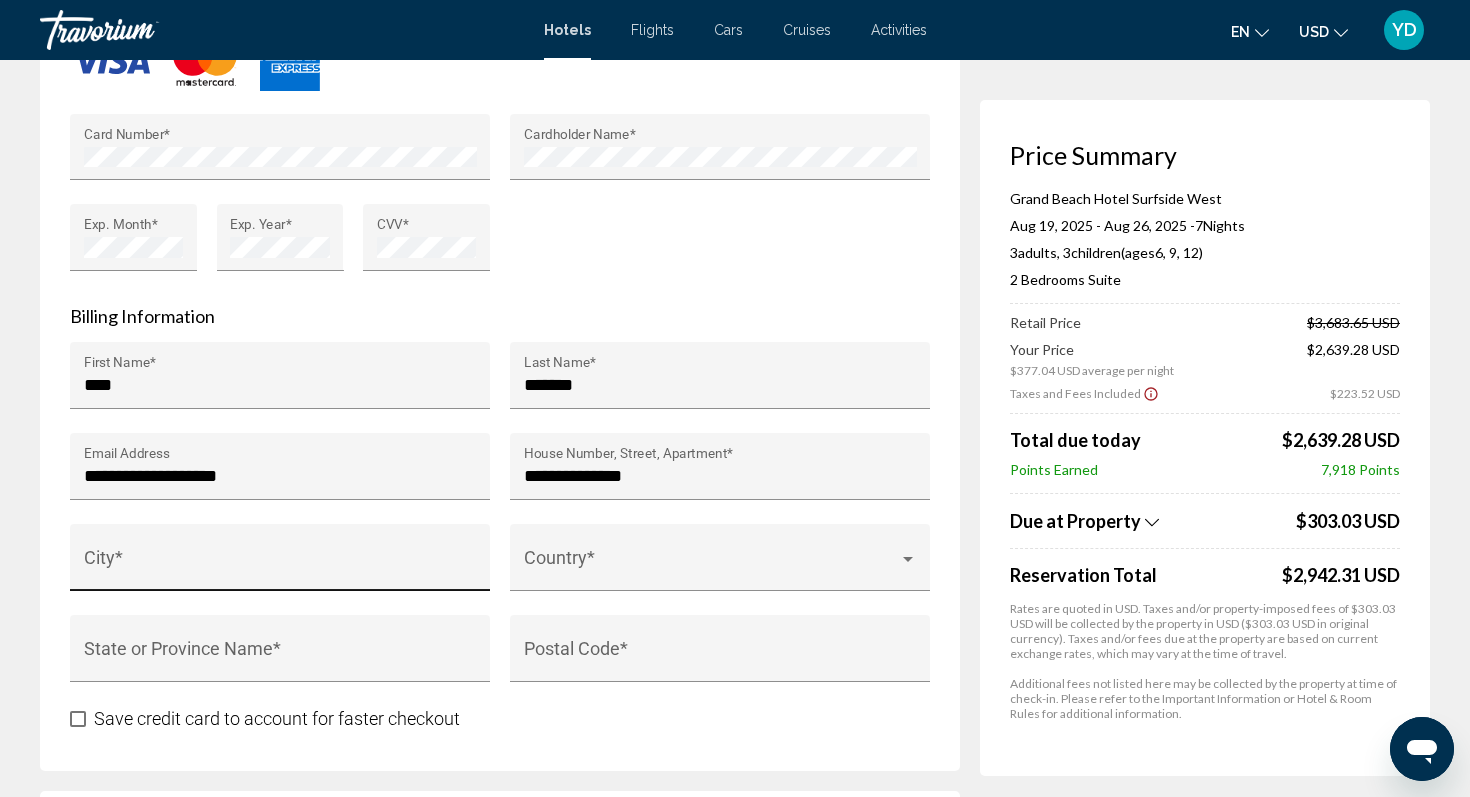 click on "City  *" at bounding box center [280, 564] 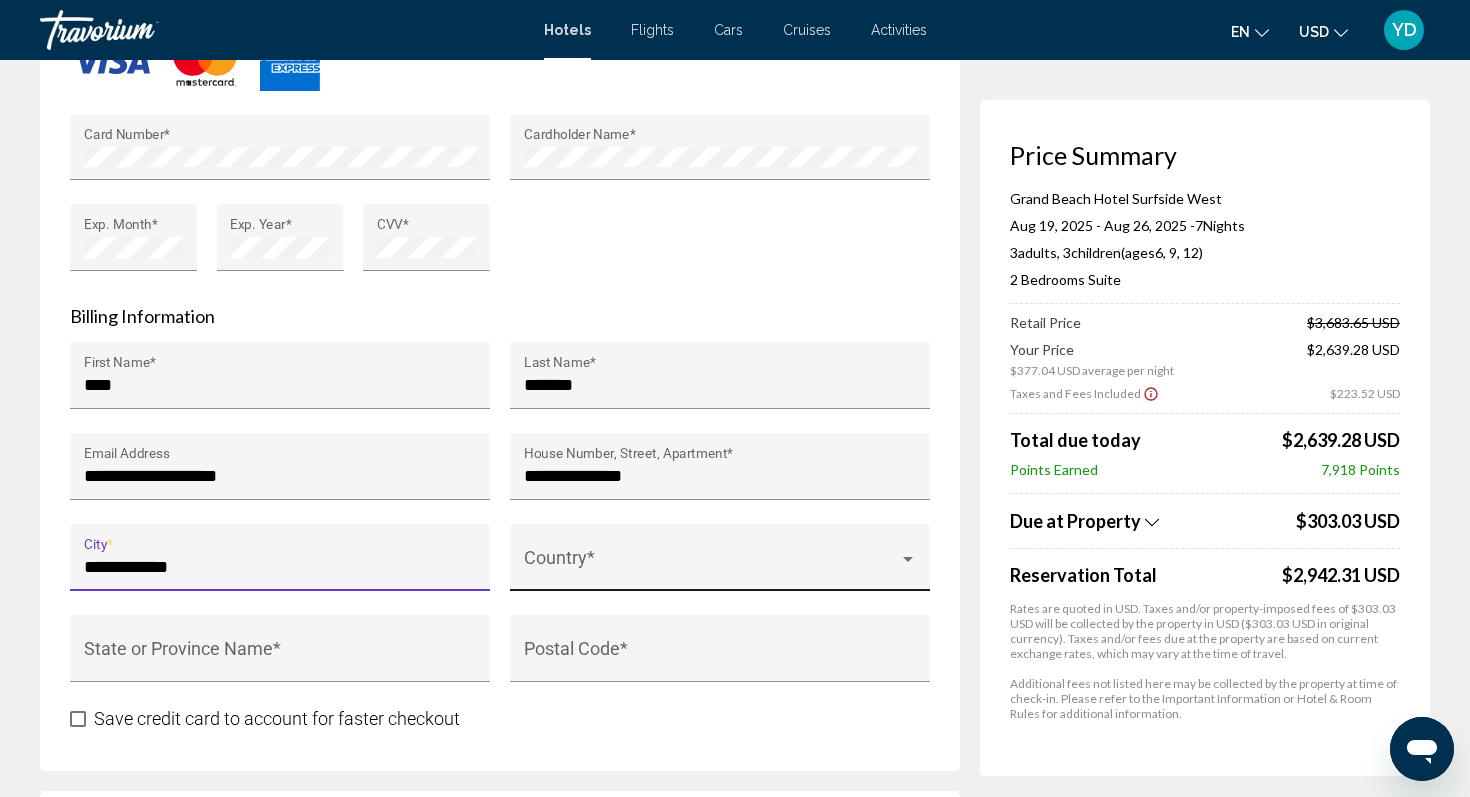 type on "**********" 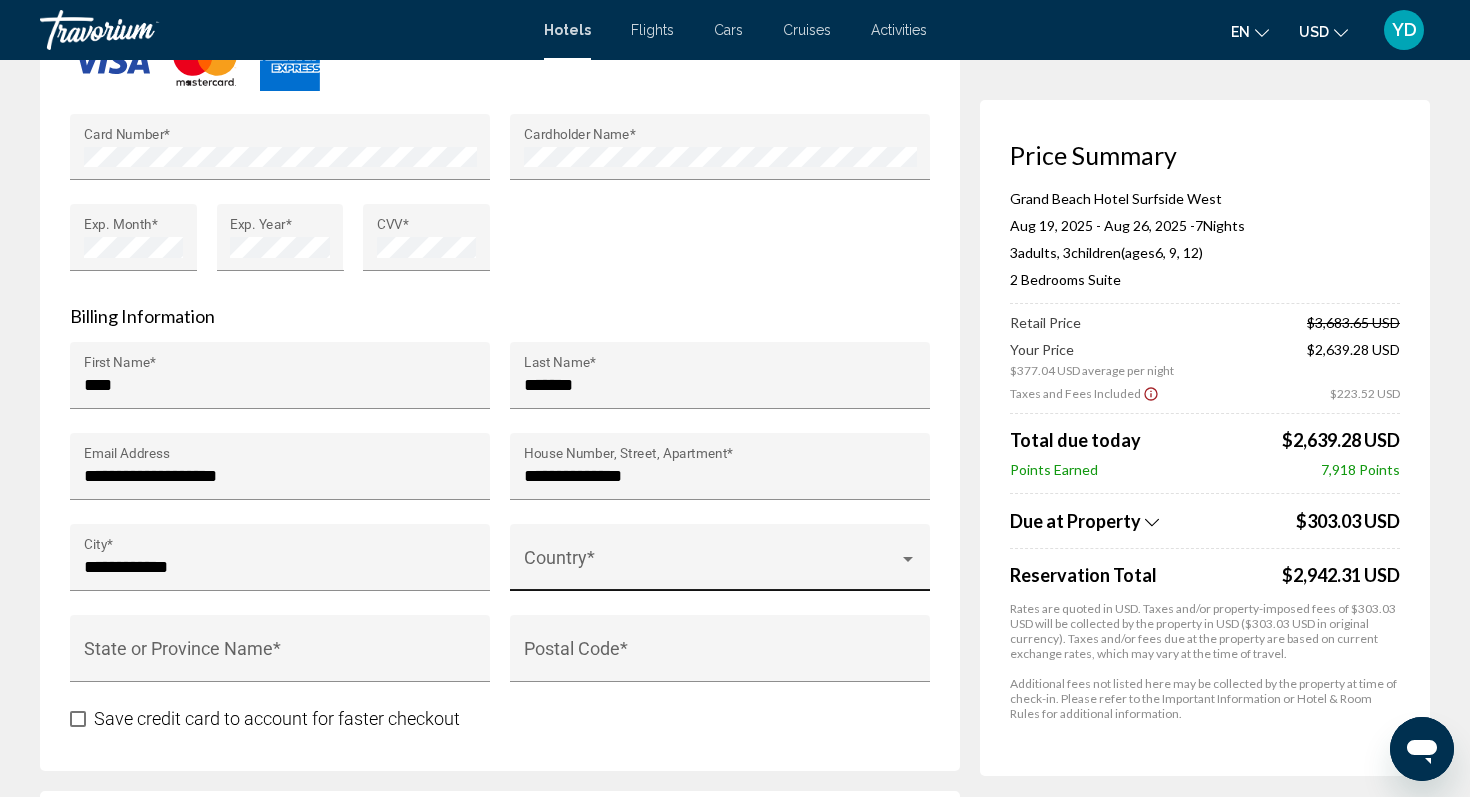 click on "Country  *" at bounding box center (720, 557) 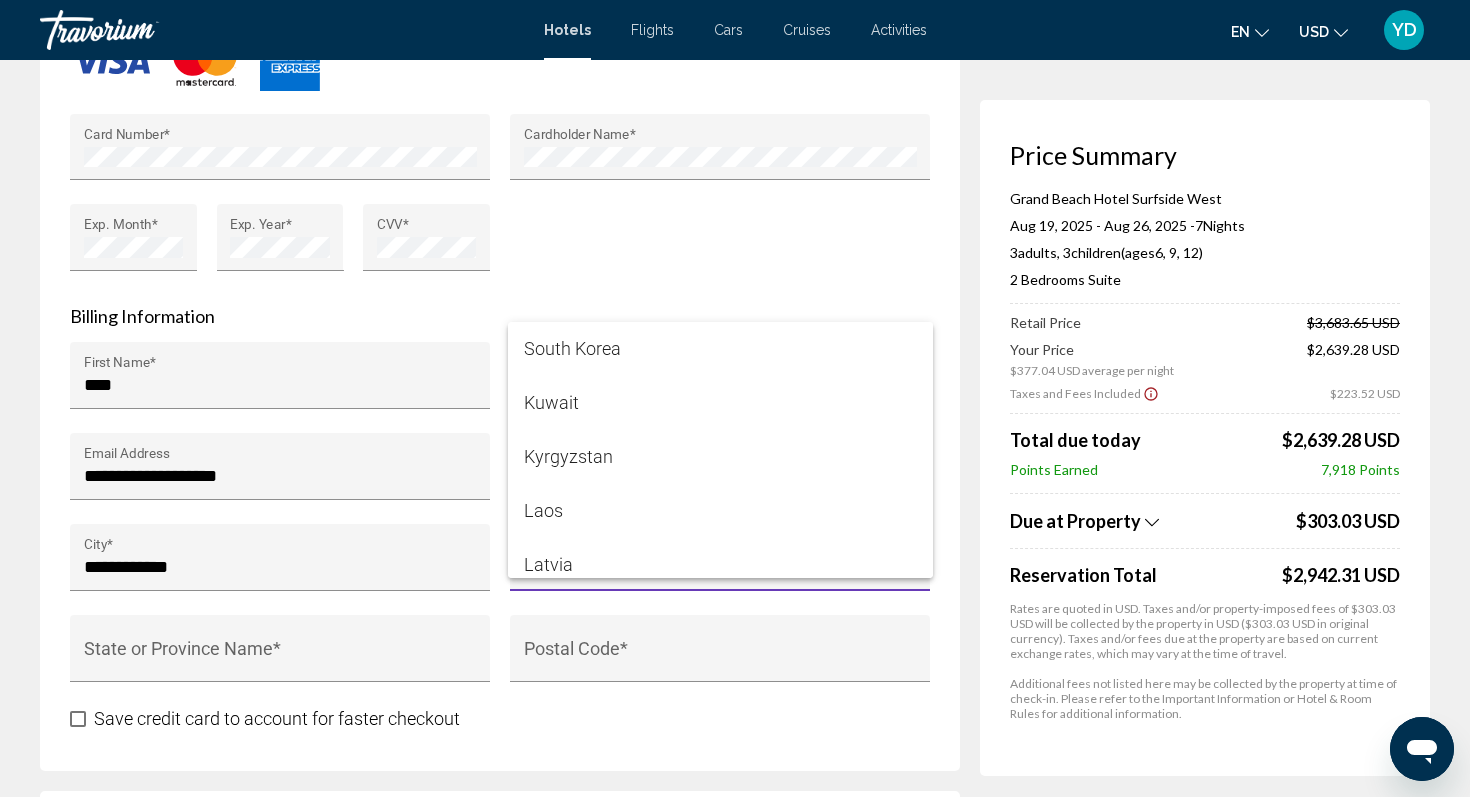 scroll, scrollTop: 13028, scrollLeft: 0, axis: vertical 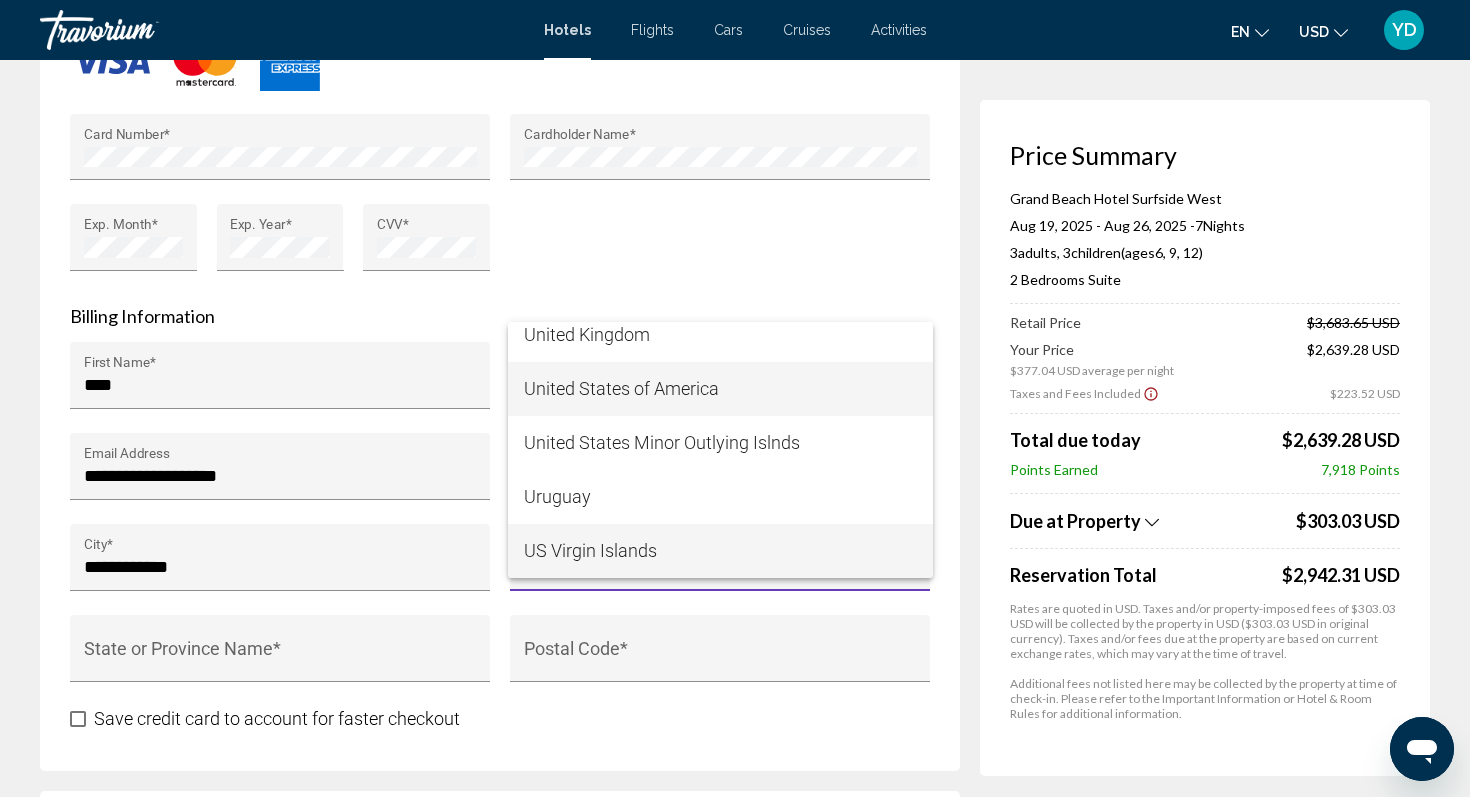 click on "United States of America" at bounding box center [720, 389] 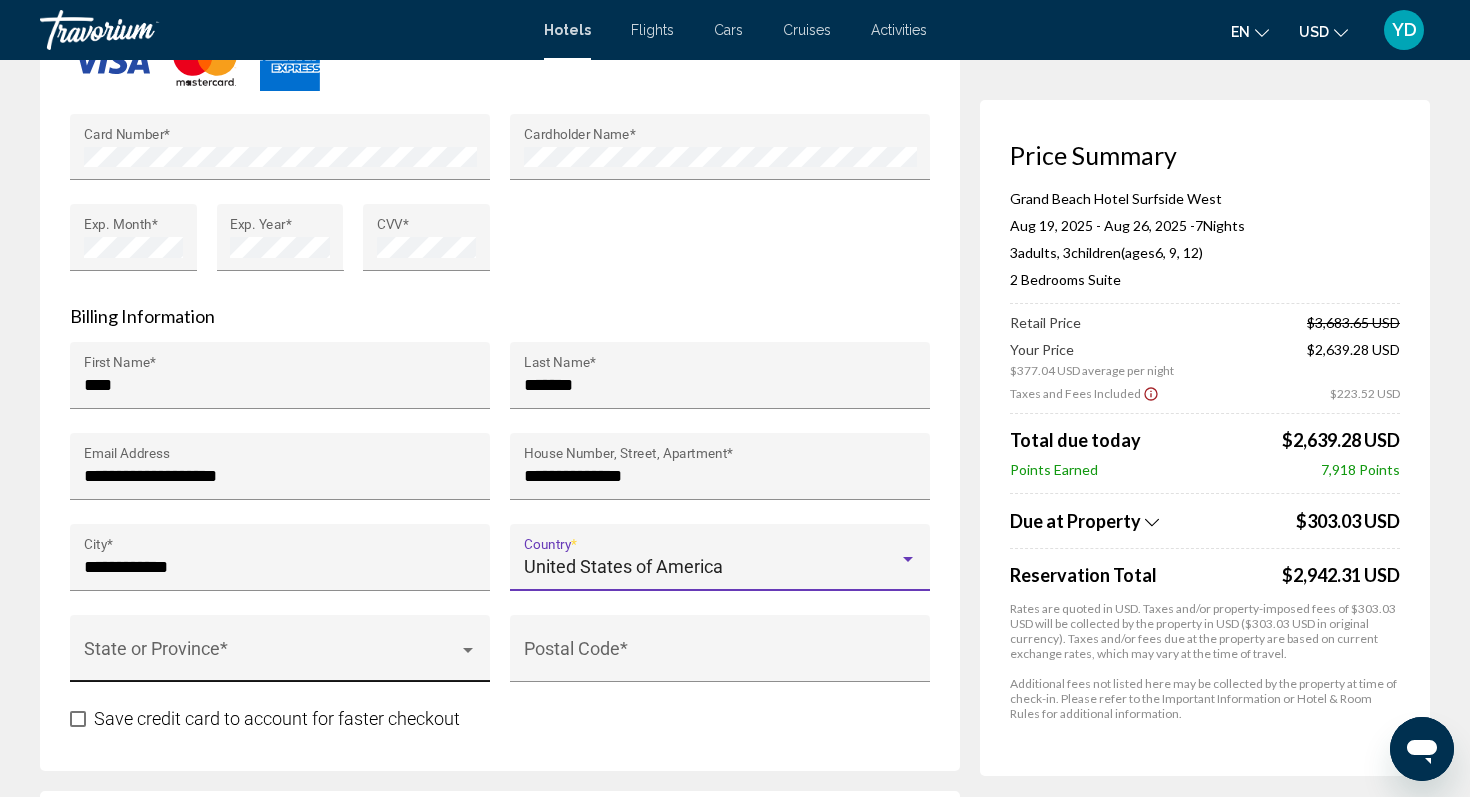click at bounding box center (271, 658) 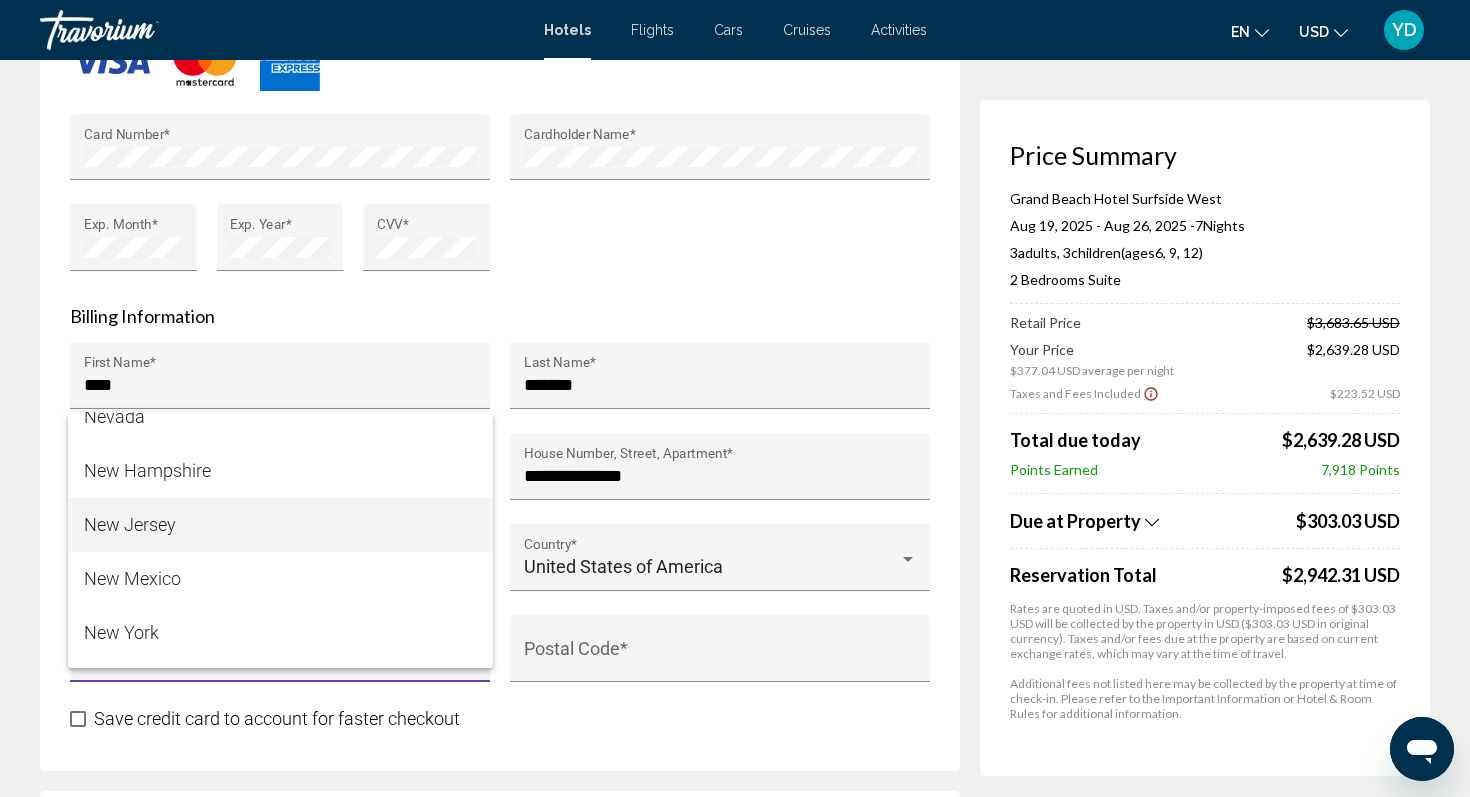 scroll, scrollTop: 1558, scrollLeft: 0, axis: vertical 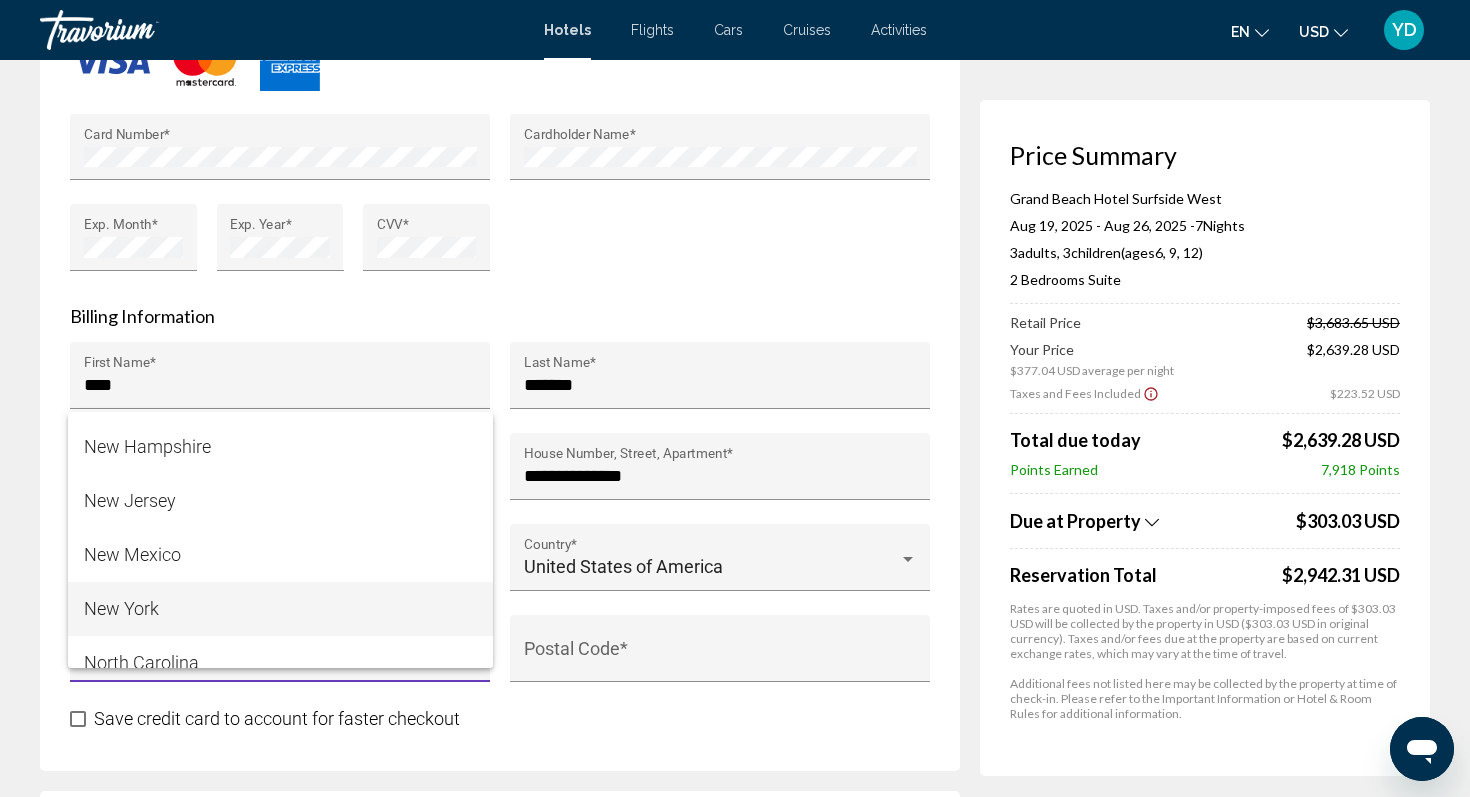 click on "New York" at bounding box center [280, 609] 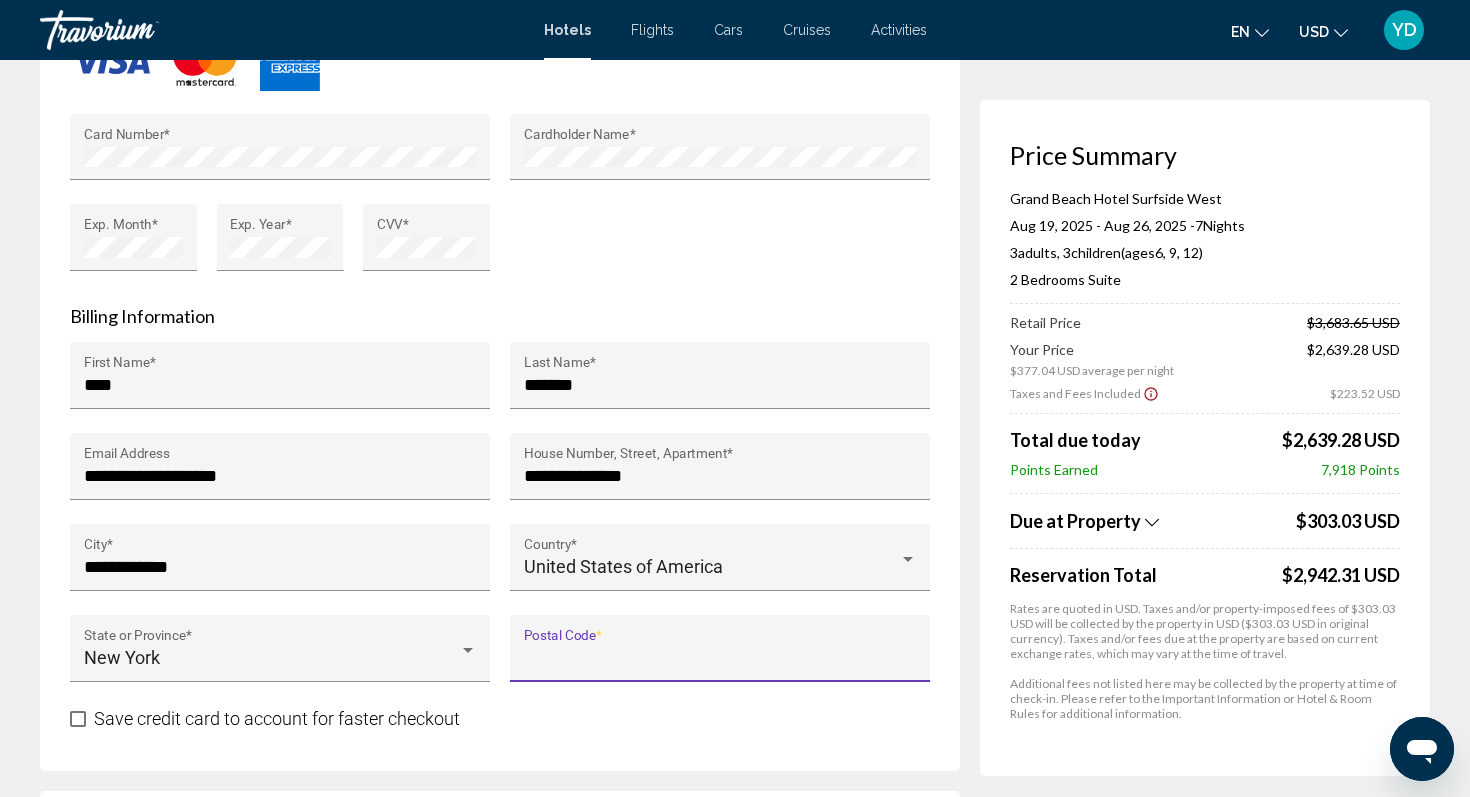 click on "Postal Code  *" at bounding box center (720, 658) 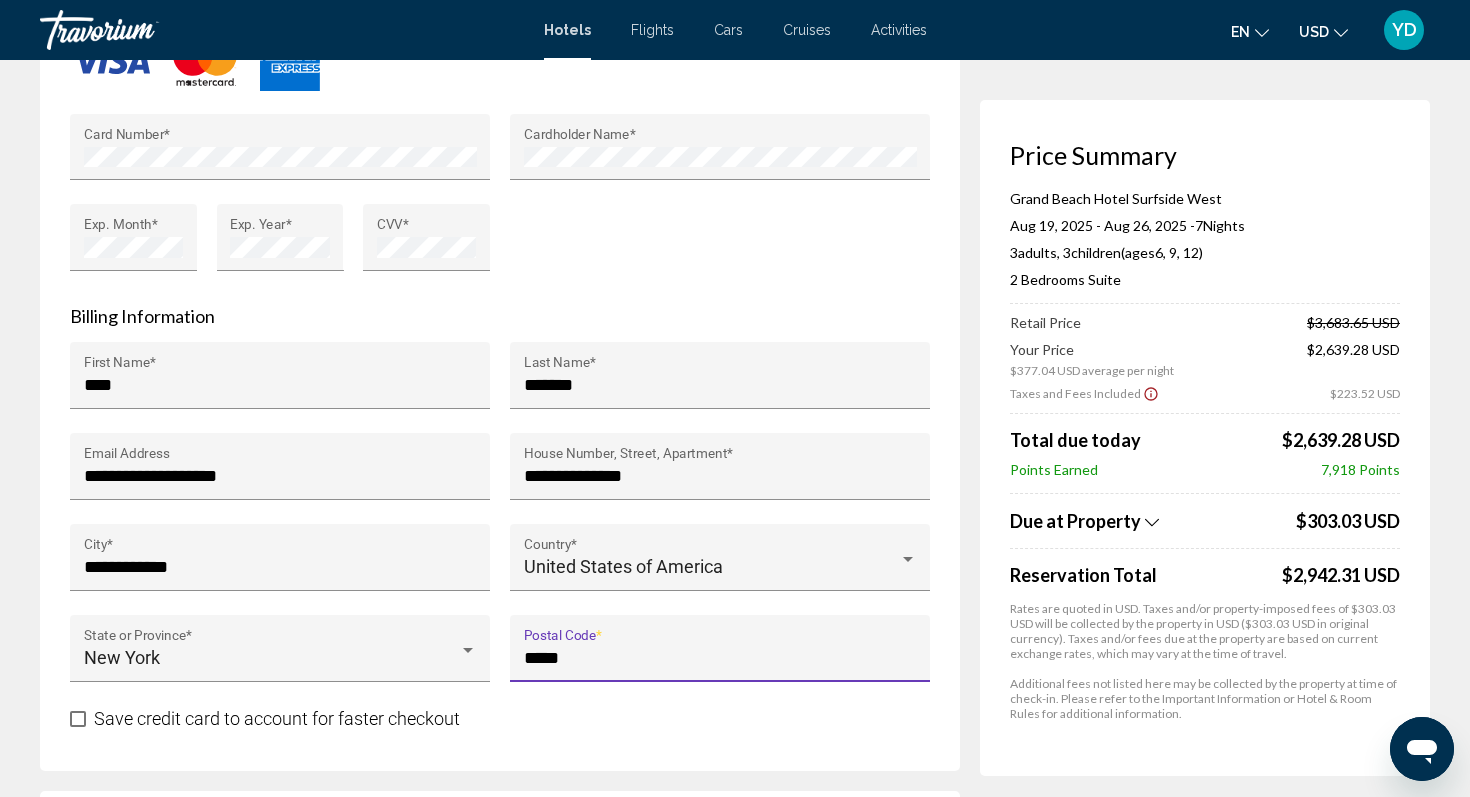 type on "*****" 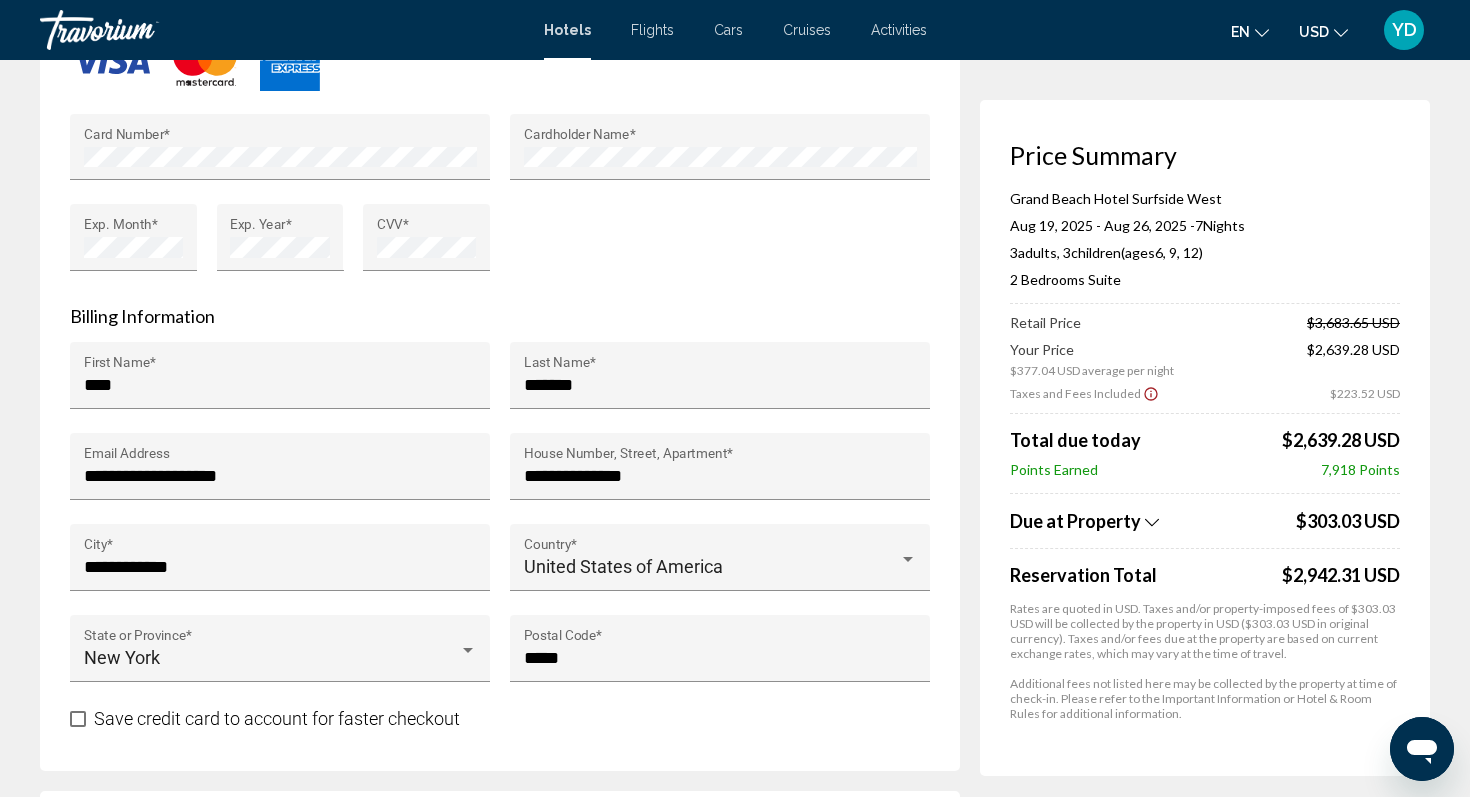 click on "***** Postal Code  *" at bounding box center [720, 660] 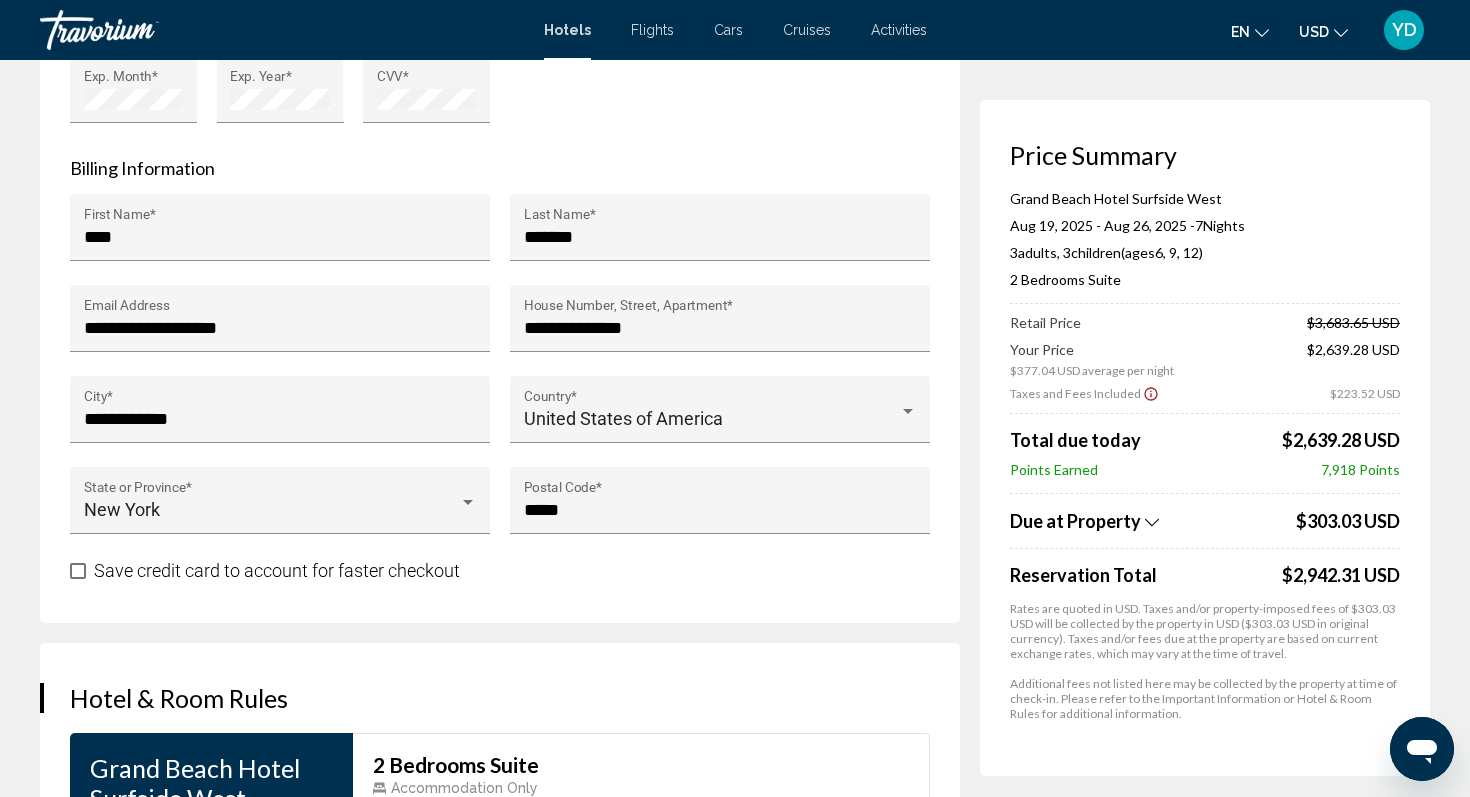 scroll, scrollTop: 2066, scrollLeft: 0, axis: vertical 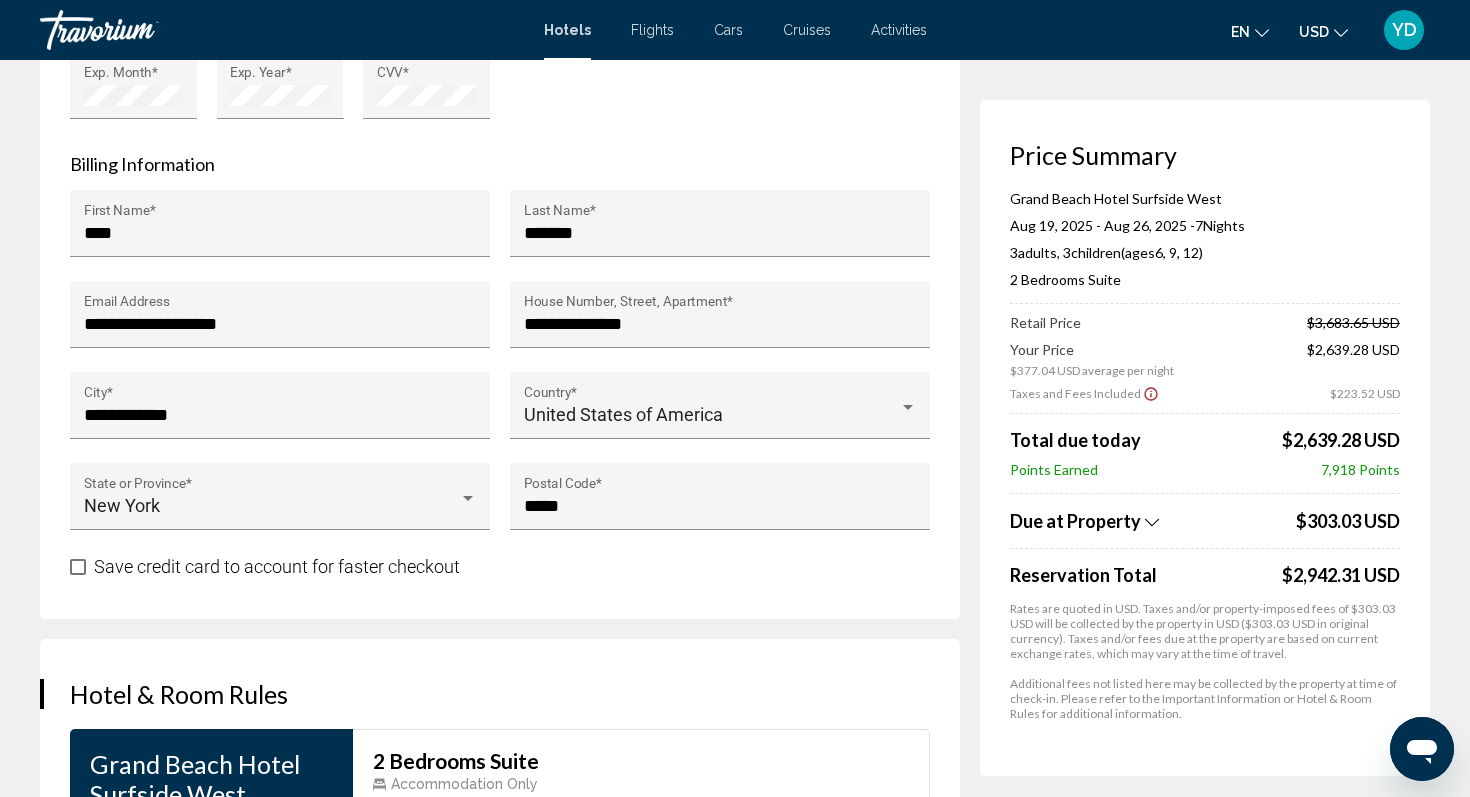 click at bounding box center [78, 567] 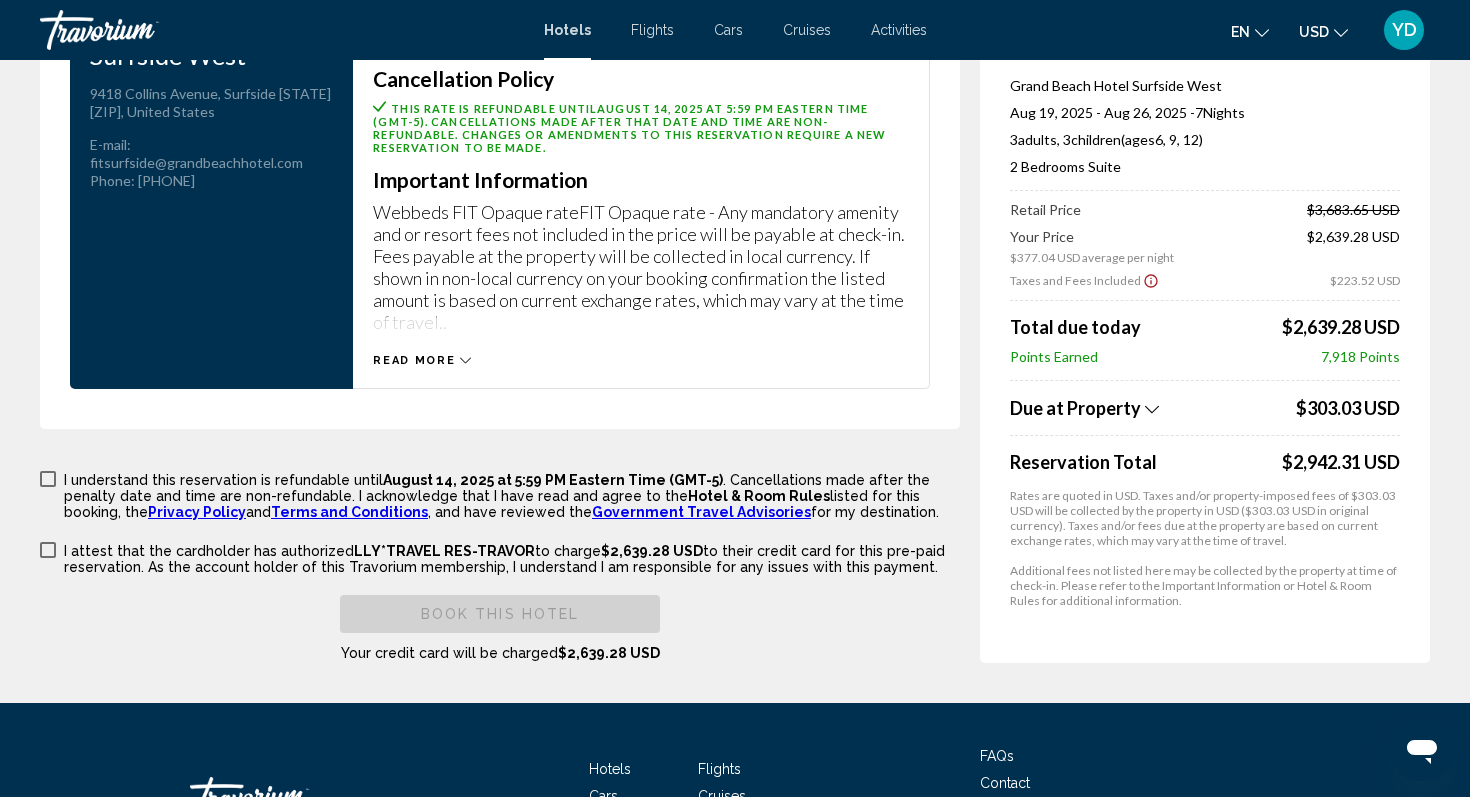 scroll, scrollTop: 2844, scrollLeft: 0, axis: vertical 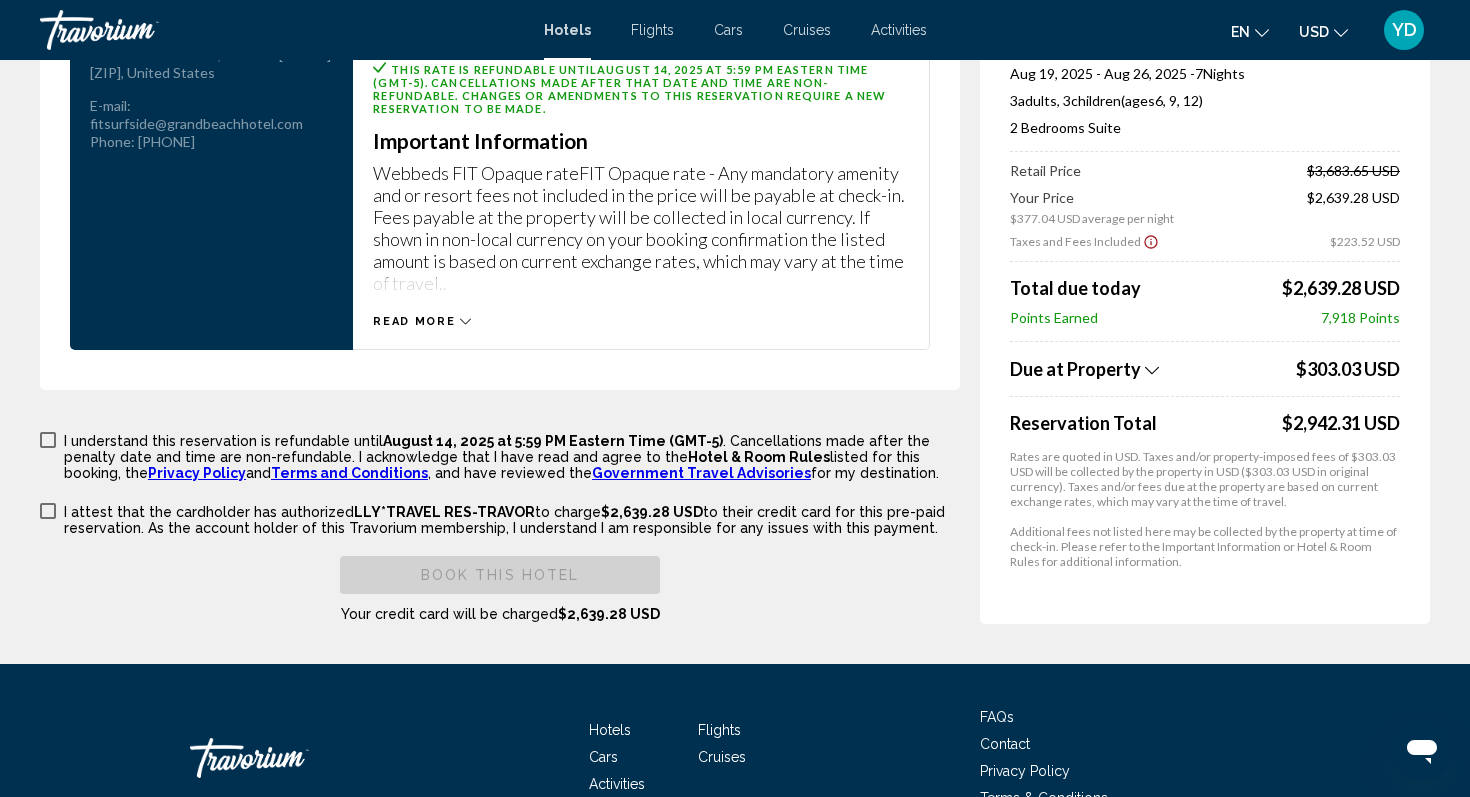 click at bounding box center (48, 440) 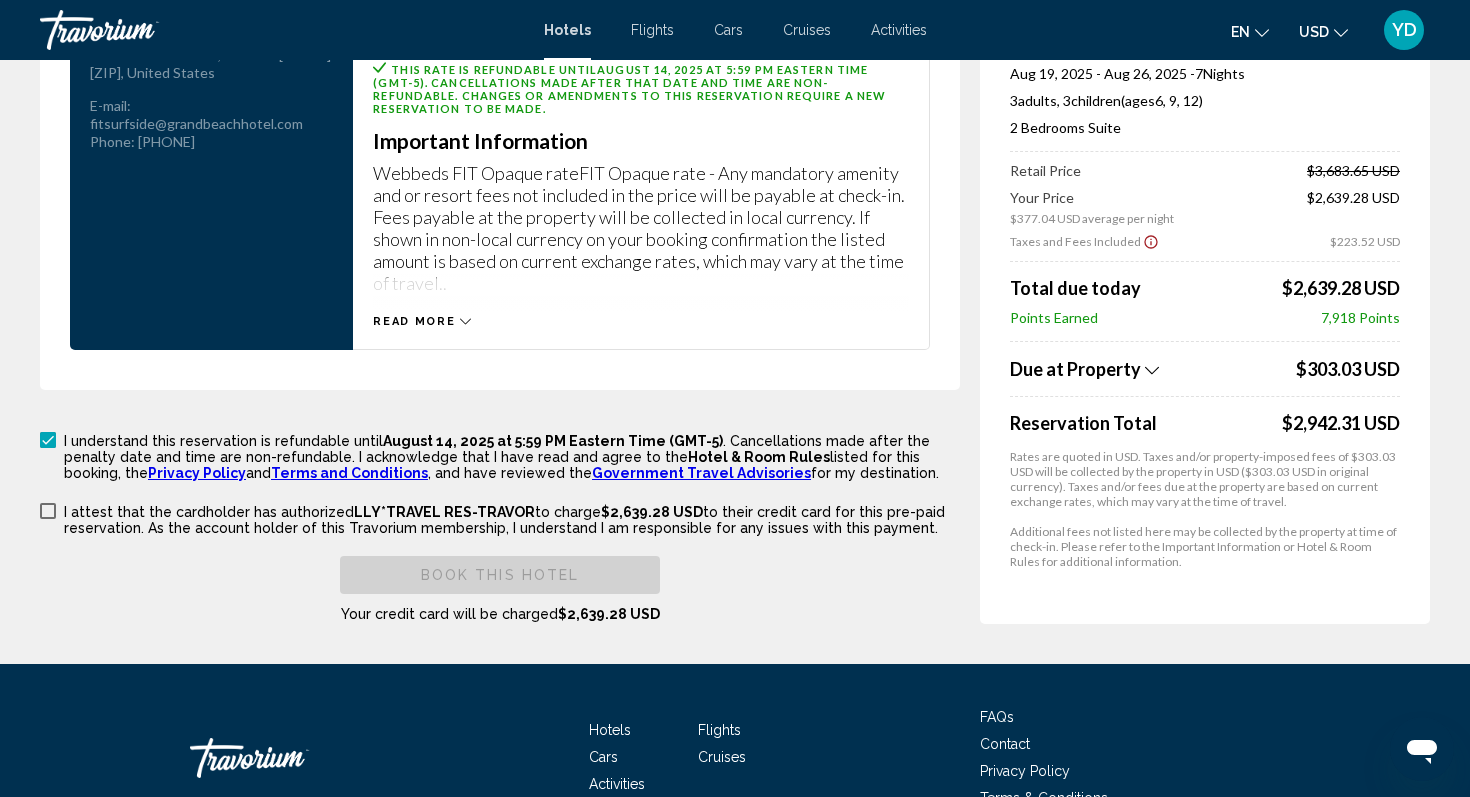 click at bounding box center (48, 511) 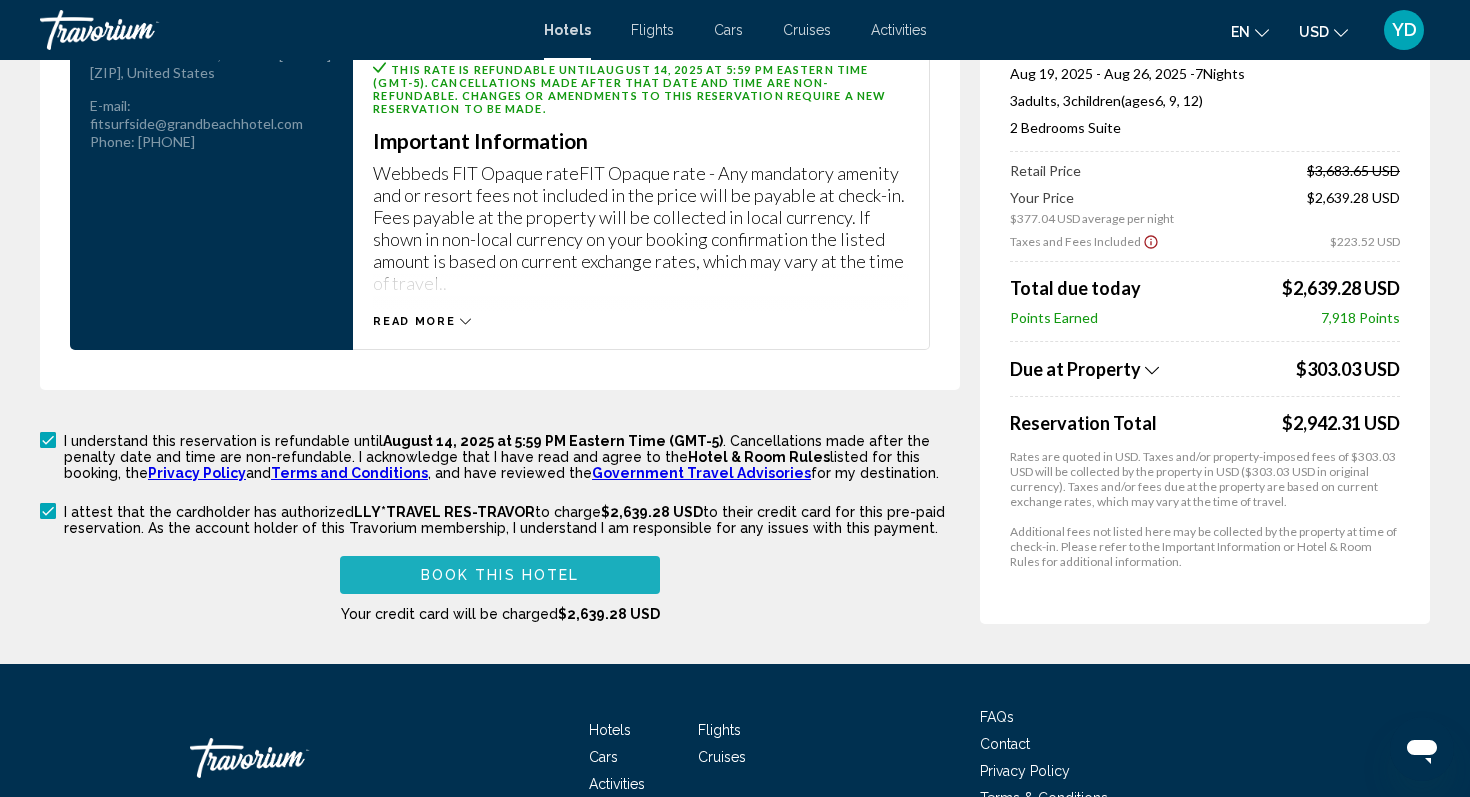 click on "Book this hotel" at bounding box center (500, 576) 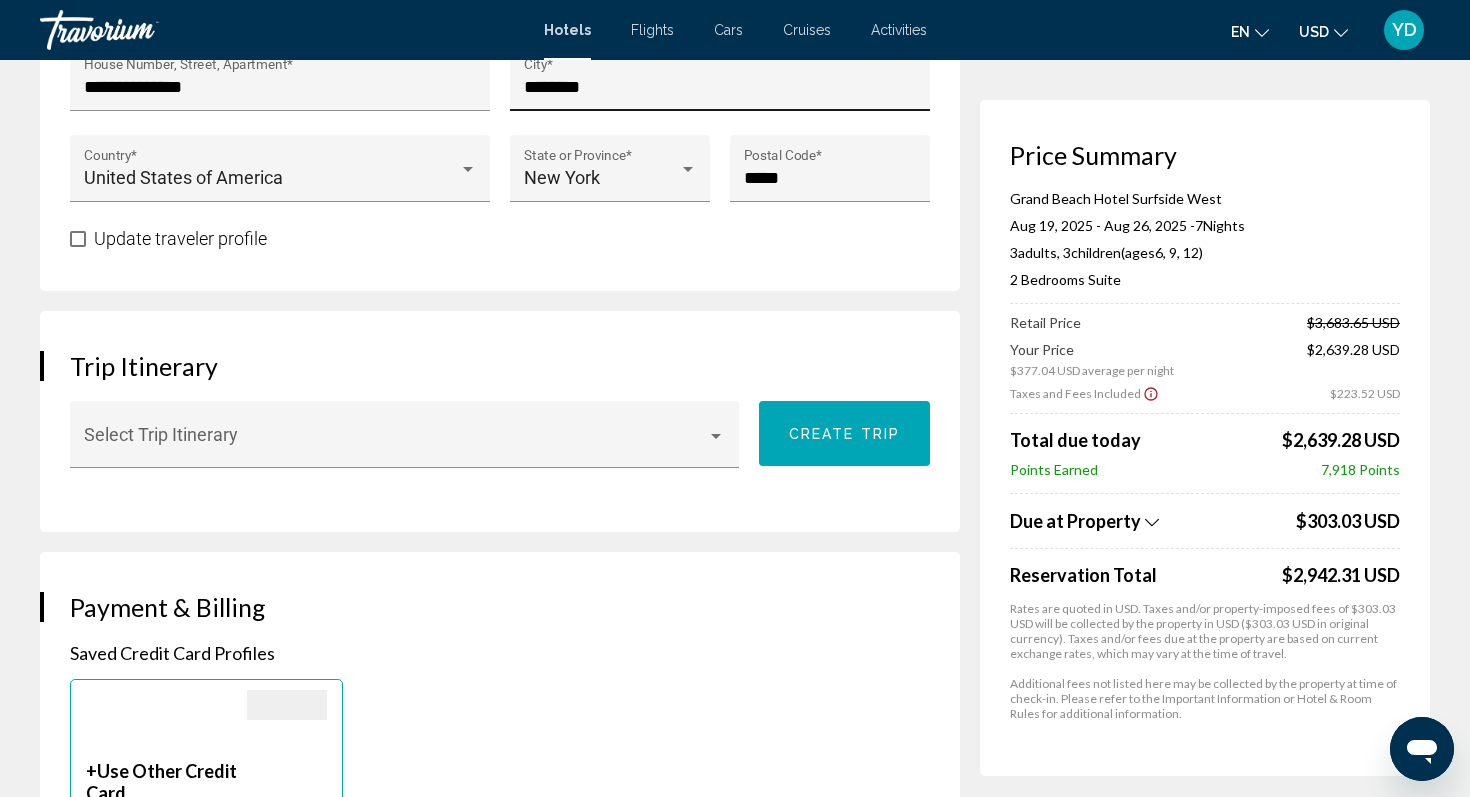 scroll, scrollTop: 1030, scrollLeft: 0, axis: vertical 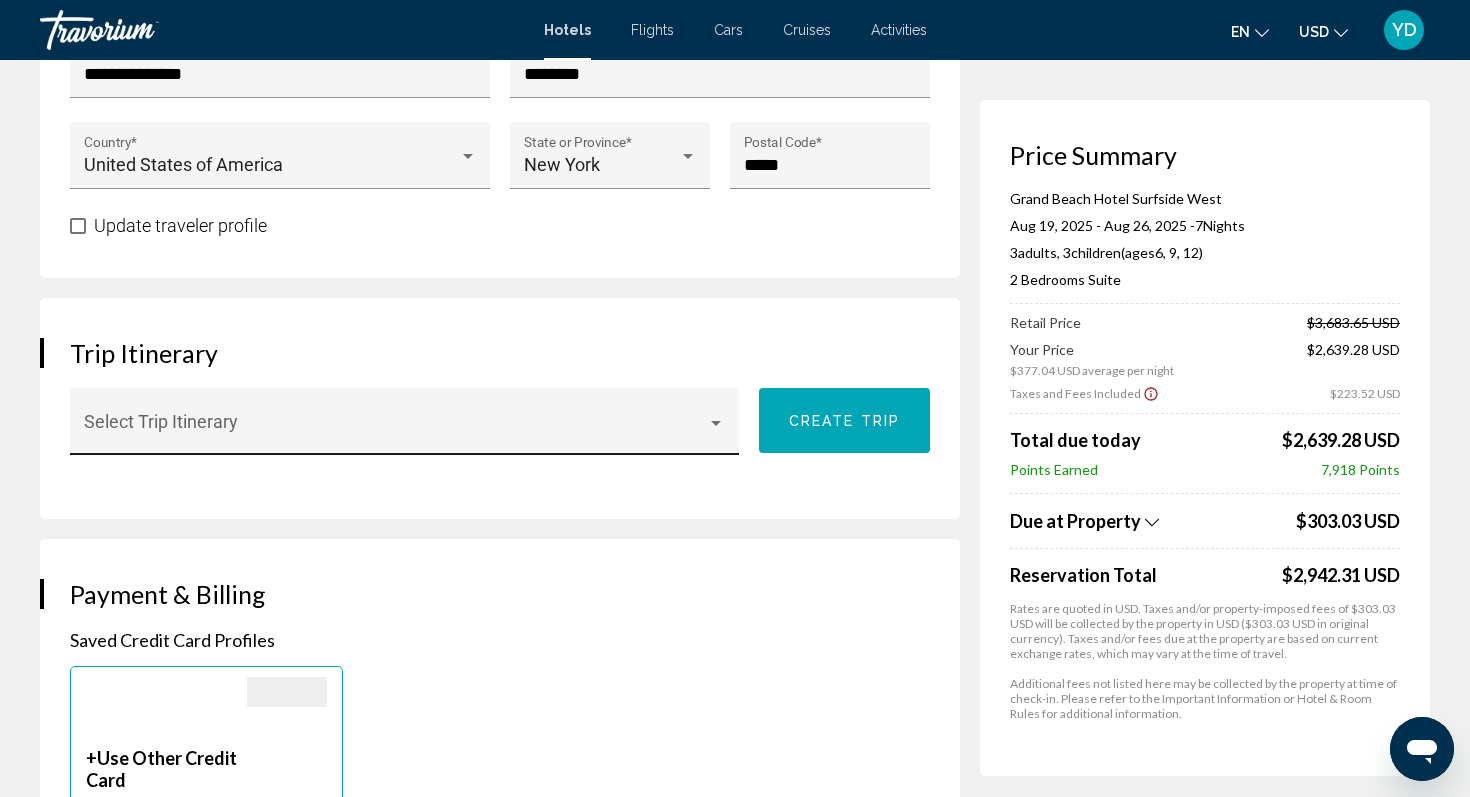 type on "**********" 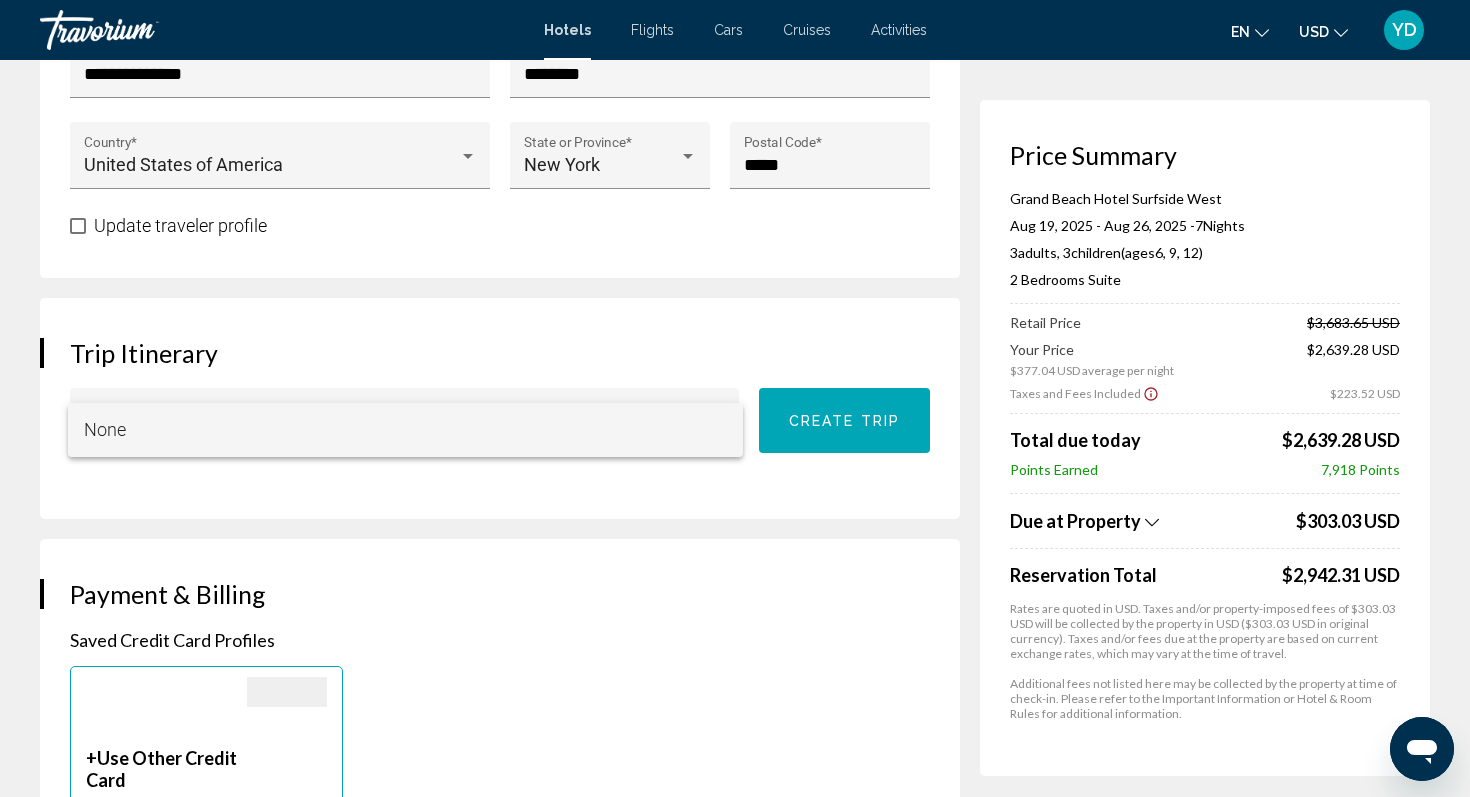 click at bounding box center (735, 398) 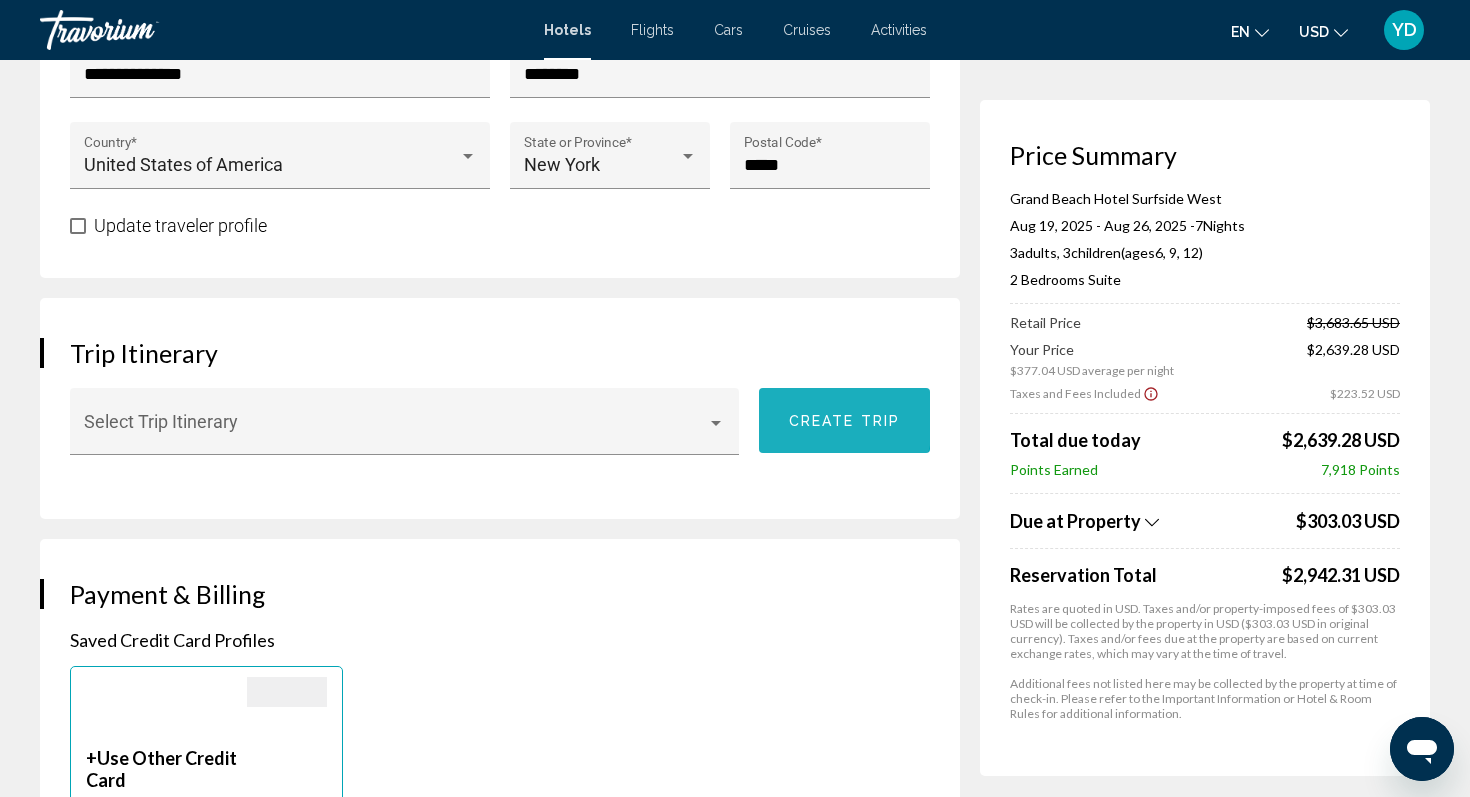 click on "Create trip" at bounding box center [844, 421] 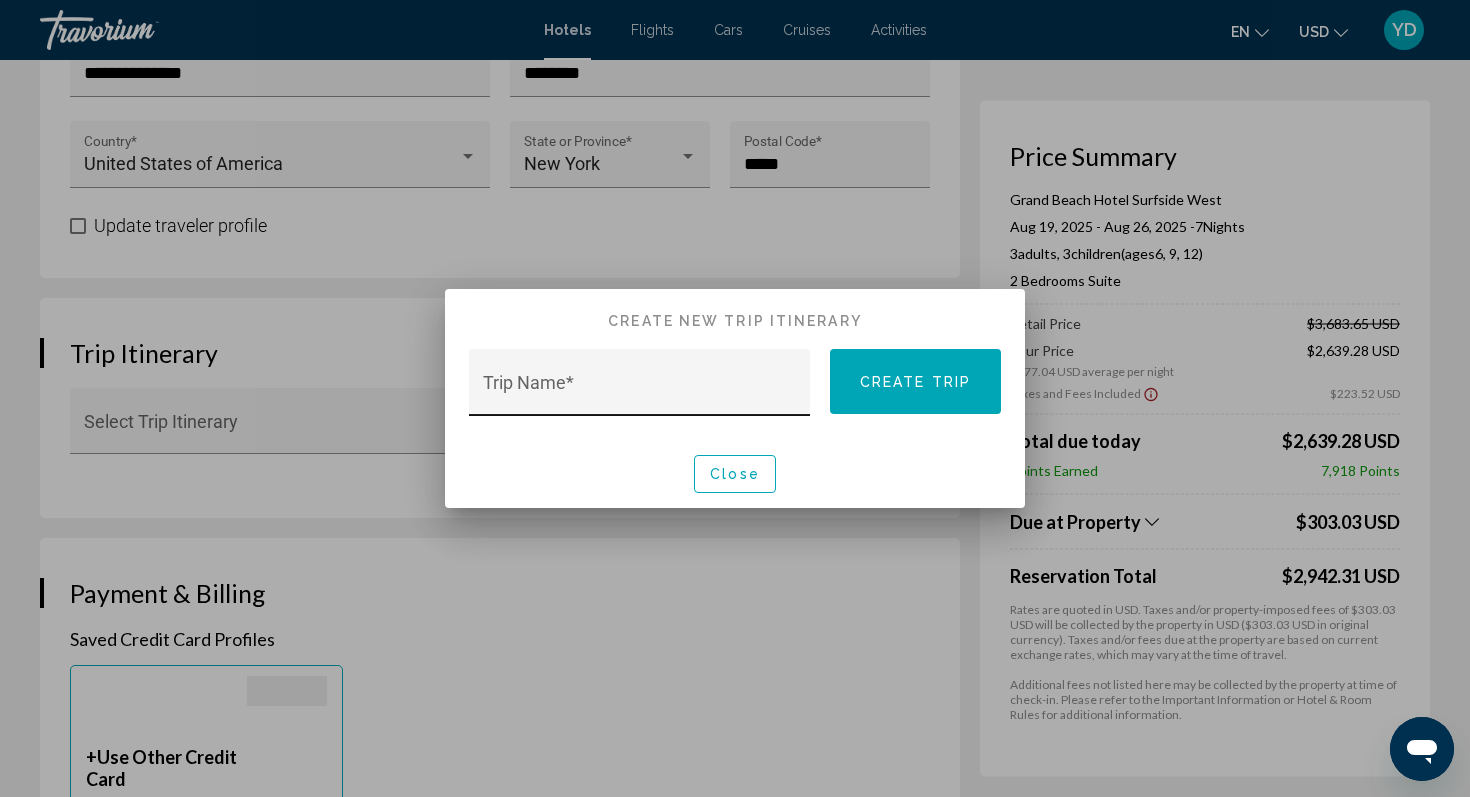 click on "Trip Name  *" at bounding box center (640, 389) 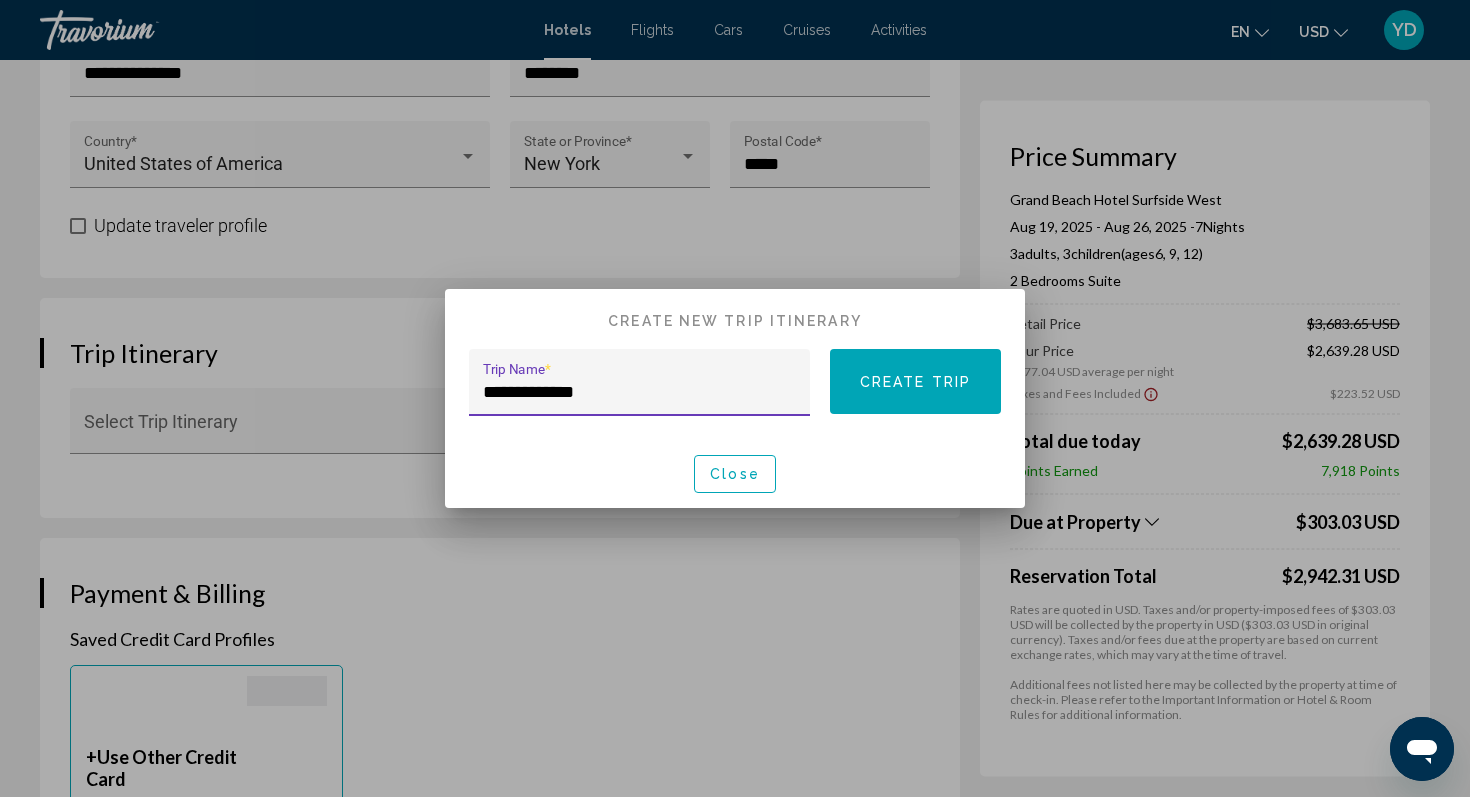 type on "**********" 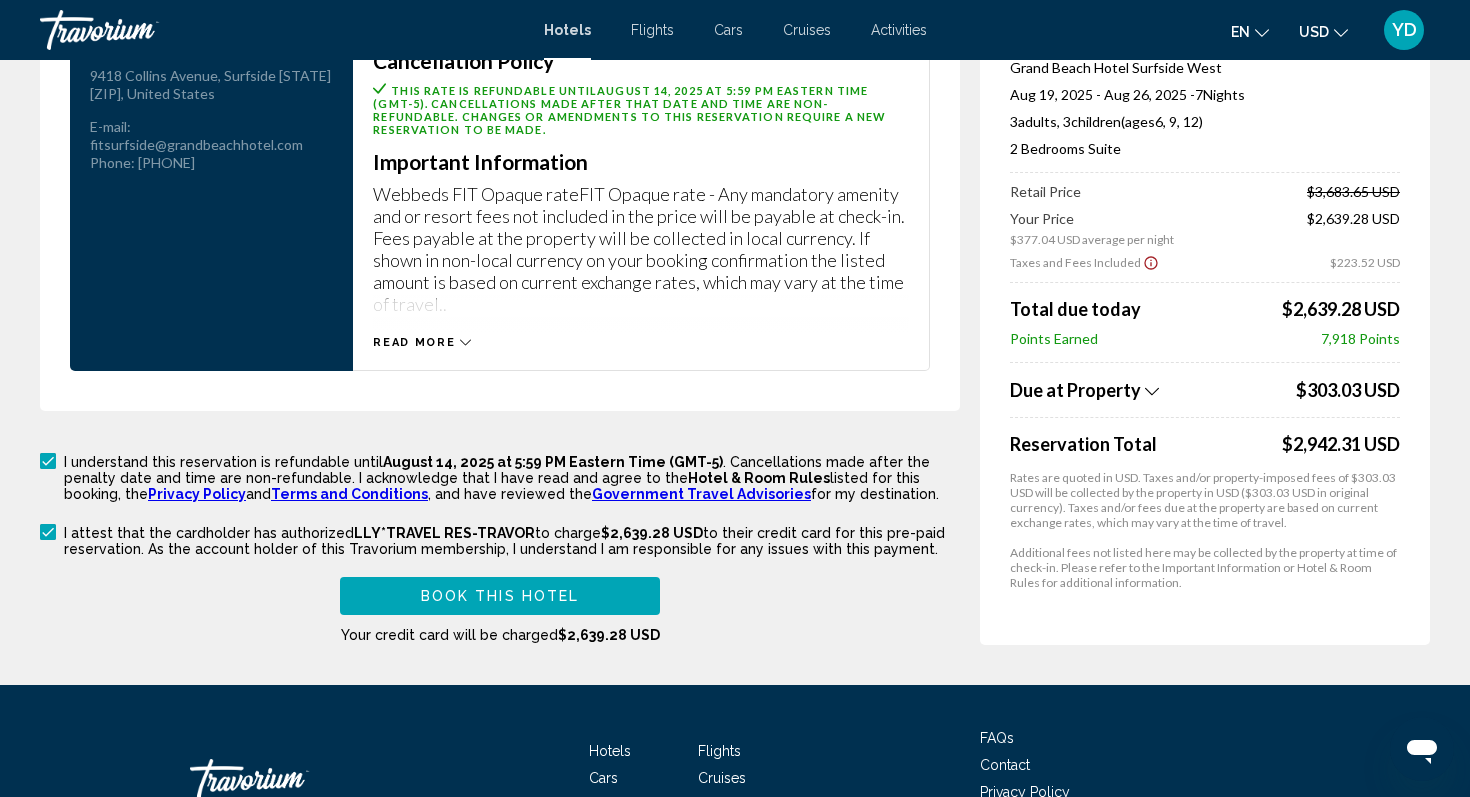 scroll, scrollTop: 2881, scrollLeft: 0, axis: vertical 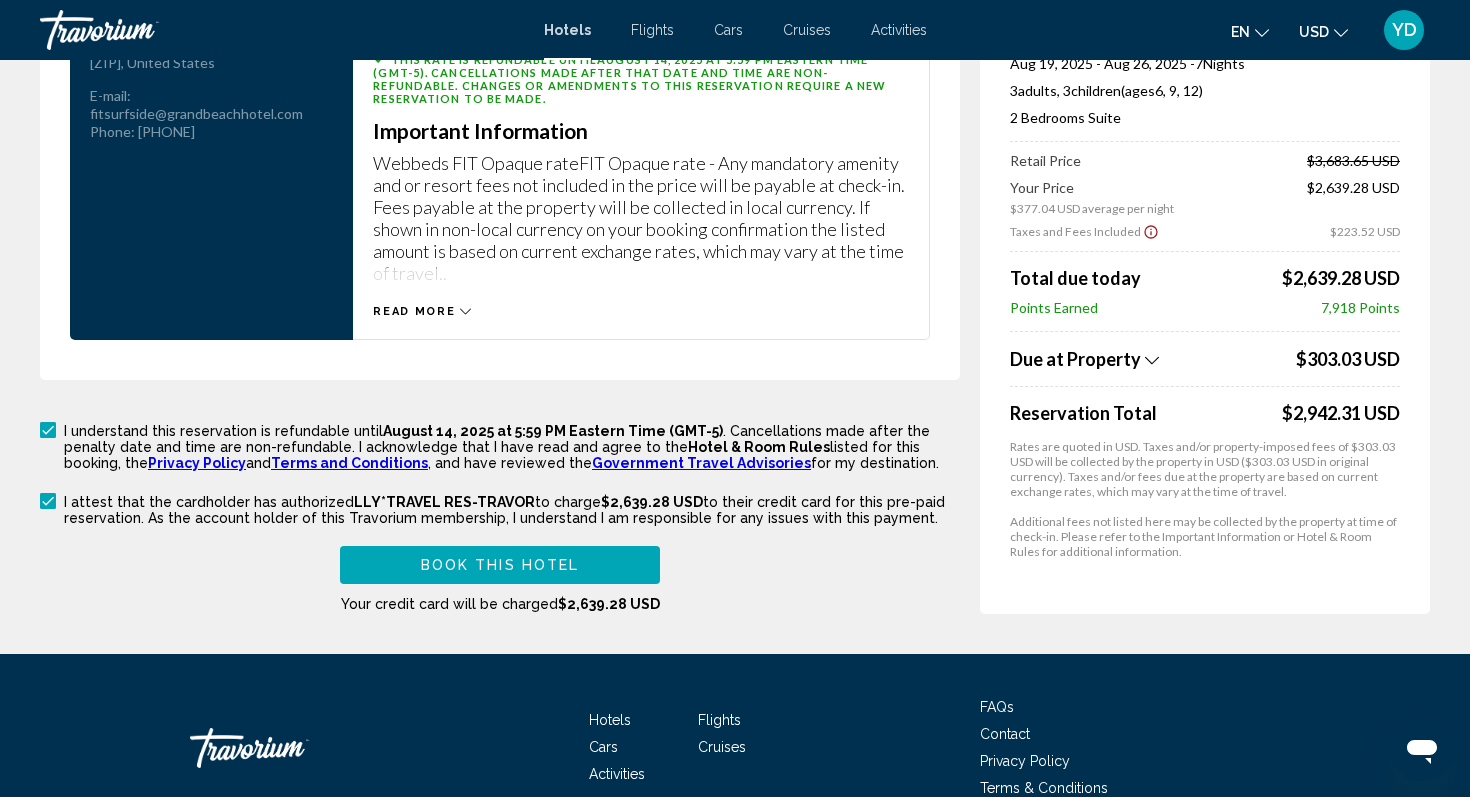 click on "Book this hotel" at bounding box center [500, 564] 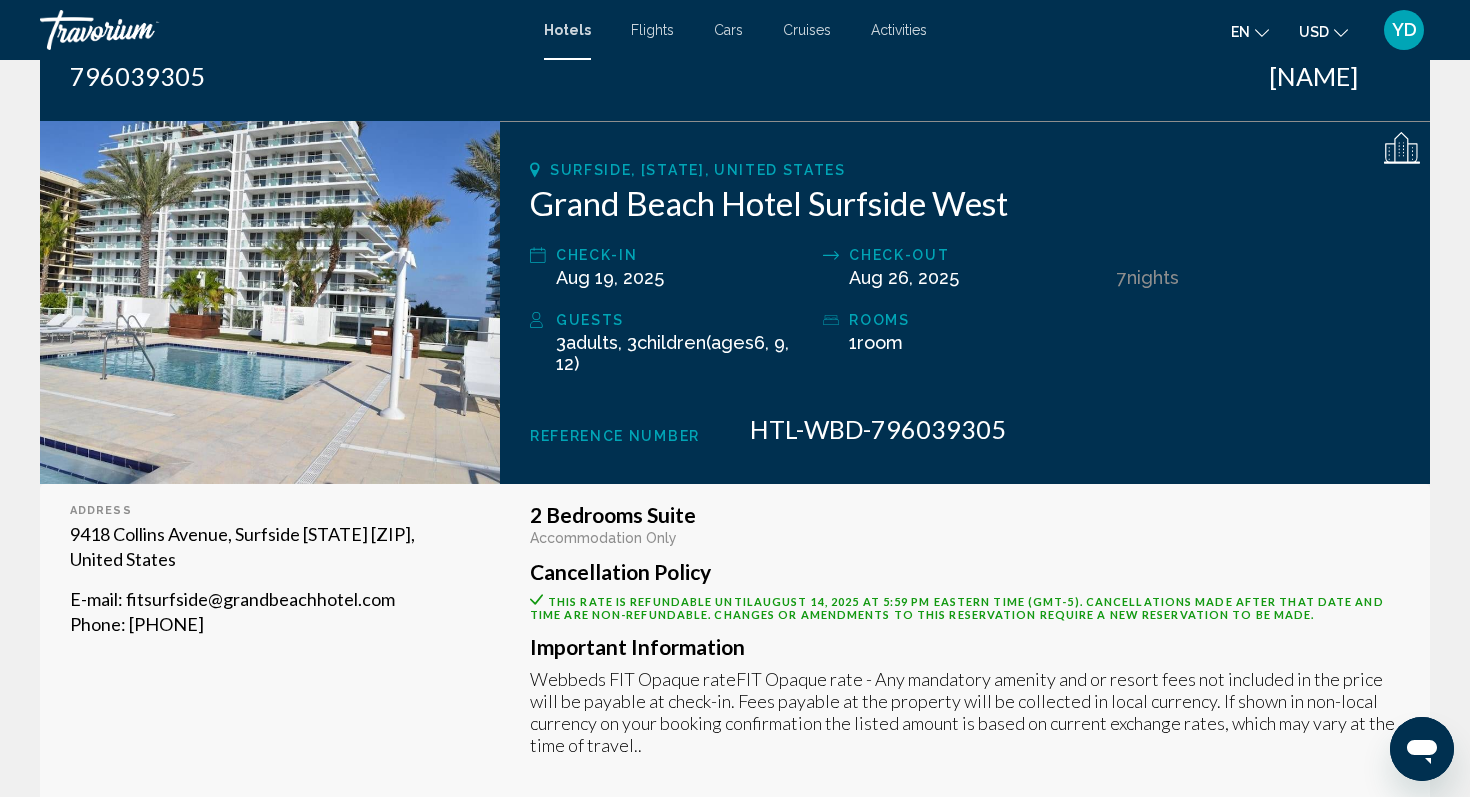 scroll, scrollTop: 197, scrollLeft: 0, axis: vertical 